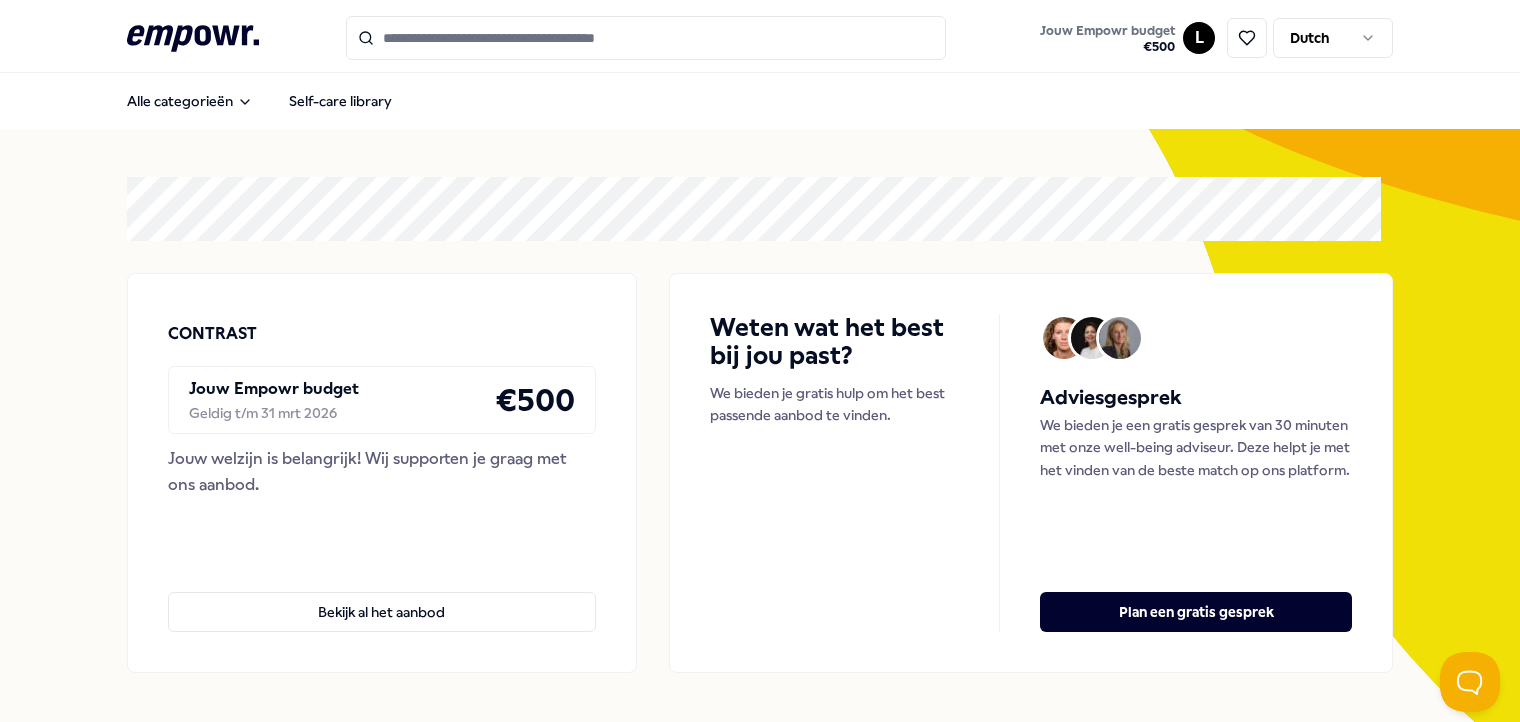 scroll, scrollTop: 0, scrollLeft: 0, axis: both 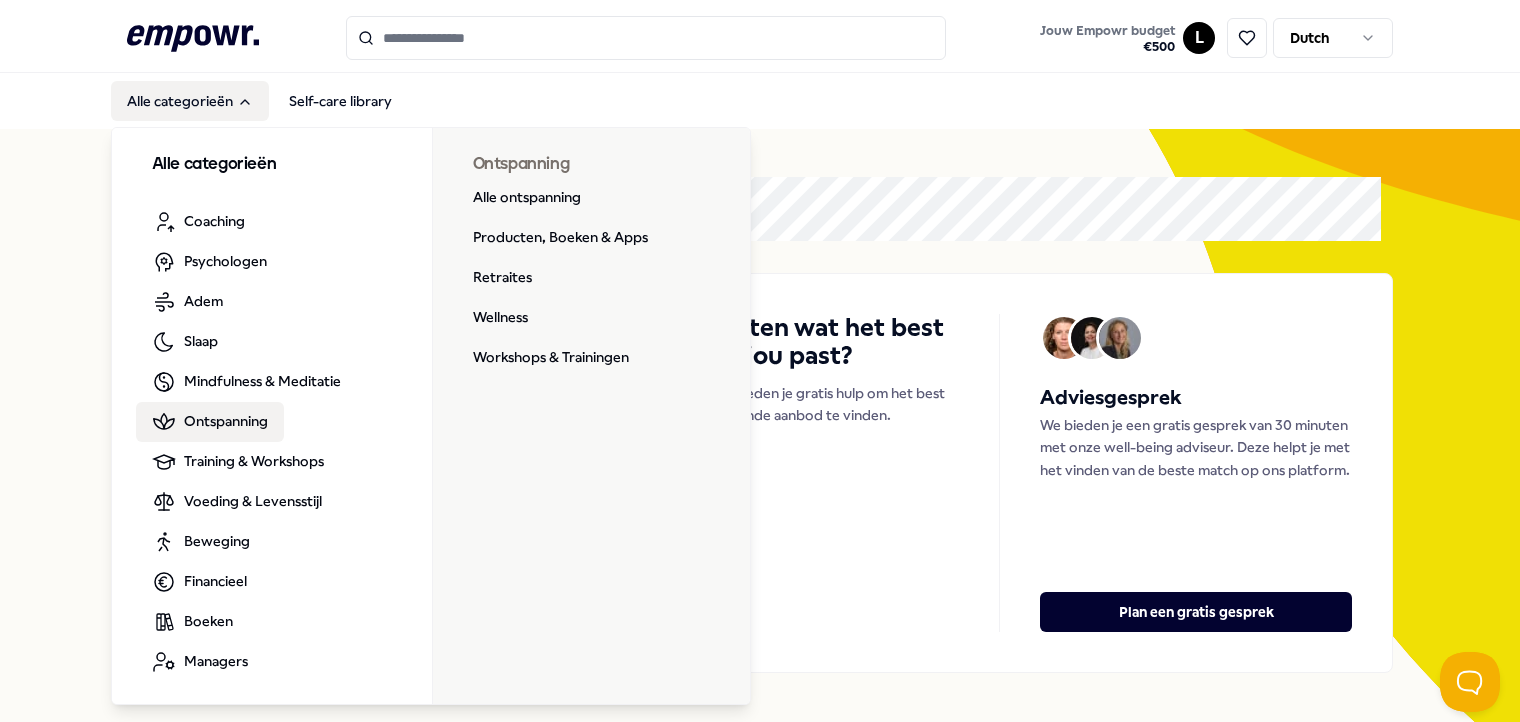 click on "Wellness" at bounding box center [584, 318] 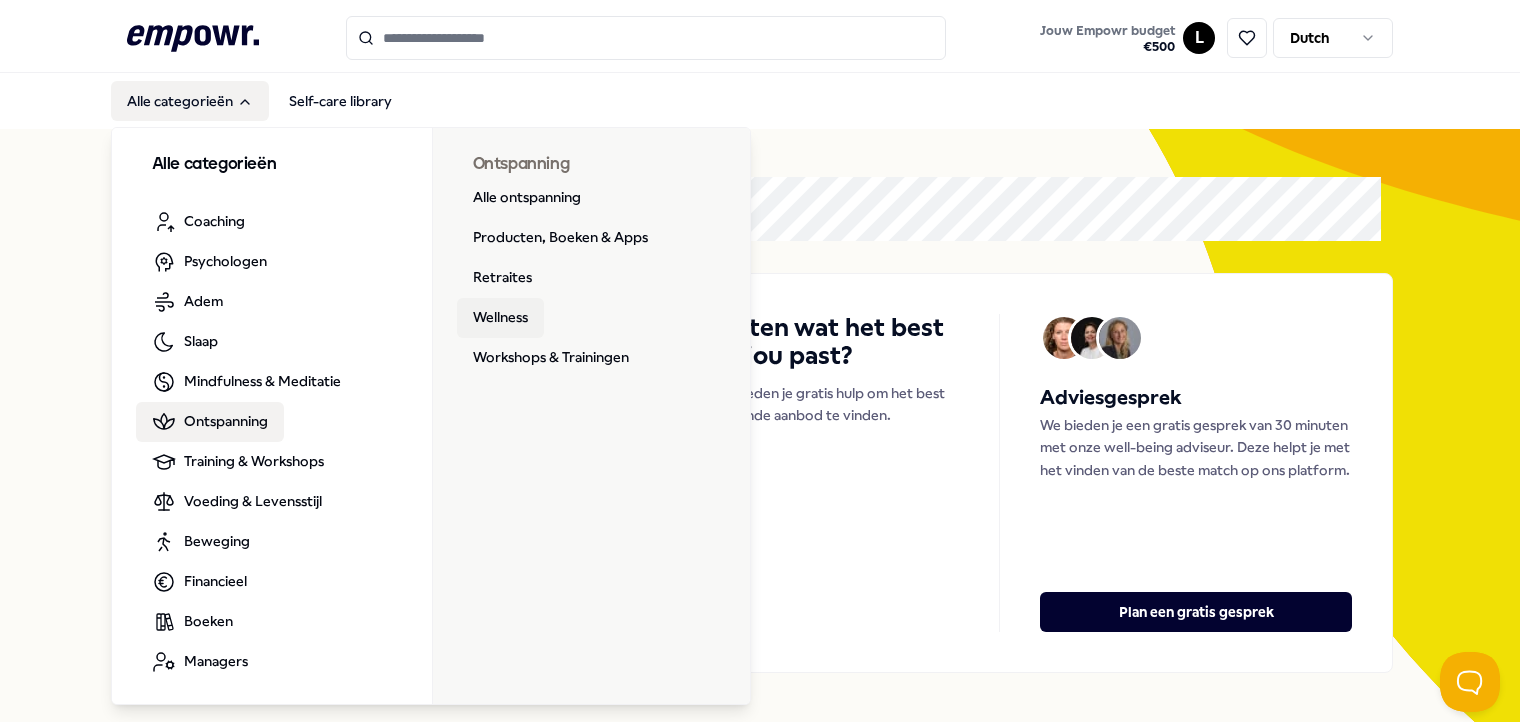 click on "Wellness" at bounding box center (500, 318) 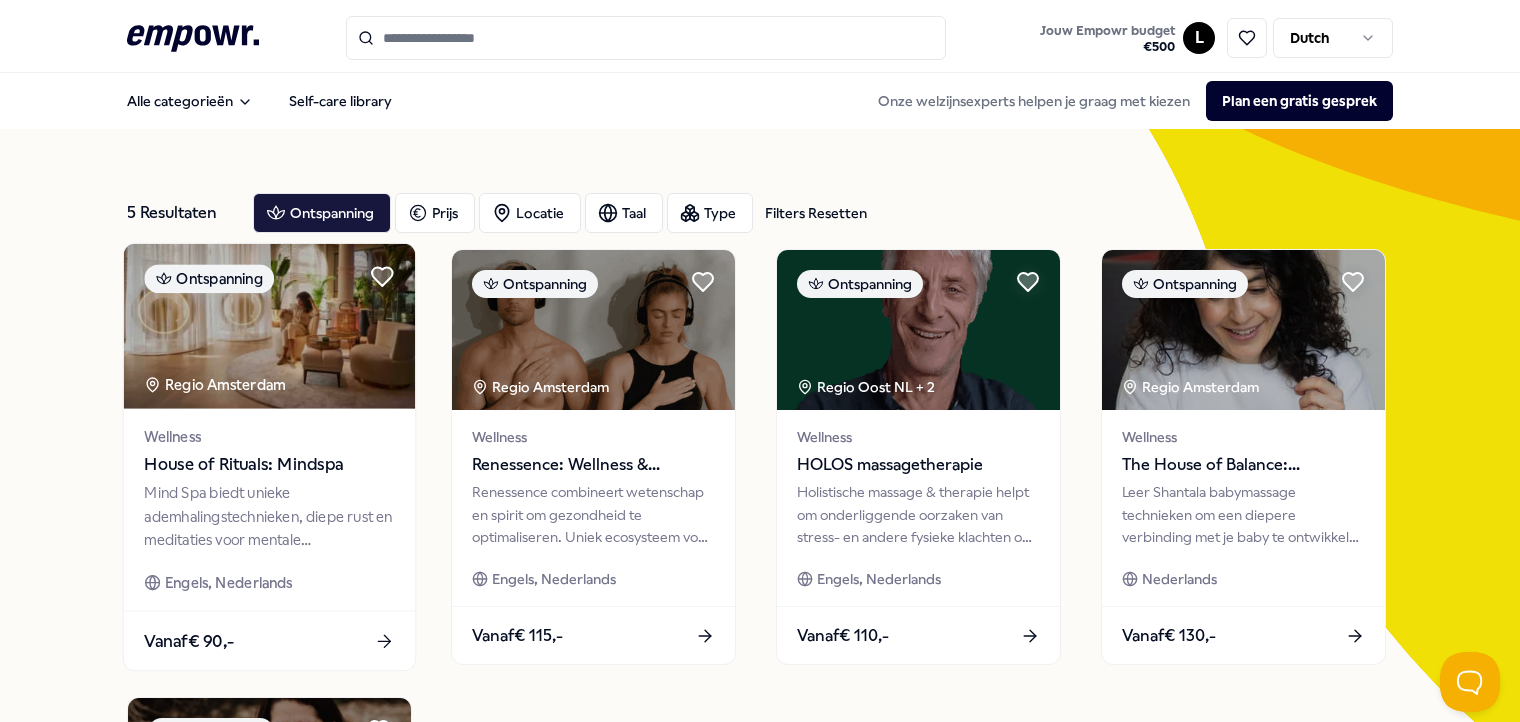 click at bounding box center [268, 326] 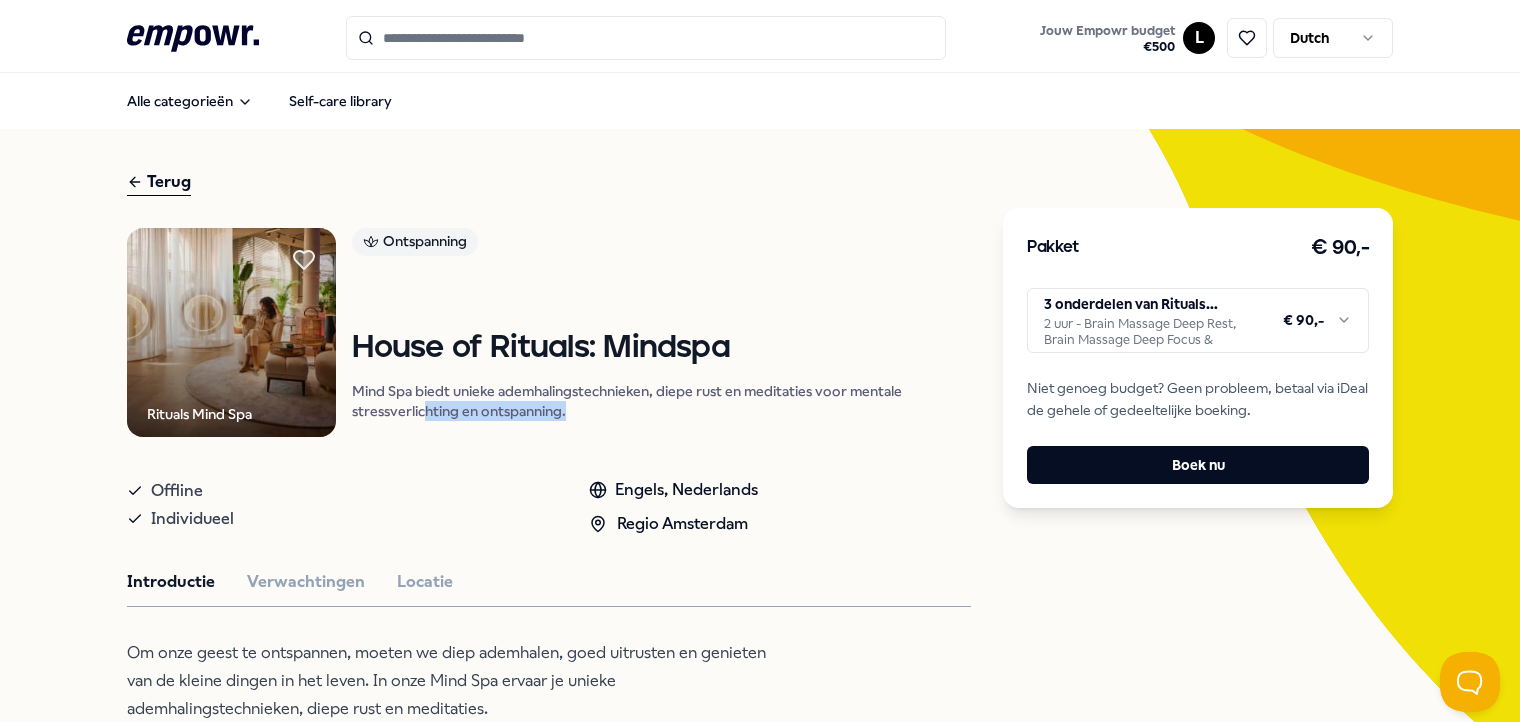 drag, startPoint x: 643, startPoint y: 421, endPoint x: 423, endPoint y: 405, distance: 220.58105 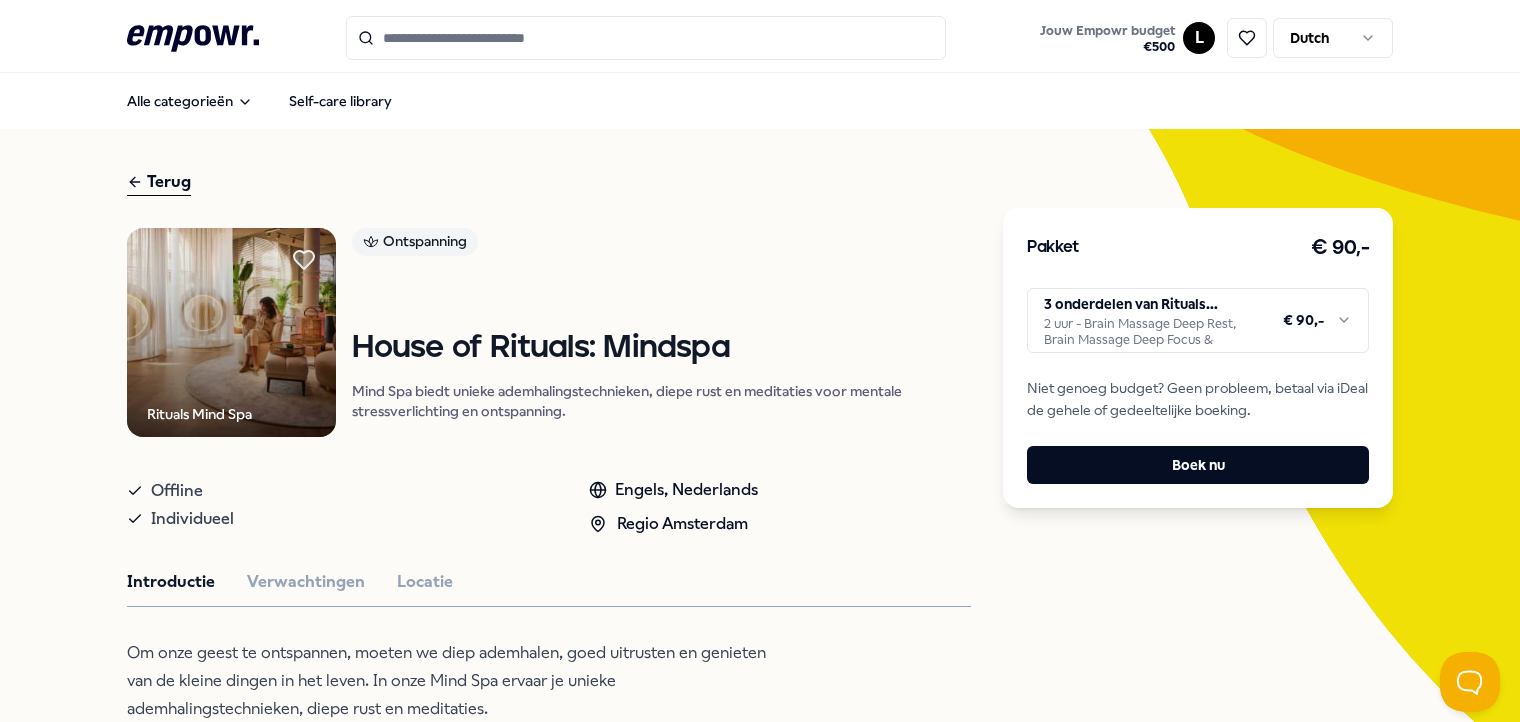 click on "Regio Amsterdam Rituals Mind Spa Ontspanning House of Rituals: Mindspa Mind Spa biedt unieke ademhalingstechnieken, diepe rust en meditaties voor mentale stressverlichting en ontspanning. Offline Individueel Engels, Nederlands Regio Amsterdam Introductie Verwachtingen Locatie Om onze geest te ontspannen, moeten we diep ademhalen, goed uitrusten en genieten van de kleine dingen in het leven. In onze Mind Spa ervaar je unieke ademhalingstechnieken, diepe rust en meditaties. Bij House of Rituals hebben wij door middel van wetenschappelijk onderbouwde technieken voor mentale stressverlichting en ontspanning hele unieke sessies ontwikkelt. Duik in de wereld van 's werelds eerste Mind Spa en ontdek wat het jou kan bieden. Aanbevolen Coaching Regio Amsterdam [FIRST] [LAST] Doorbreek patronen, verminder stress, voel zelfvertrouwen, herwin vitaliteit en
kies voor jezelf met deze coaching. Engels, Nederlands Vanaf € 490,- Boeken Patronen doorbreken Nederlands Vanaf € 30,- Coaching Regio Zuid NL + 1 Nederlands" at bounding box center (549, 793) 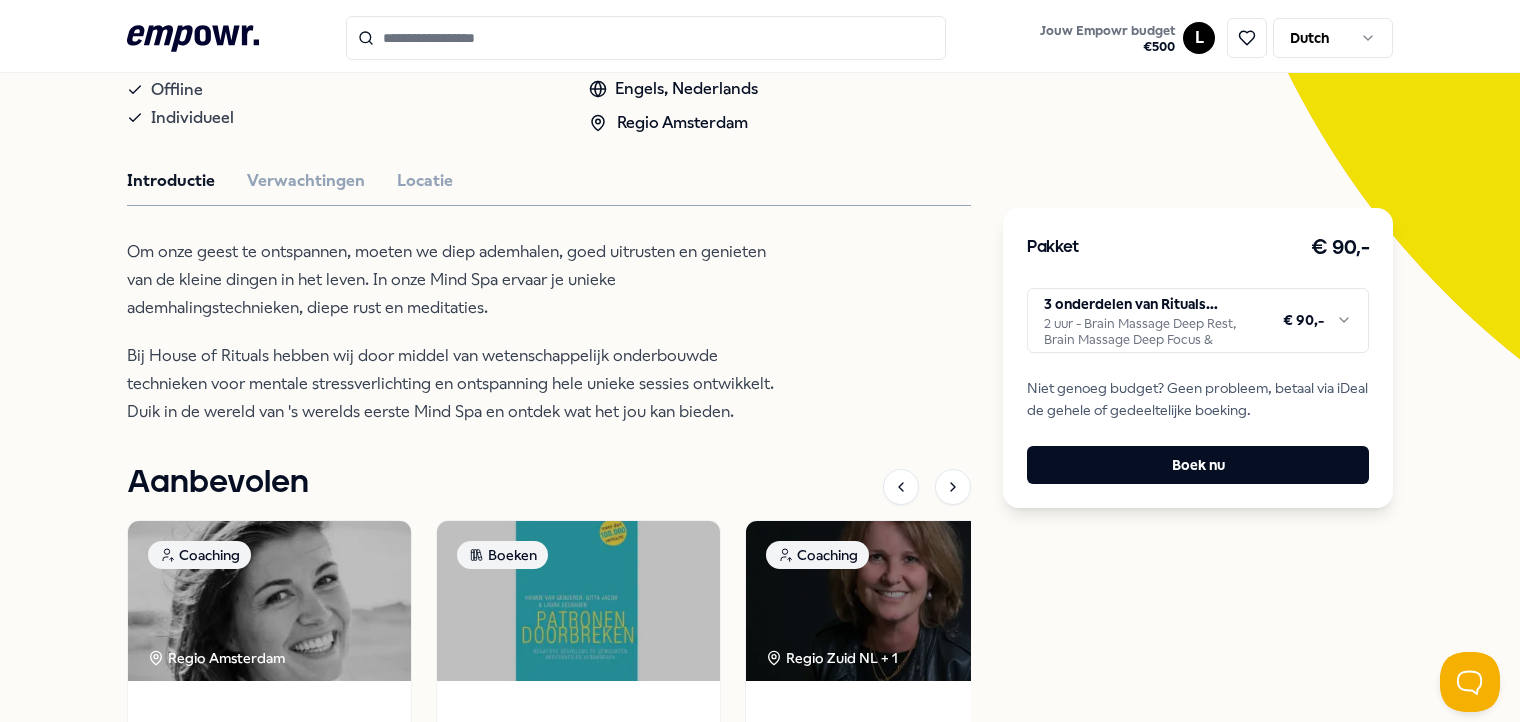 scroll, scrollTop: 400, scrollLeft: 0, axis: vertical 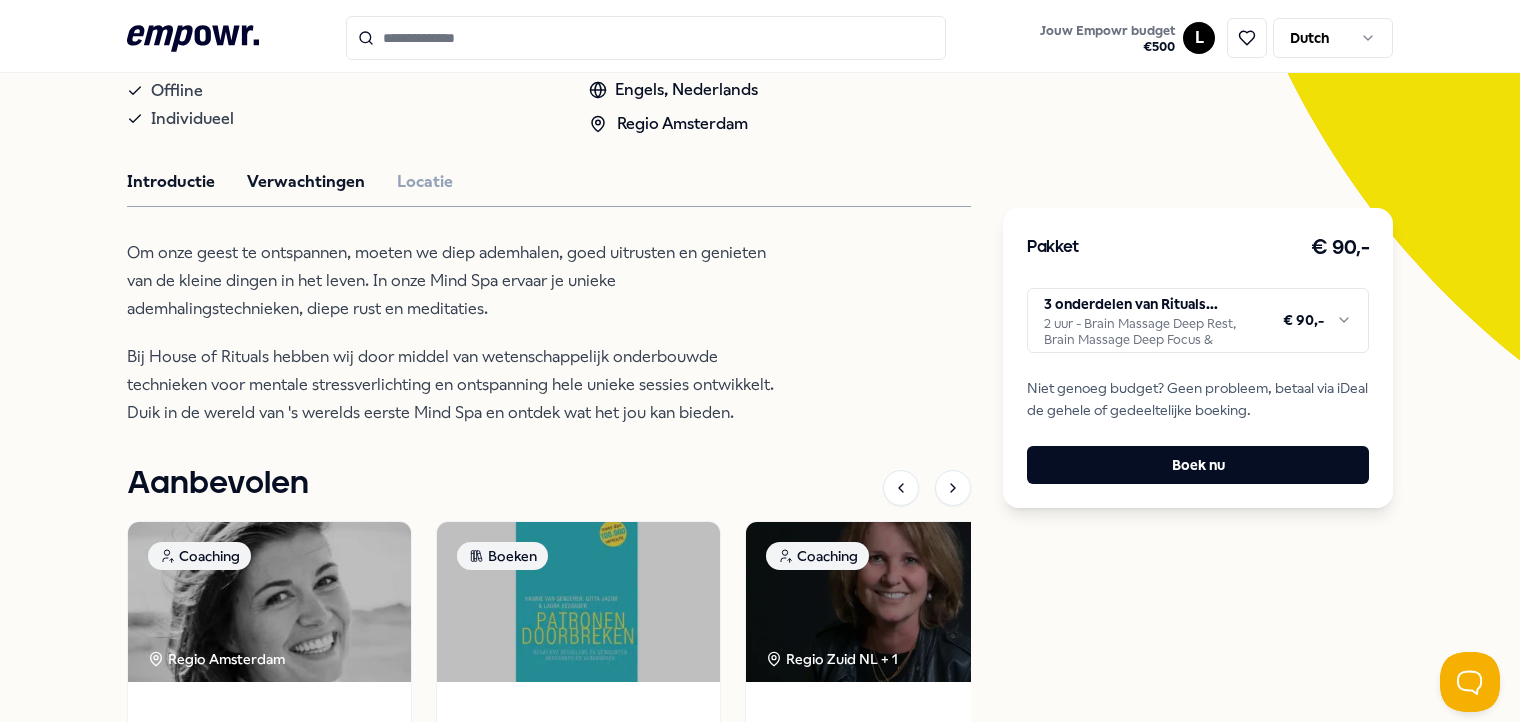 click on "Verwachtingen" at bounding box center (306, 182) 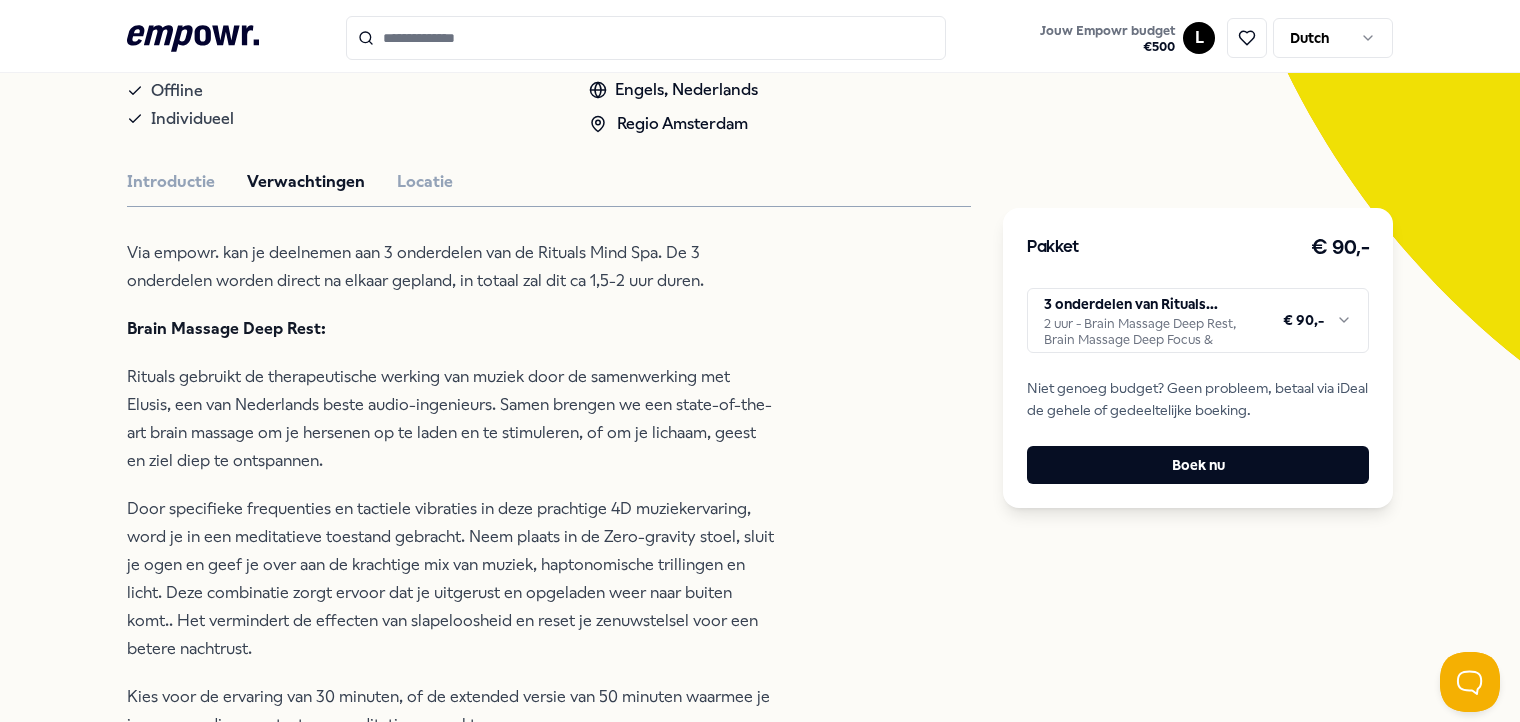 click on ".empowr-logo_svg__cls-1{fill:#03032f} Jouw Empowr budget € 500 L Dutch Alle categorieën   Self-care library Terug Rituals Mind Spa Ontspanning House of Rituals: Mindspa Mind Spa biedt unieke ademhalingstechnieken, diepe rust en meditaties voor mentale stressverlichting en ontspanning. Offline Individueel Engels, Nederlands Regio [REGION]  Introductie Verwachtingen Locatie Via empowr. kan je deelnemen aan 3 onderdelen van de Rituals Mind Spa. De 3 onderdelen worden direct na elkaar gepland, in totaal zal dit ca 1,5-2 uur duren. Brain Massage Deep Rest: Rituals gebruikt de therapeutische werking van muziek door de samenwerking met Elusis, een van Nederlands beste audio-ingenieurs. Samen brengen we een state-of-the-art brain massage om je hersenen op te laden en te stimuleren, of om je lichaam, geest en ziel diep te ontspannen. Kies voor de ervaring van 30 minuten, of de extended versie van 50 minuten waarmee je in een nog diepere staat van meditatie weg zakt. Hydrojet Bed Focus: Breathing Bubble: Aanbevolen" at bounding box center (760, 361) 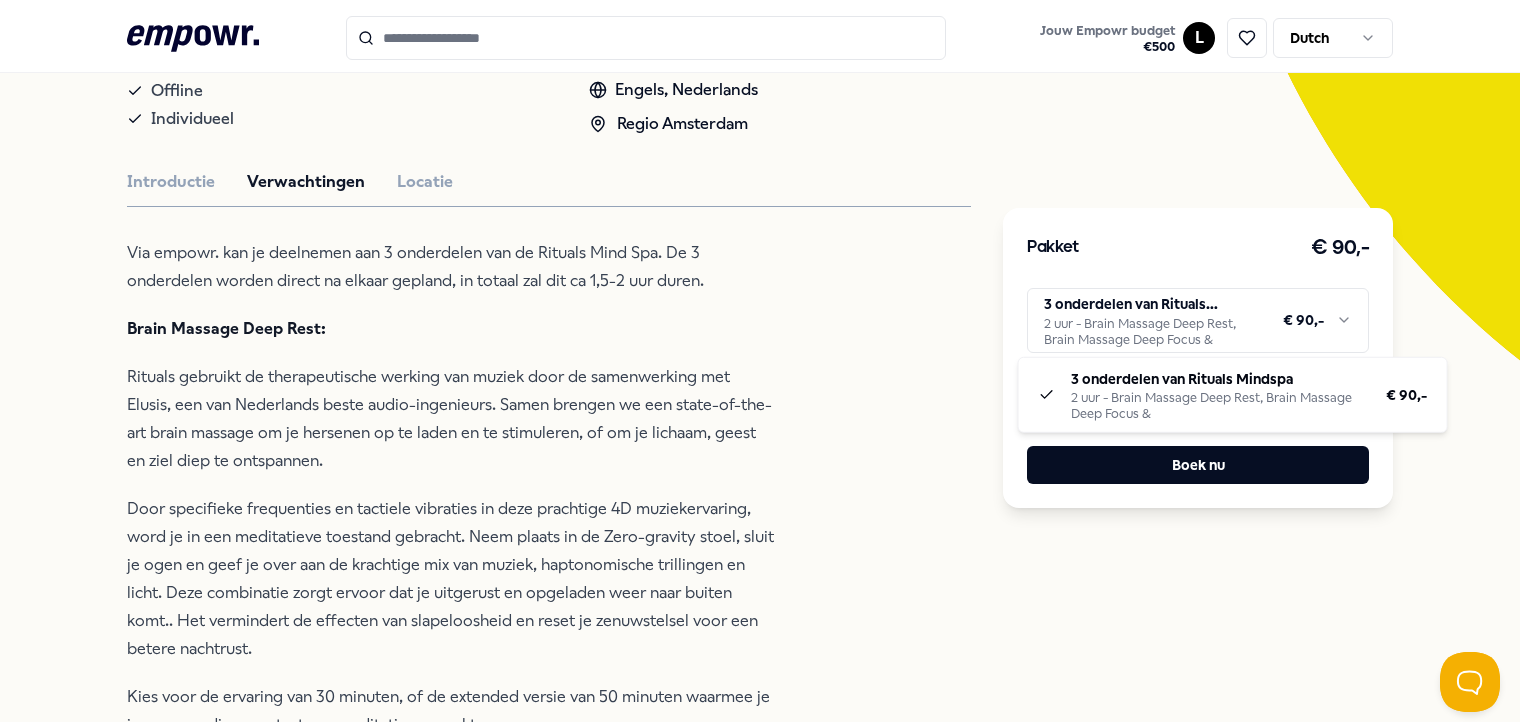 click on ".empowr-logo_svg__cls-1{fill:#03032f} Jouw Empowr budget € 500 L Dutch Alle categorieën   Self-care library Terug Rituals Mind Spa Ontspanning House of Rituals: Mindspa Mind Spa biedt unieke ademhalingstechnieken, diepe rust en meditaties voor mentale stressverlichting en ontspanning. Offline Individueel Engels, Nederlands Regio [REGION]  Introductie Verwachtingen Locatie Via empowr. kan je deelnemen aan 3 onderdelen van de Rituals Mind Spa. De 3 onderdelen worden direct na elkaar gepland, in totaal zal dit ca 1,5-2 uur duren. Brain Massage Deep Rest: Rituals gebruikt de therapeutische werking van muziek door de samenwerking met Elusis, een van Nederlands beste audio-ingenieurs. Samen brengen we een state-of-the-art brain massage om je hersenen op te laden en te stimuleren, of om je lichaam, geest en ziel diep te ontspannen. Kies voor de ervaring van 30 minuten, of de extended versie van 50 minuten waarmee je in een nog diepere staat van meditatie weg zakt. Hydrojet Bed Focus: Breathing Bubble: Aanbevolen" at bounding box center (760, 361) 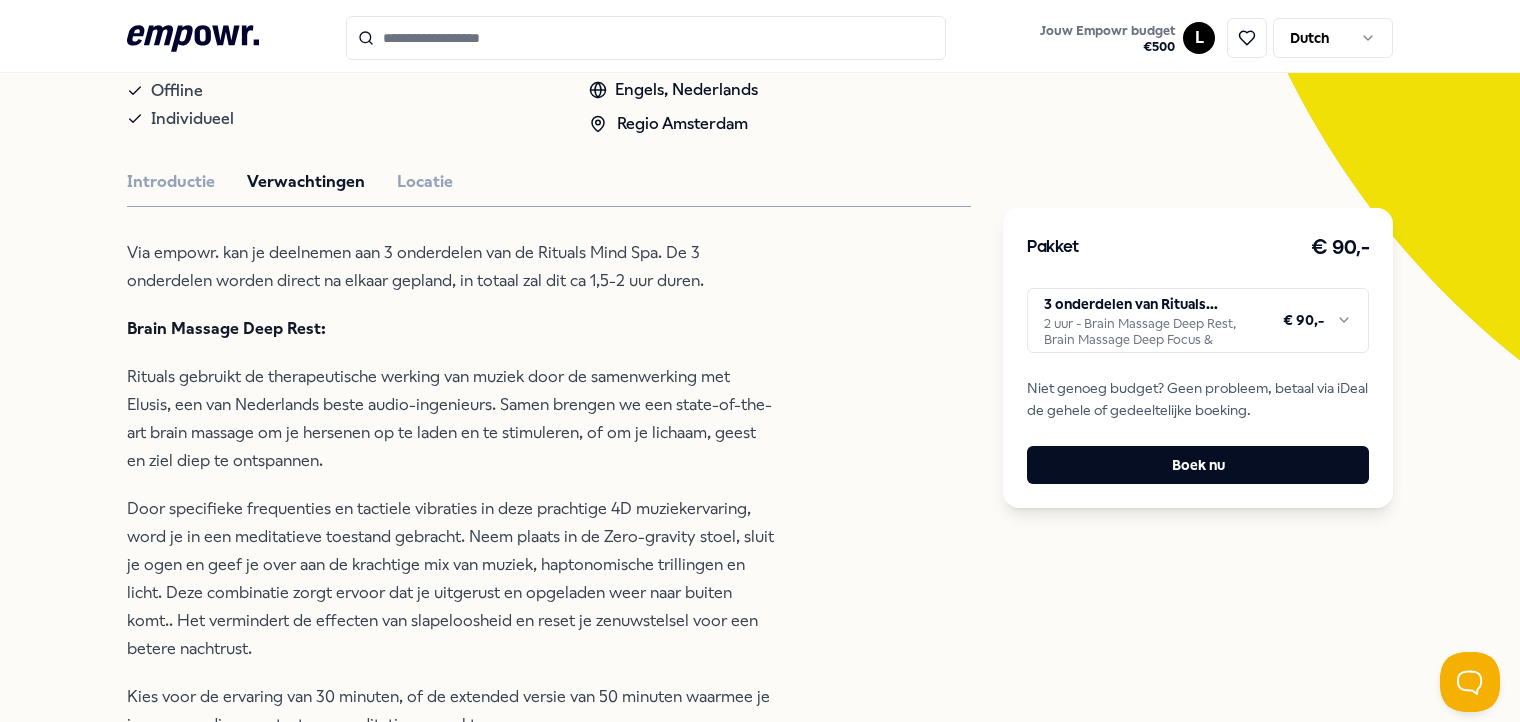 scroll, scrollTop: 500, scrollLeft: 0, axis: vertical 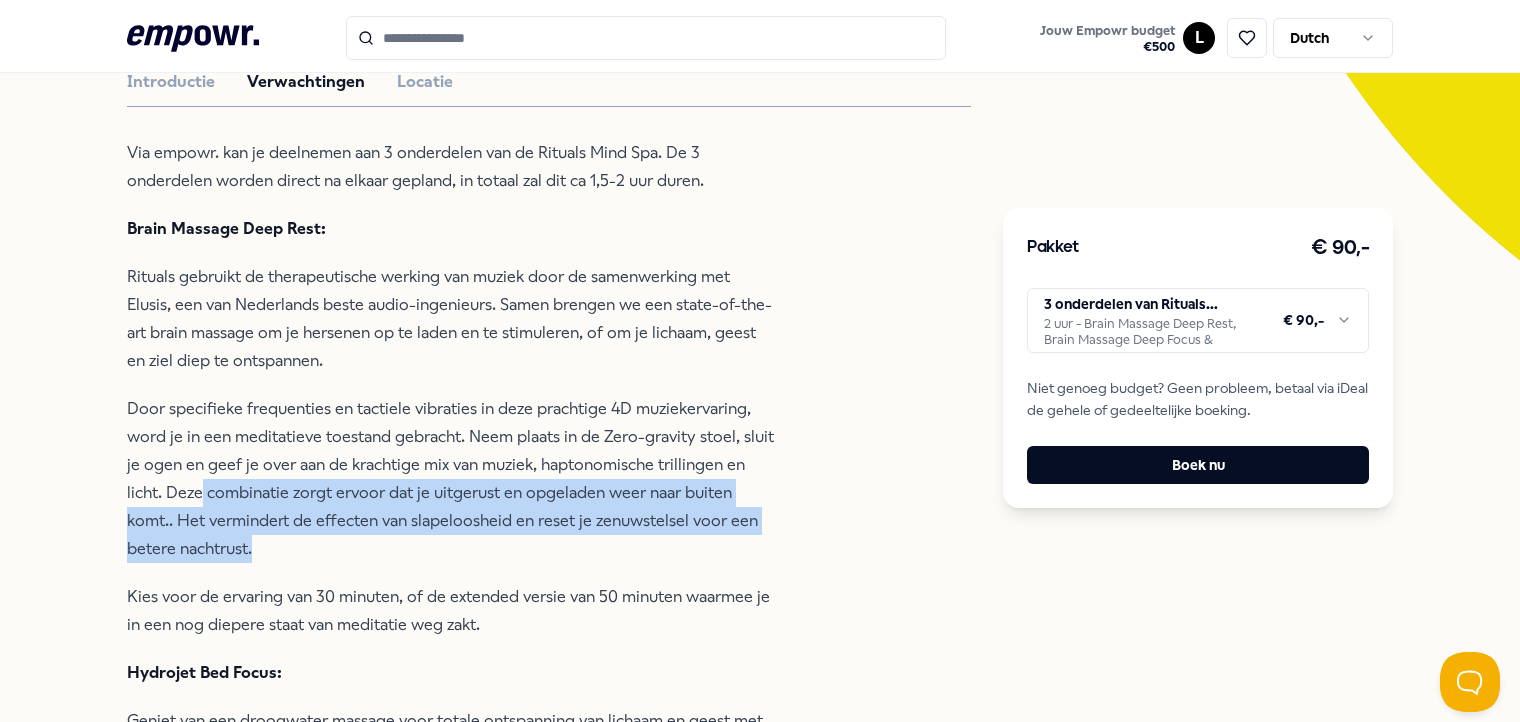 drag, startPoint x: 313, startPoint y: 543, endPoint x: 197, endPoint y: 494, distance: 125.92458 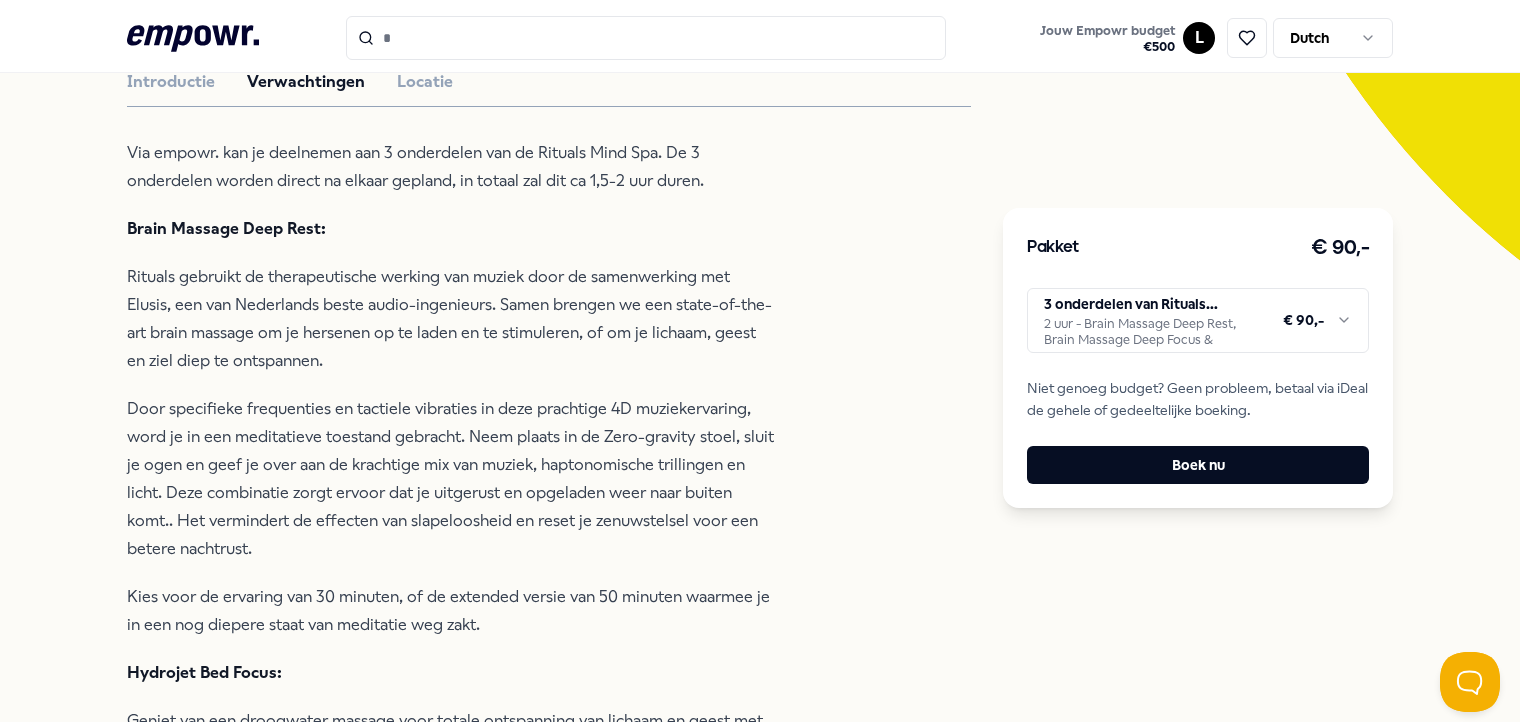 click on "Via empowr. kan je deelnemen aan 3 onderdelen van de Rituals Mind Spa. De 3 onderdelen worden direct na elkaar gepland, in totaal zal dit ca 1,5-2 uur duren. Brain Massage Deep Rest: Rituals gebruikt de therapeutische werking van muziek door de samenwerking met Elusis, een van Nederlands beste audio-ingenieurs. Samen brengen we een state-of-the-art brain massage om je hersenen op te laden en te stimuleren, of om je lichaam, geest en ziel diep te ontspannen. Door specifieke frequenties en tactiele vibraties in deze prachtige 4D muziekervaring, word je in een meditatieve toestand gebracht. Neem plaats in de Zero-gravity stoel, sluit je ogen en geef je over aan de krachtige mix van muziek, haptonomische trillingen en licht. Deze combinatie zorgt ervoor dat je uitgerust en opgeladen weer naar buiten komt.. Het vermindert de effecten van slapeloosheid en reset je zenuwstelsel voor een betere nachtrust. Hydrojet Bed Focus: Breathing Bubble:" at bounding box center (452, 621) 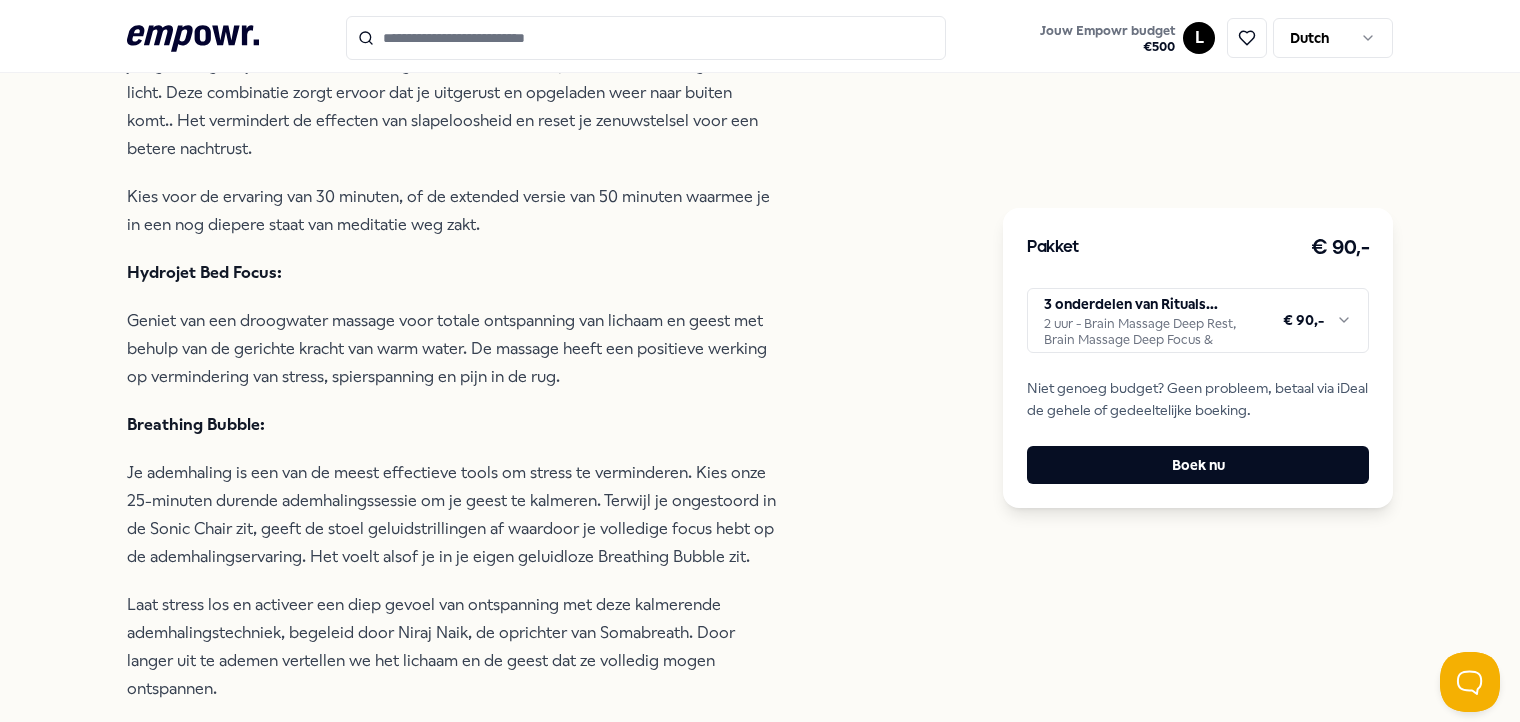 scroll, scrollTop: 1000, scrollLeft: 0, axis: vertical 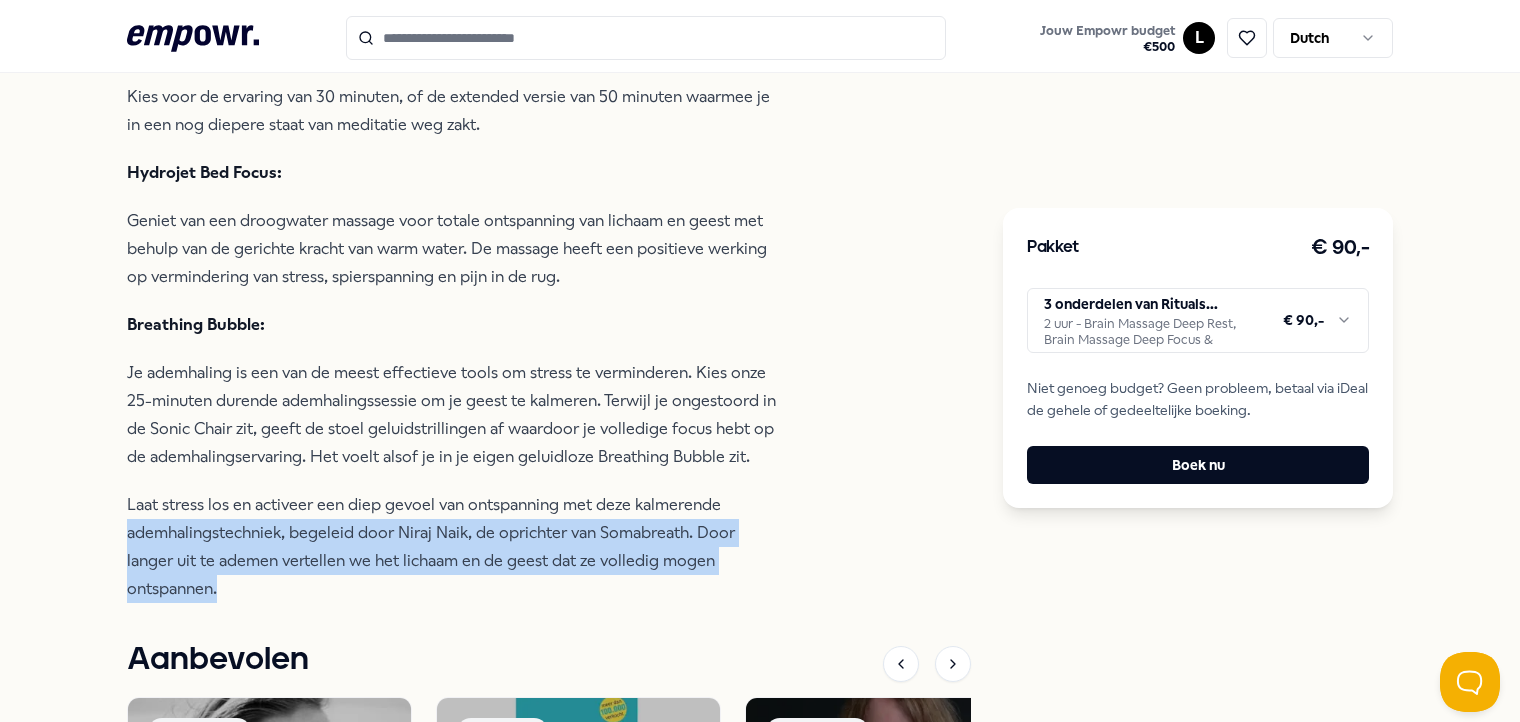 drag, startPoint x: 272, startPoint y: 596, endPoint x: 75, endPoint y: 541, distance: 204.53362 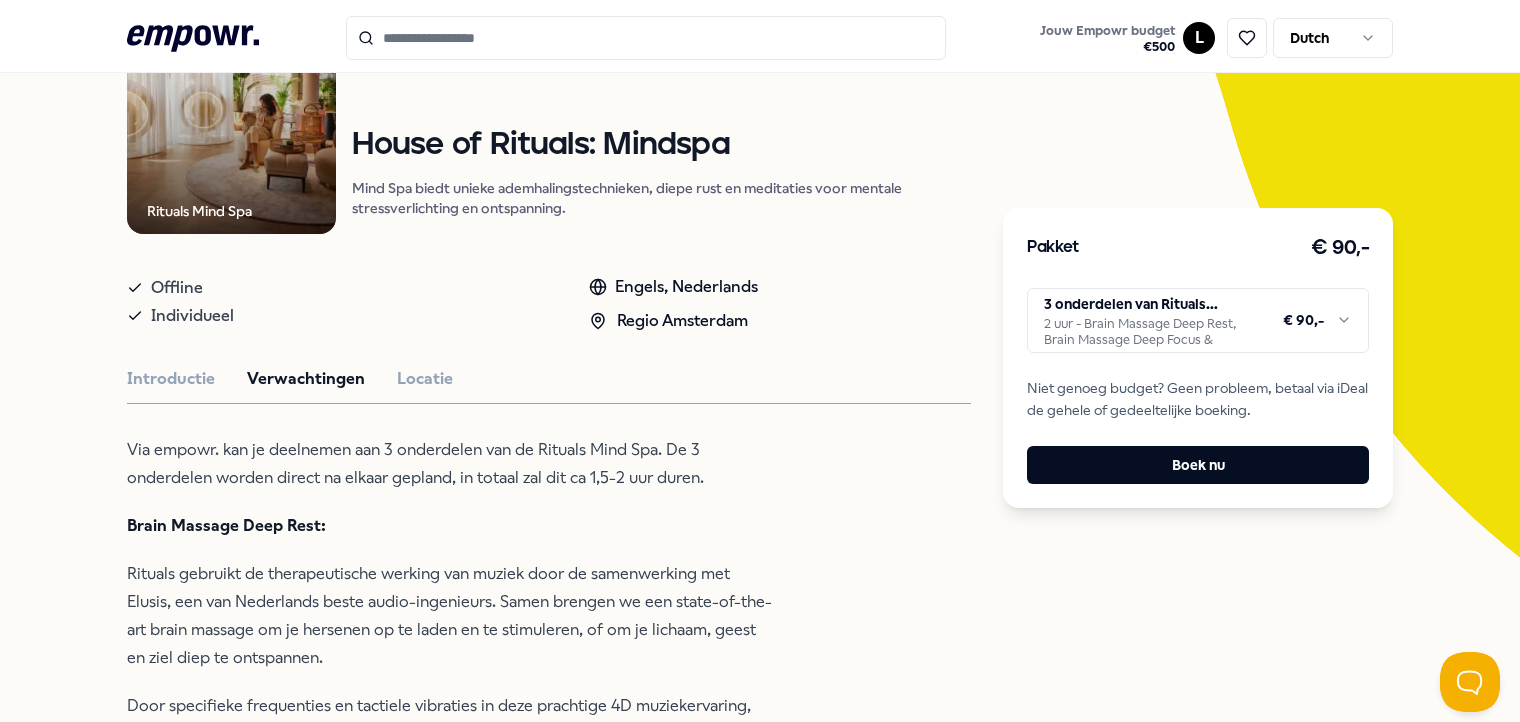 scroll, scrollTop: 0, scrollLeft: 0, axis: both 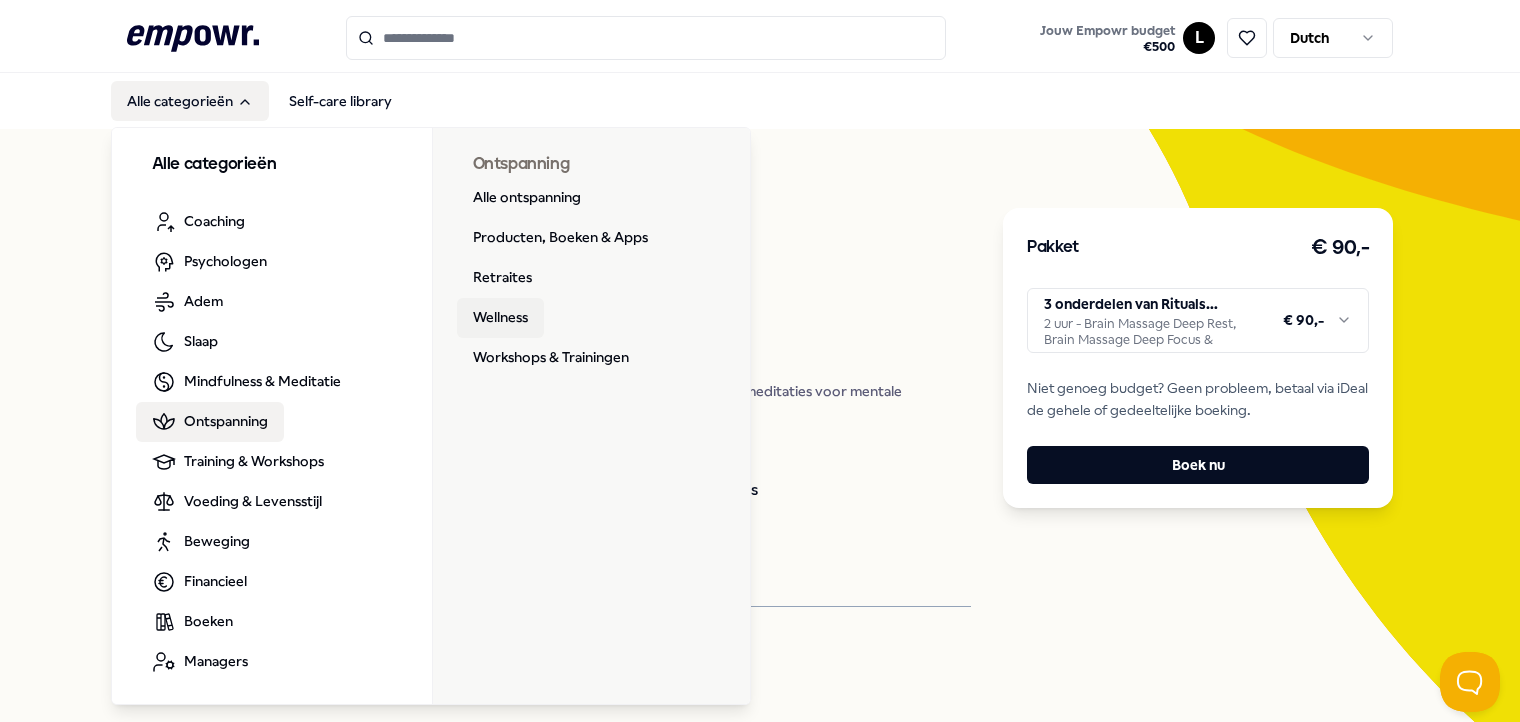 click on "Wellness" at bounding box center [500, 318] 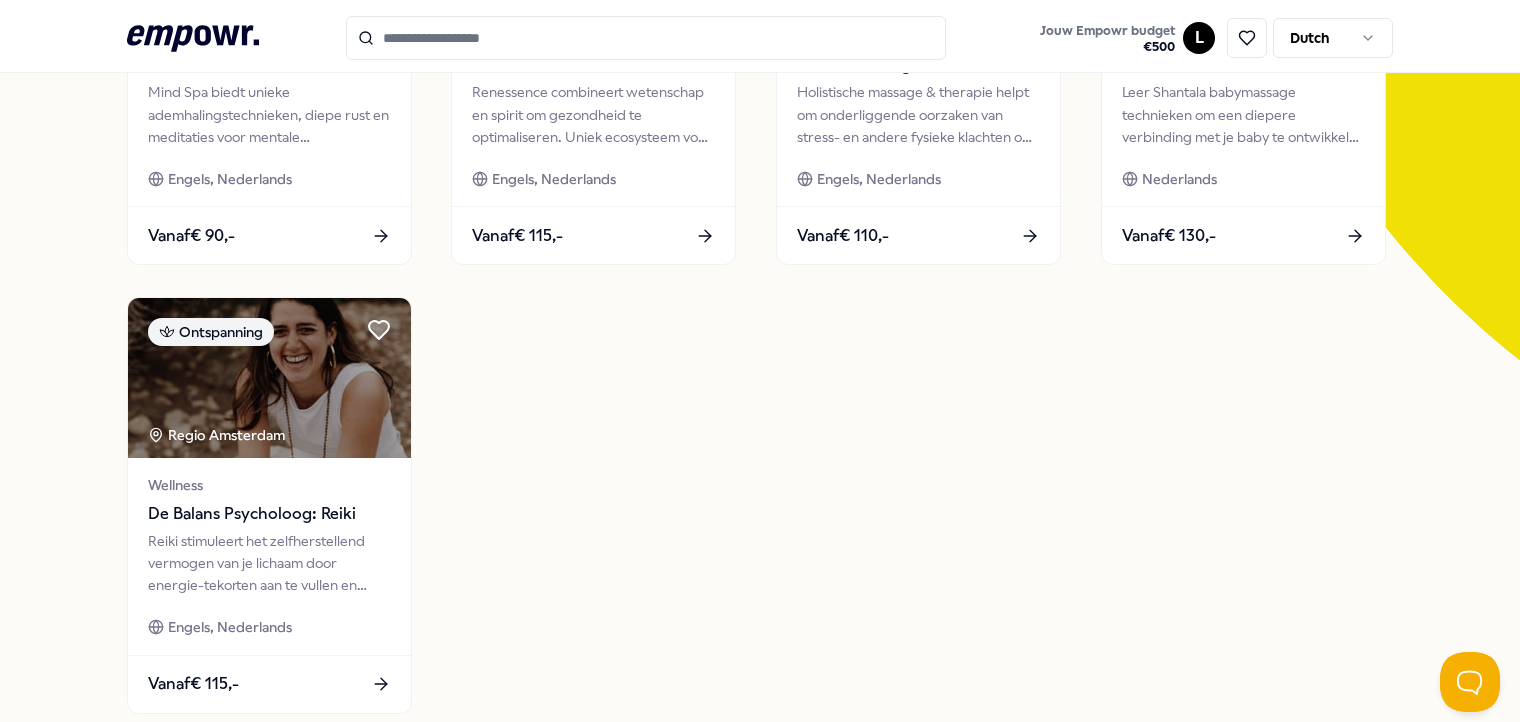 scroll, scrollTop: 100, scrollLeft: 0, axis: vertical 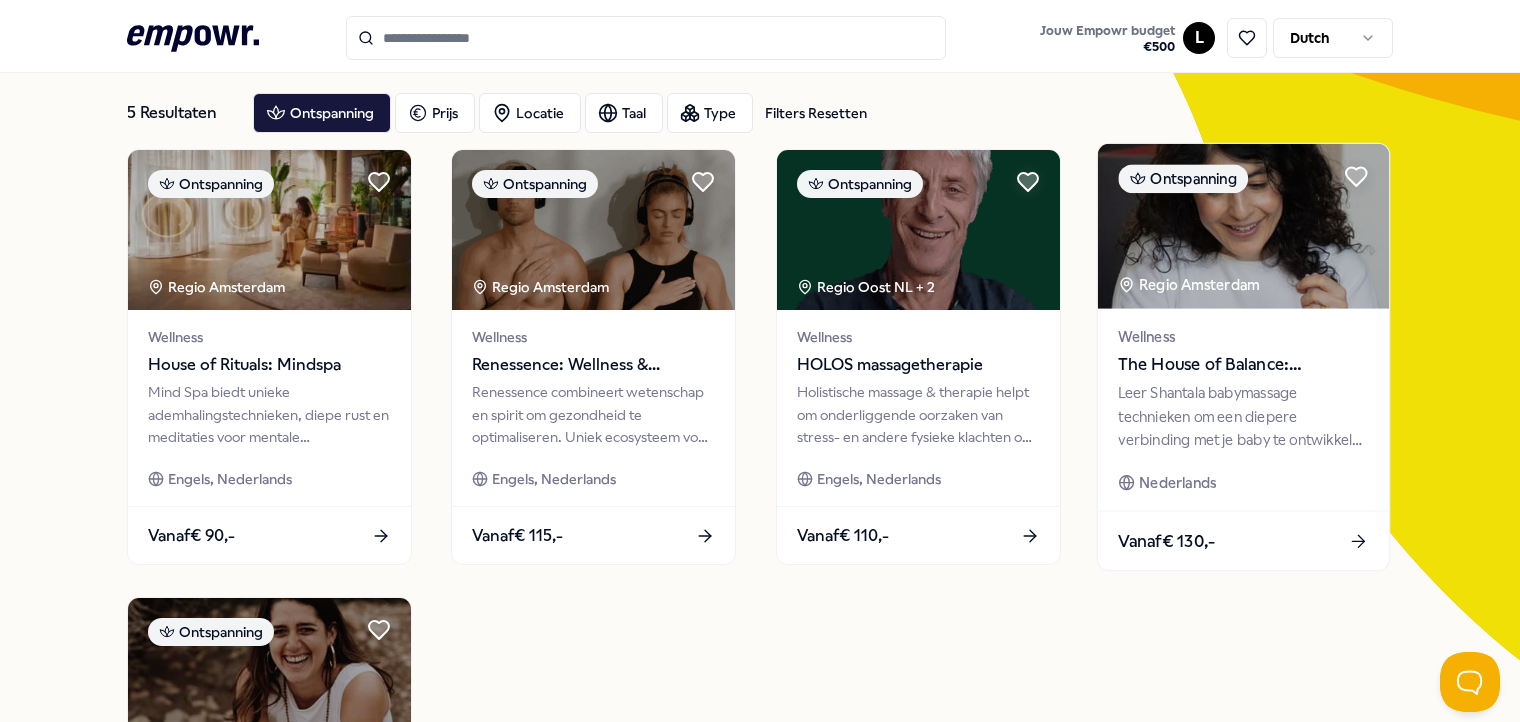 click on "The House of Balance: Babymassage aan huis" at bounding box center (1243, 365) 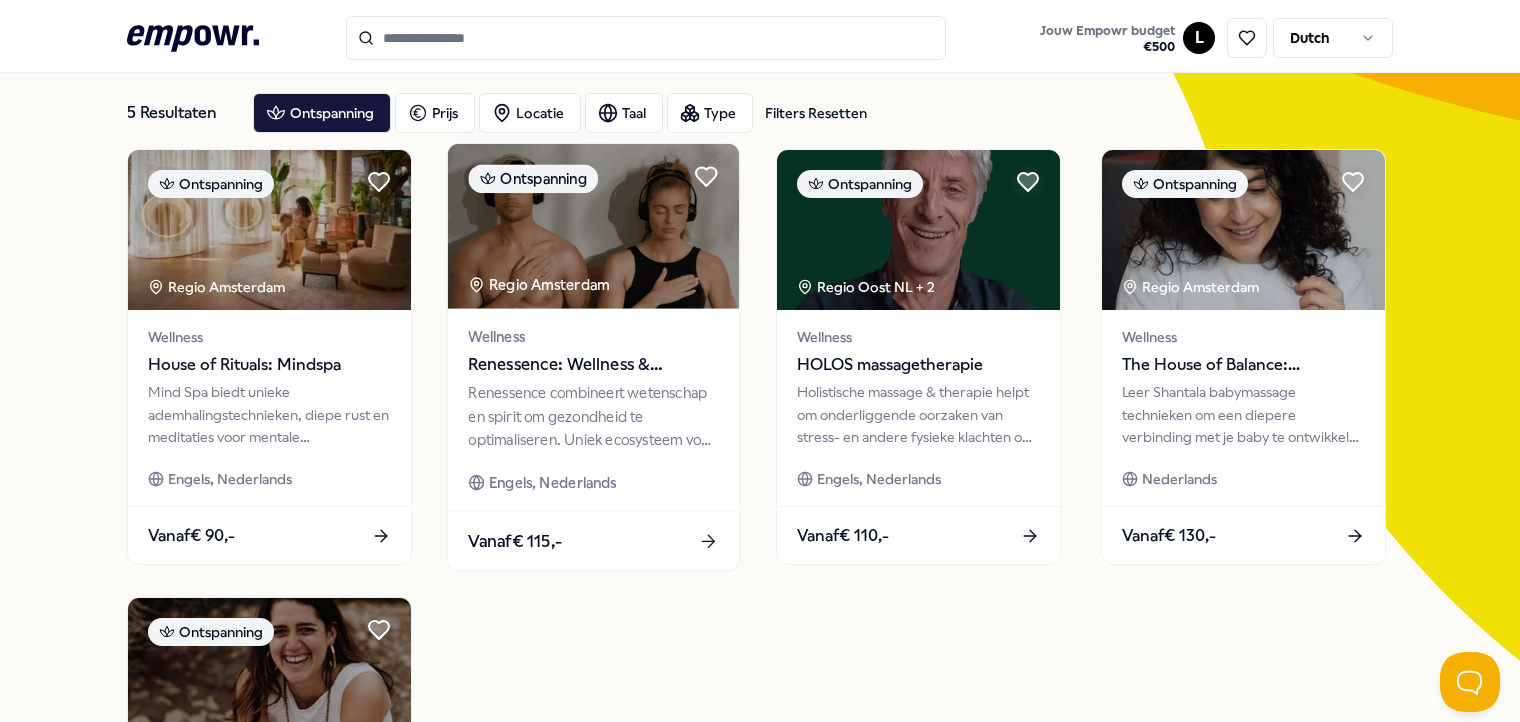 click at bounding box center [593, 226] 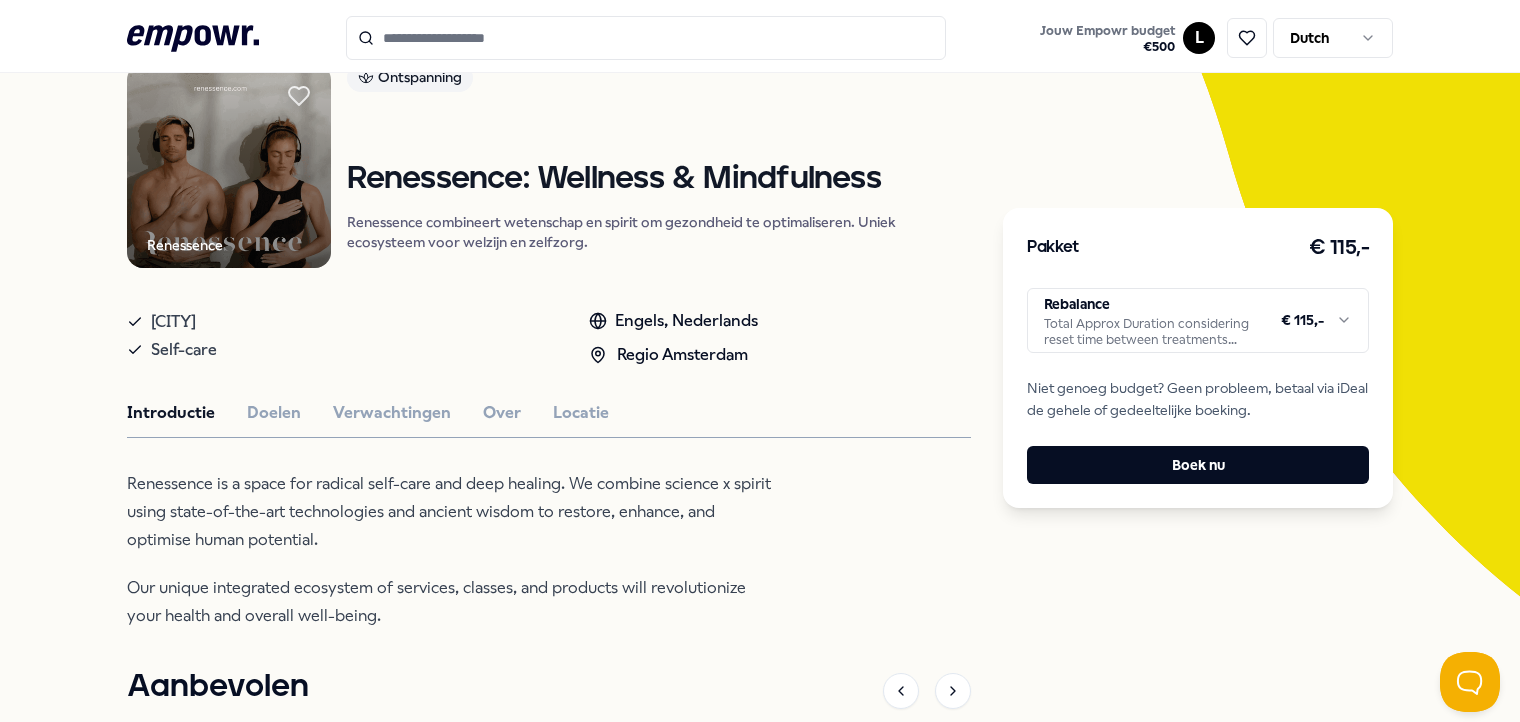 scroll, scrollTop: 200, scrollLeft: 0, axis: vertical 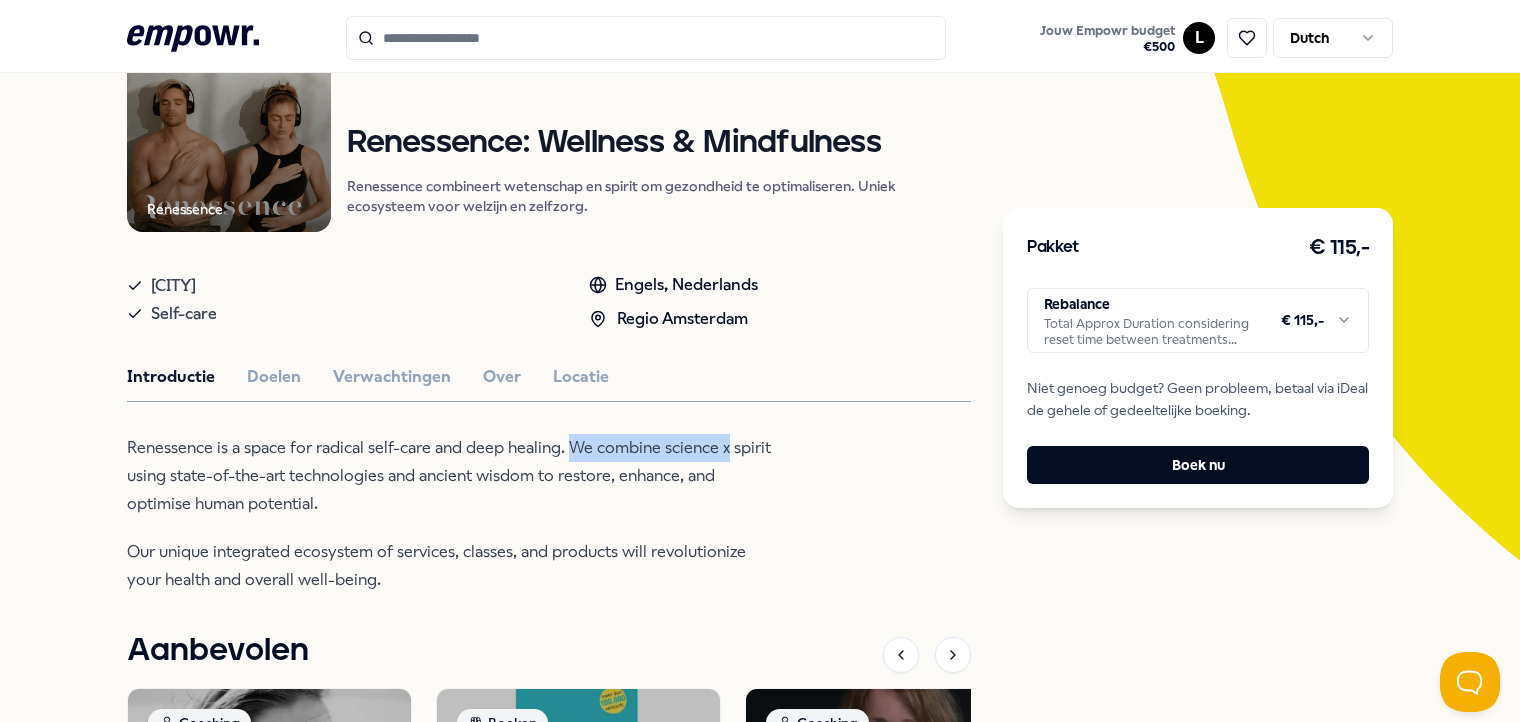drag, startPoint x: 568, startPoint y: 446, endPoint x: 728, endPoint y: 450, distance: 160.04999 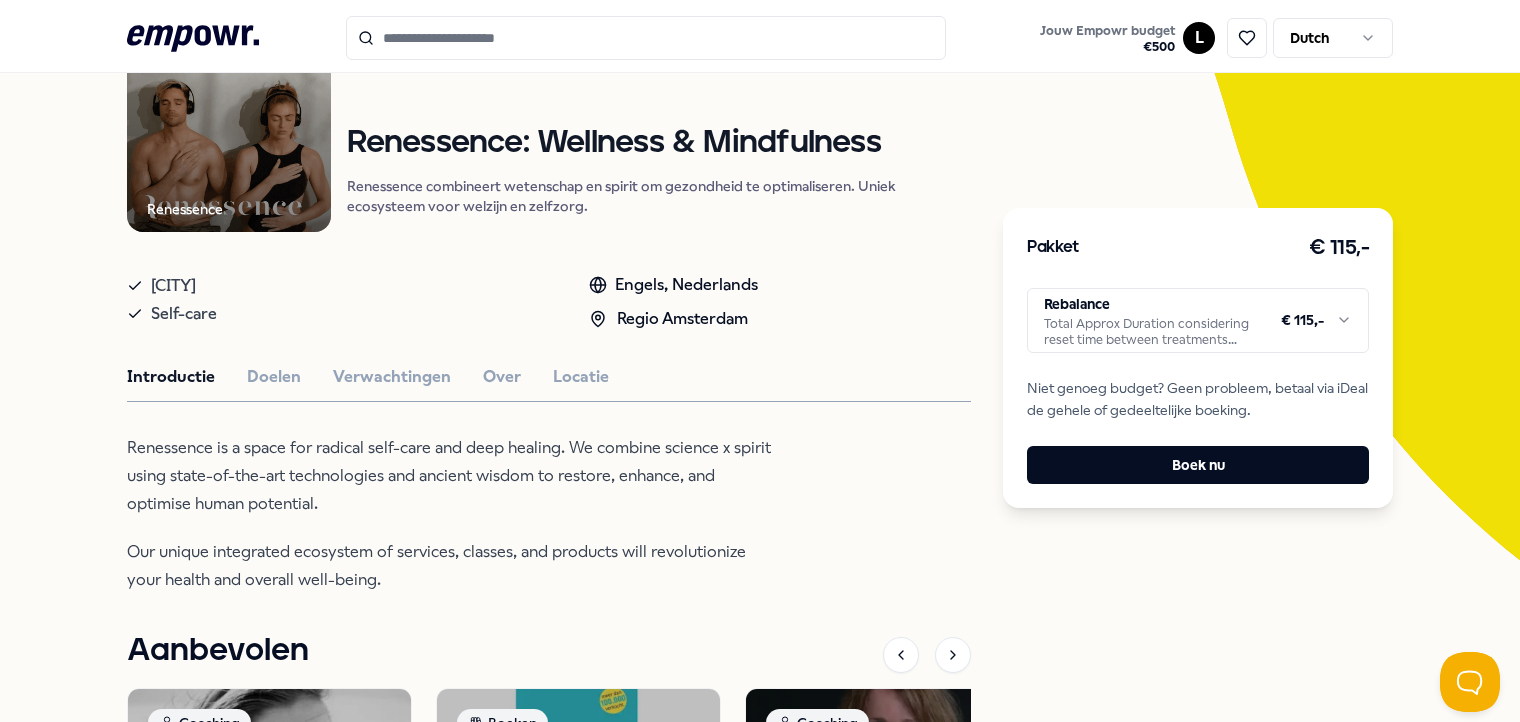 click on "Renessence is a space for radical self-care and deep healing. We combine science x spirit using state-of-the-art technologies and ancient wisdom to restore, enhance, and optimise human potential." at bounding box center [452, 476] 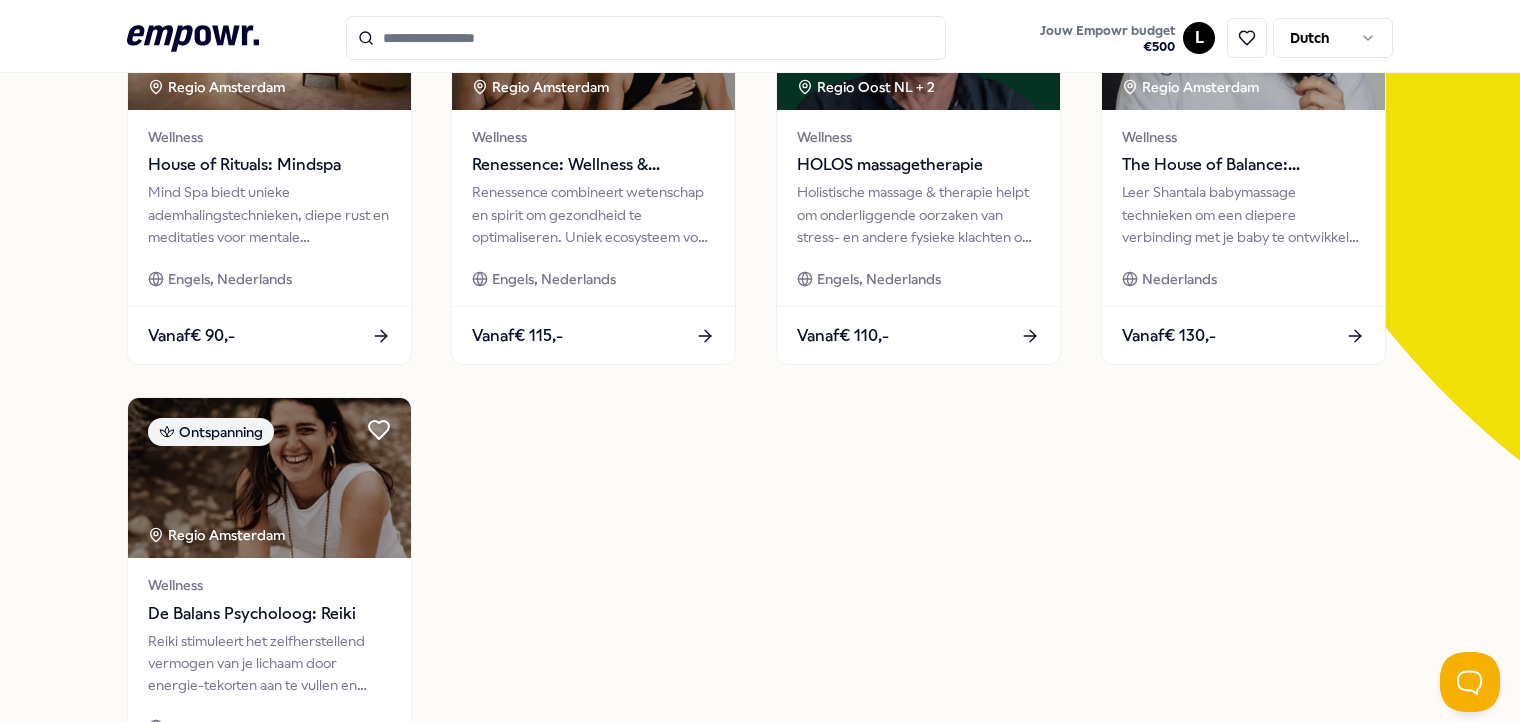 scroll, scrollTop: 0, scrollLeft: 0, axis: both 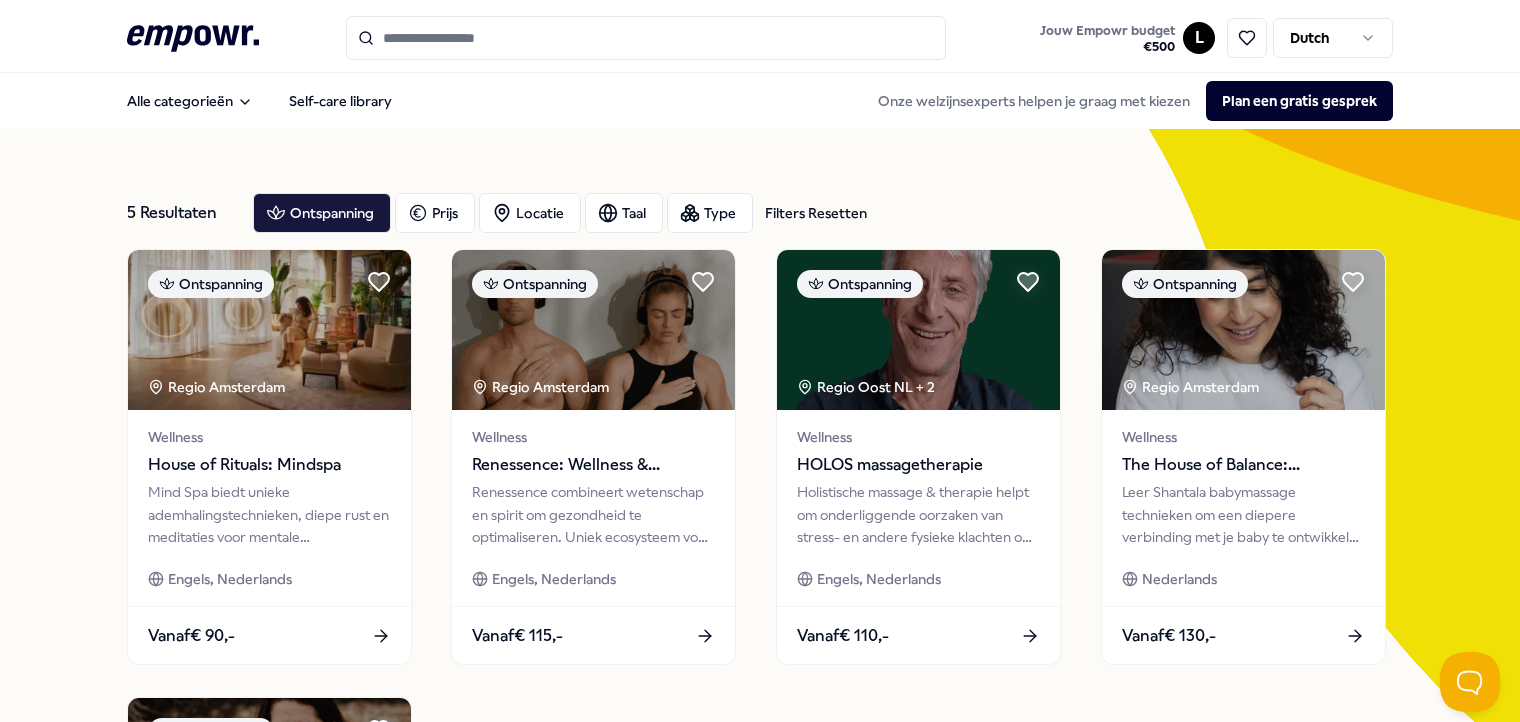 click on ".empowr-logo_svg__cls-1{fill:#03032f}" 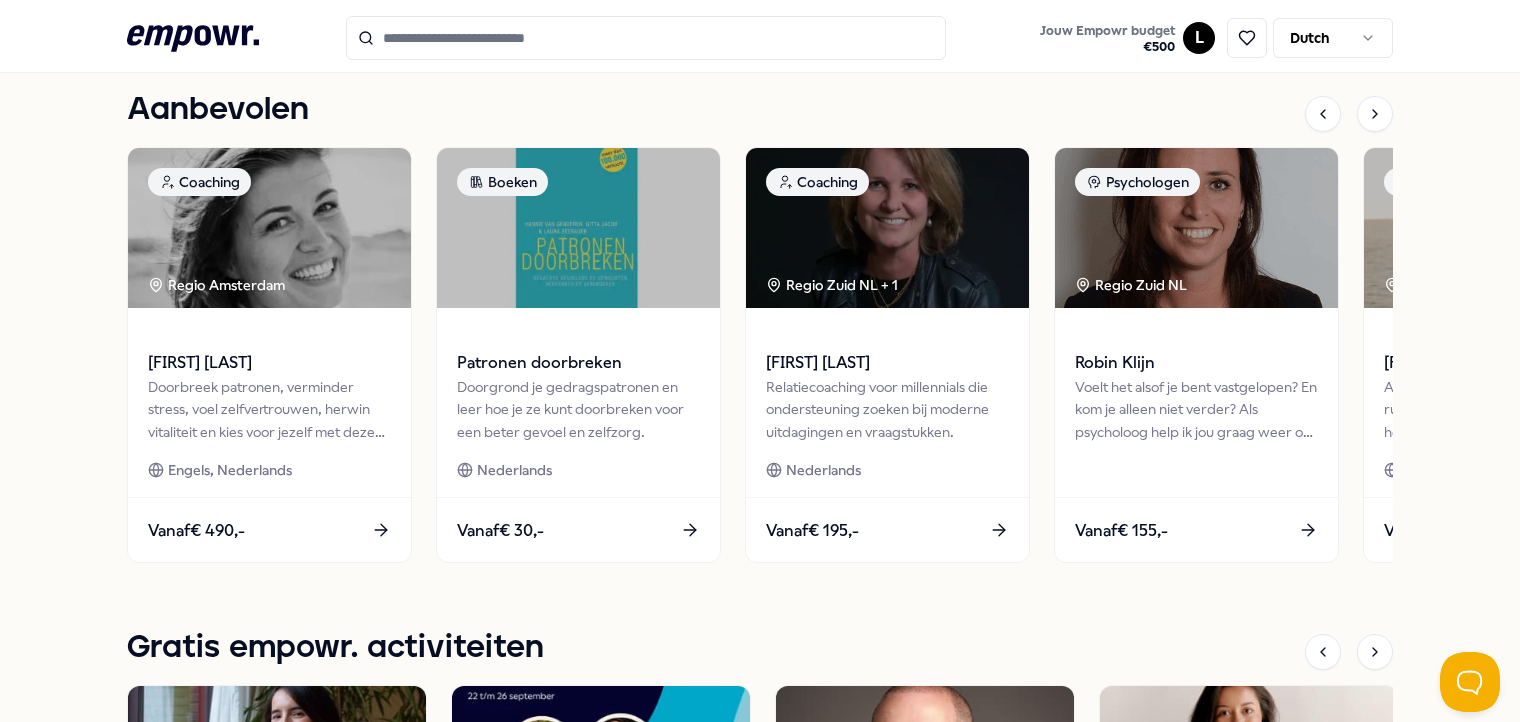 scroll, scrollTop: 800, scrollLeft: 0, axis: vertical 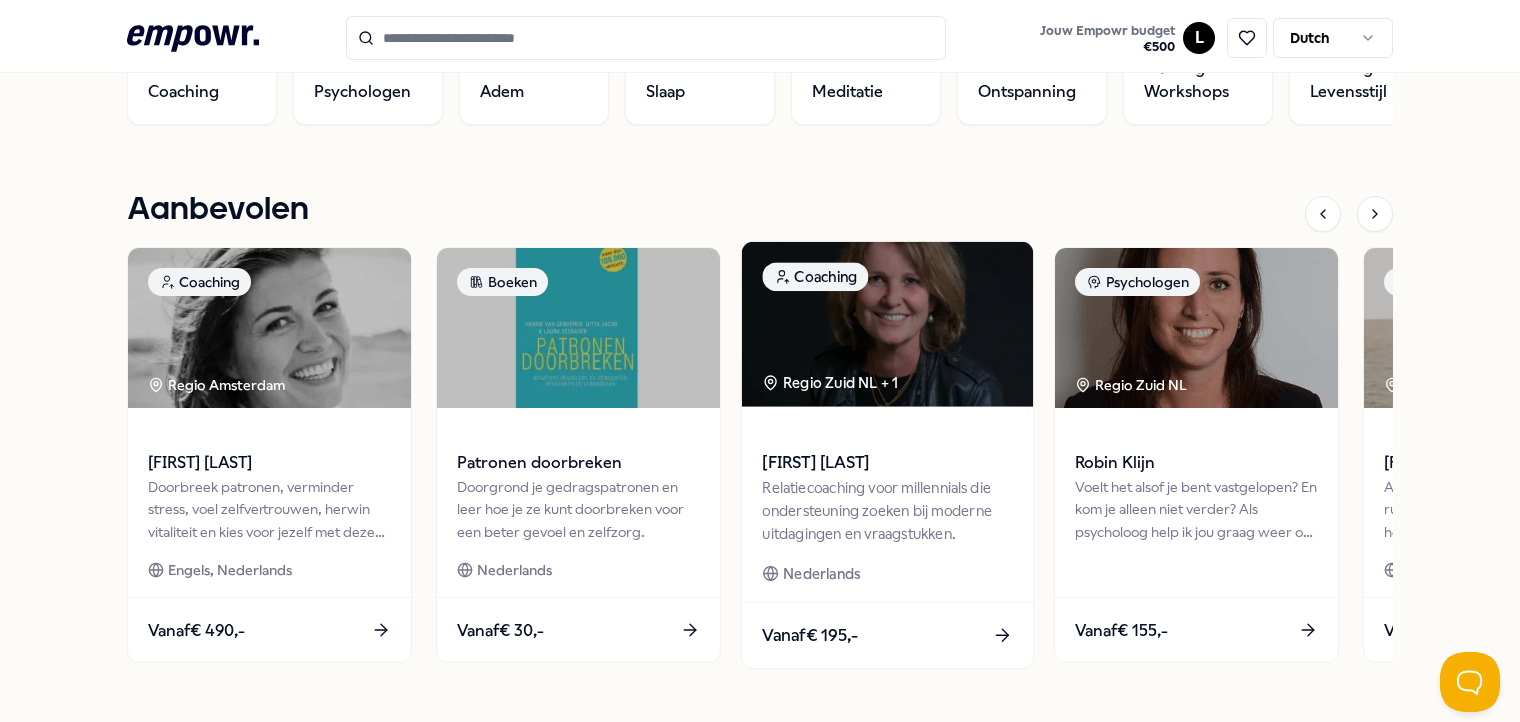 click on "Relatiecoaching voor millennials die ondersteuning zoeken bij moderne
uitdagingen en vraagstukken." at bounding box center (887, 510) 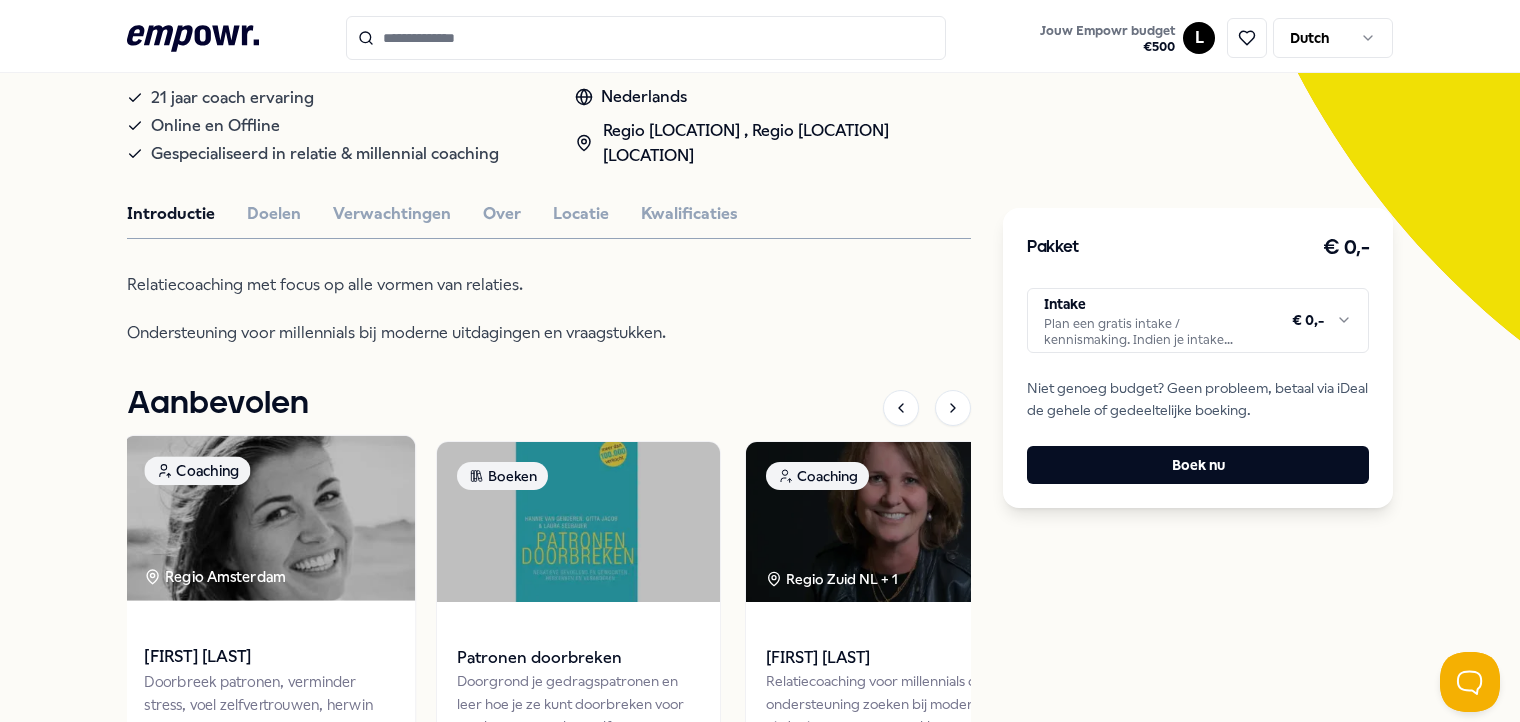 scroll, scrollTop: 528, scrollLeft: 0, axis: vertical 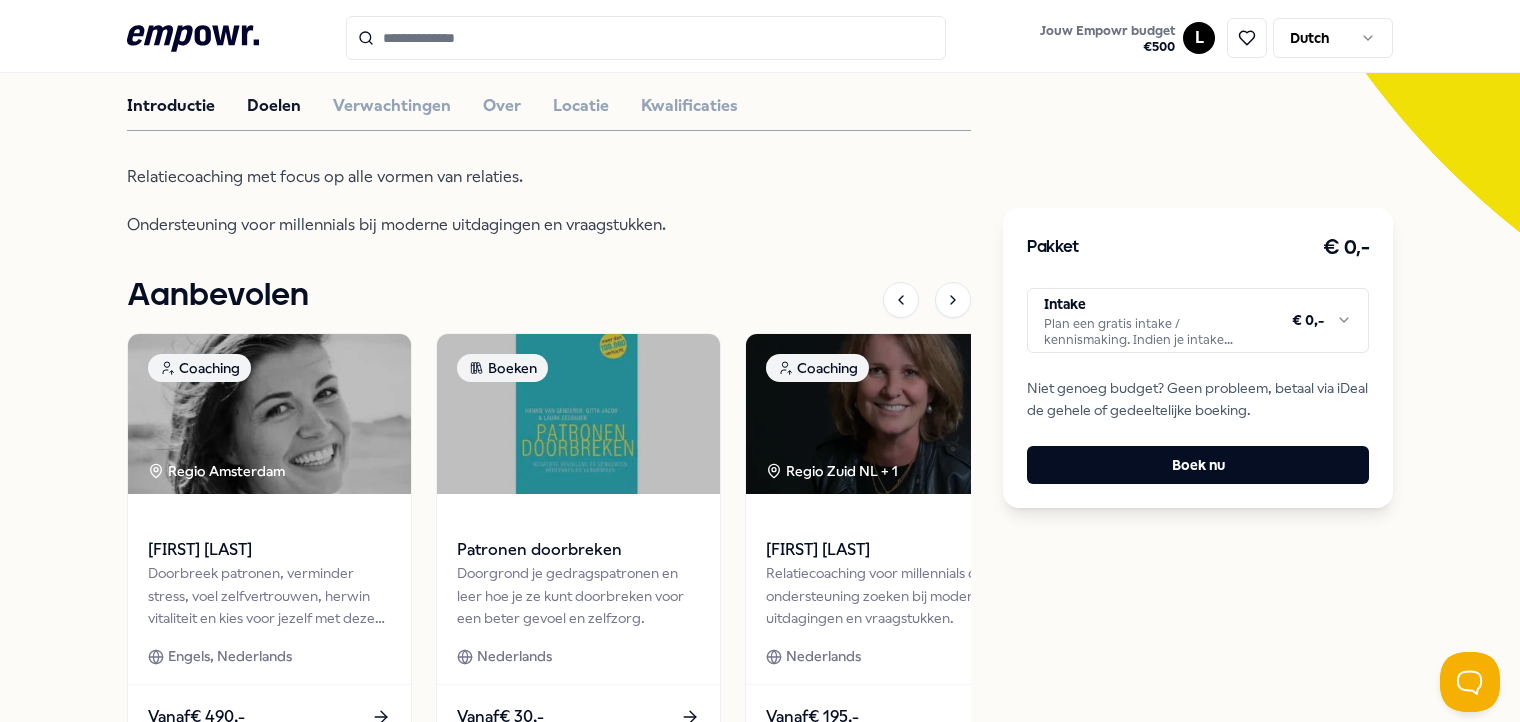 click on "Doelen" at bounding box center [274, 106] 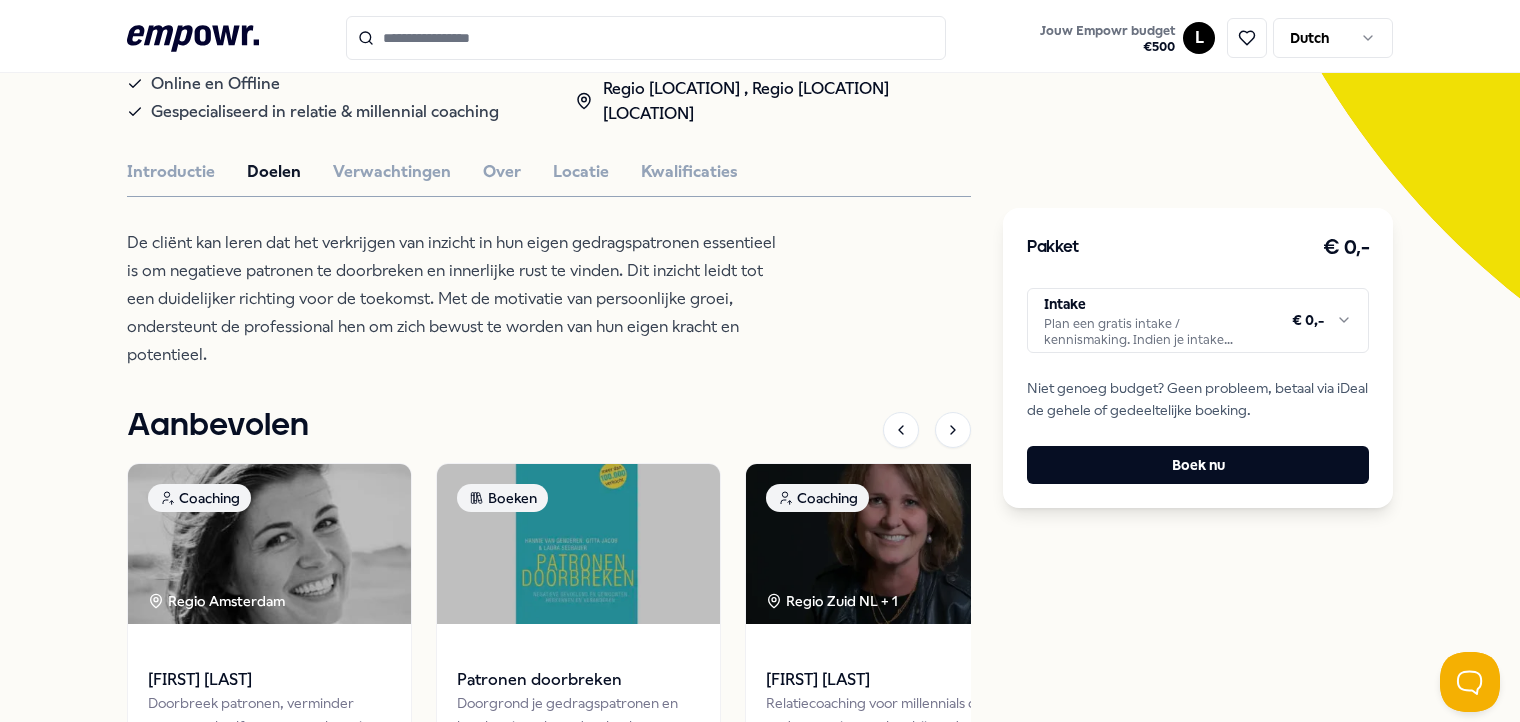 scroll, scrollTop: 428, scrollLeft: 0, axis: vertical 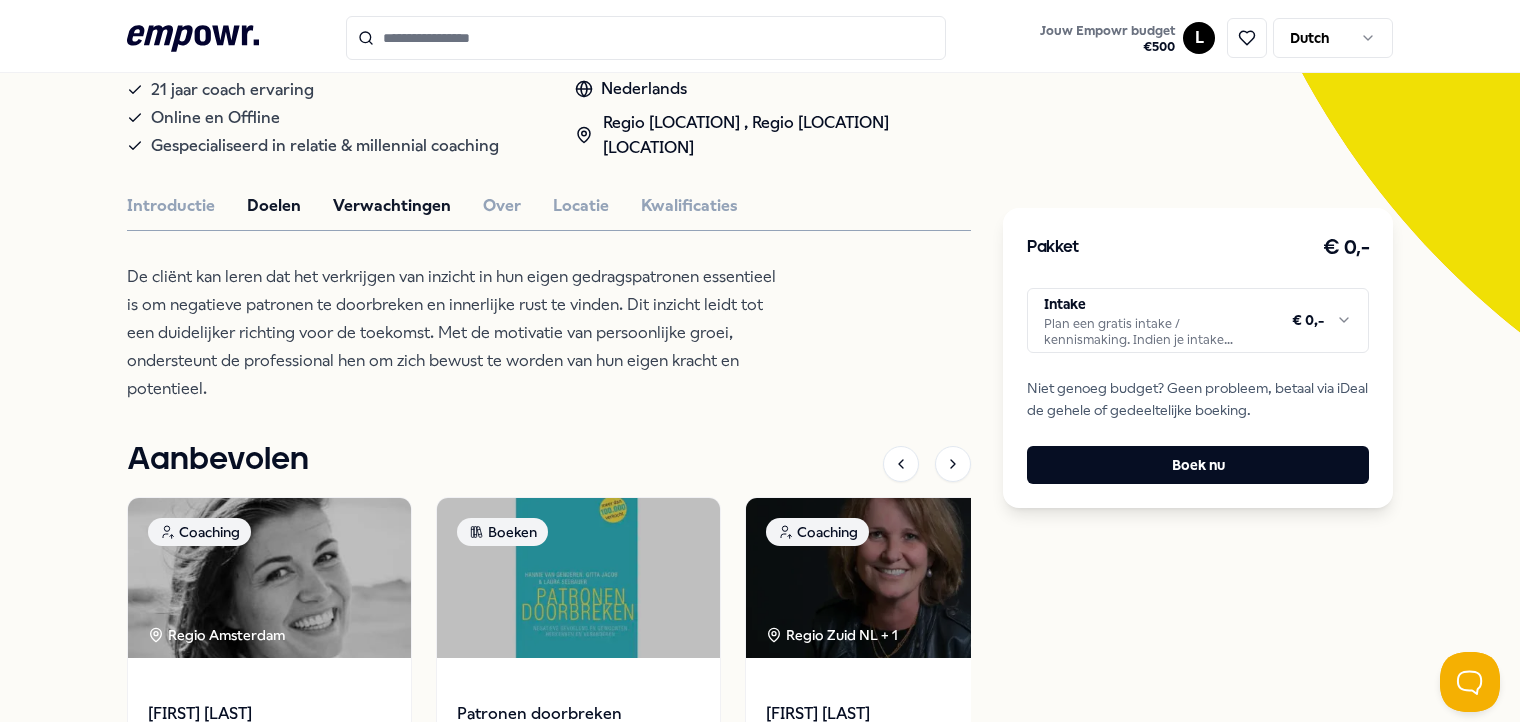 click on "Verwachtingen" at bounding box center [392, 206] 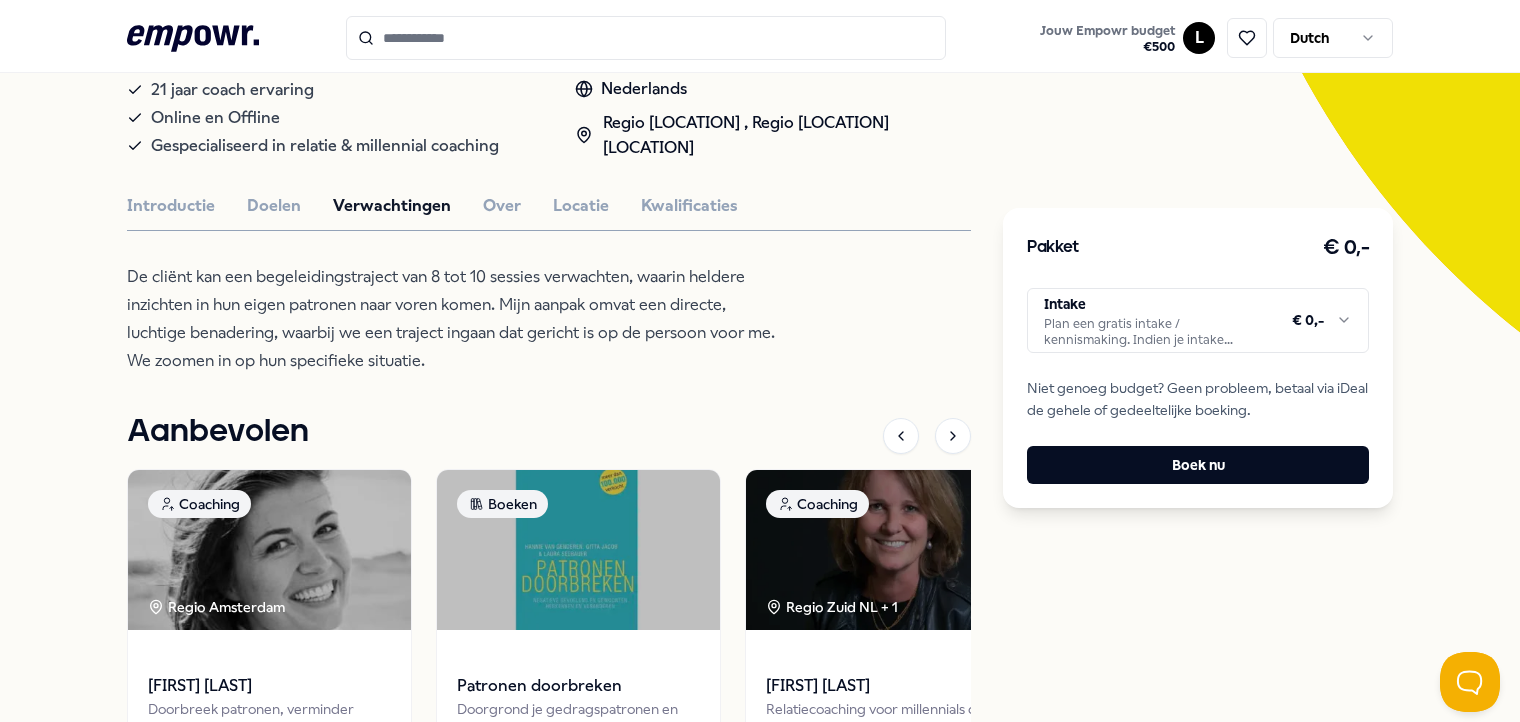 click on "Verwachtingen" at bounding box center [392, 206] 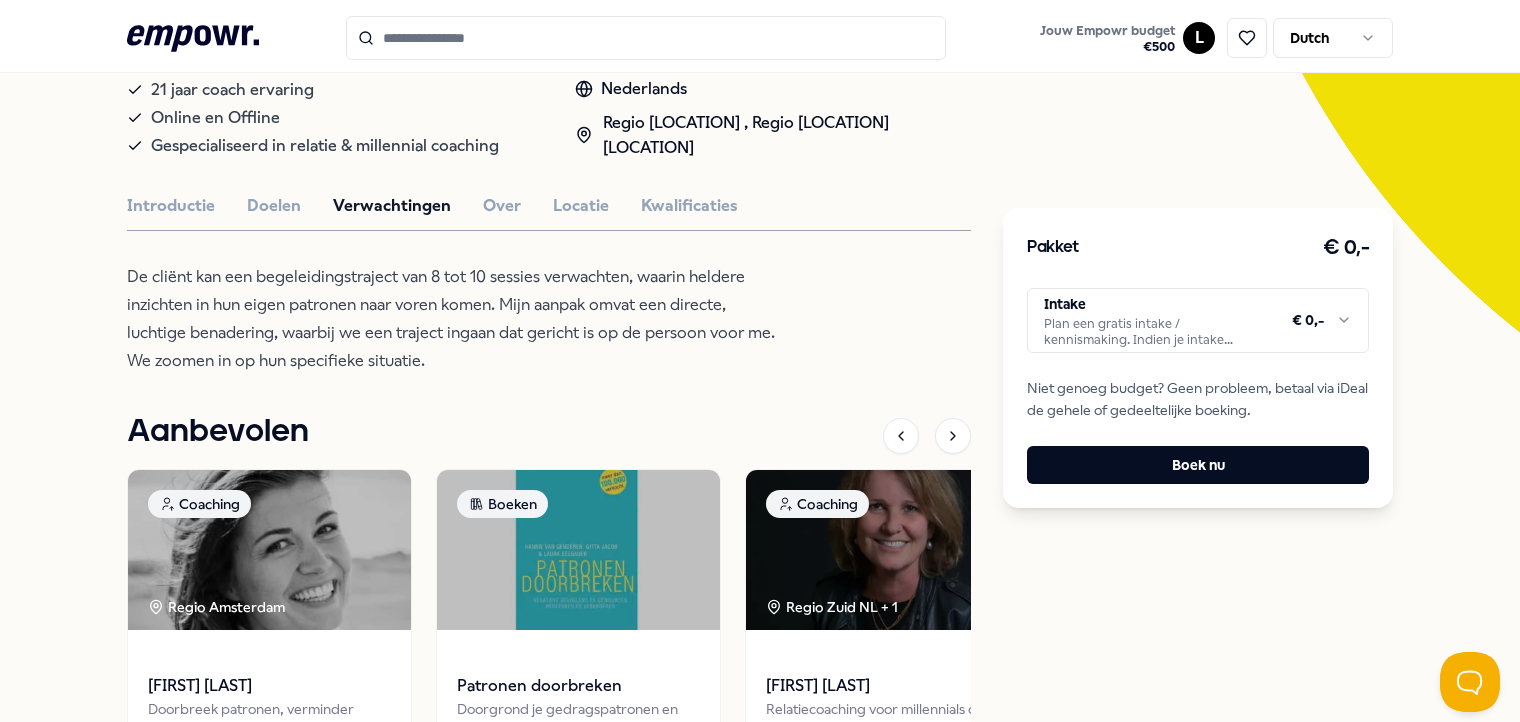 click on "Introductie Doelen Verwachtingen Over Locatie Kwalificaties" at bounding box center (549, 206) 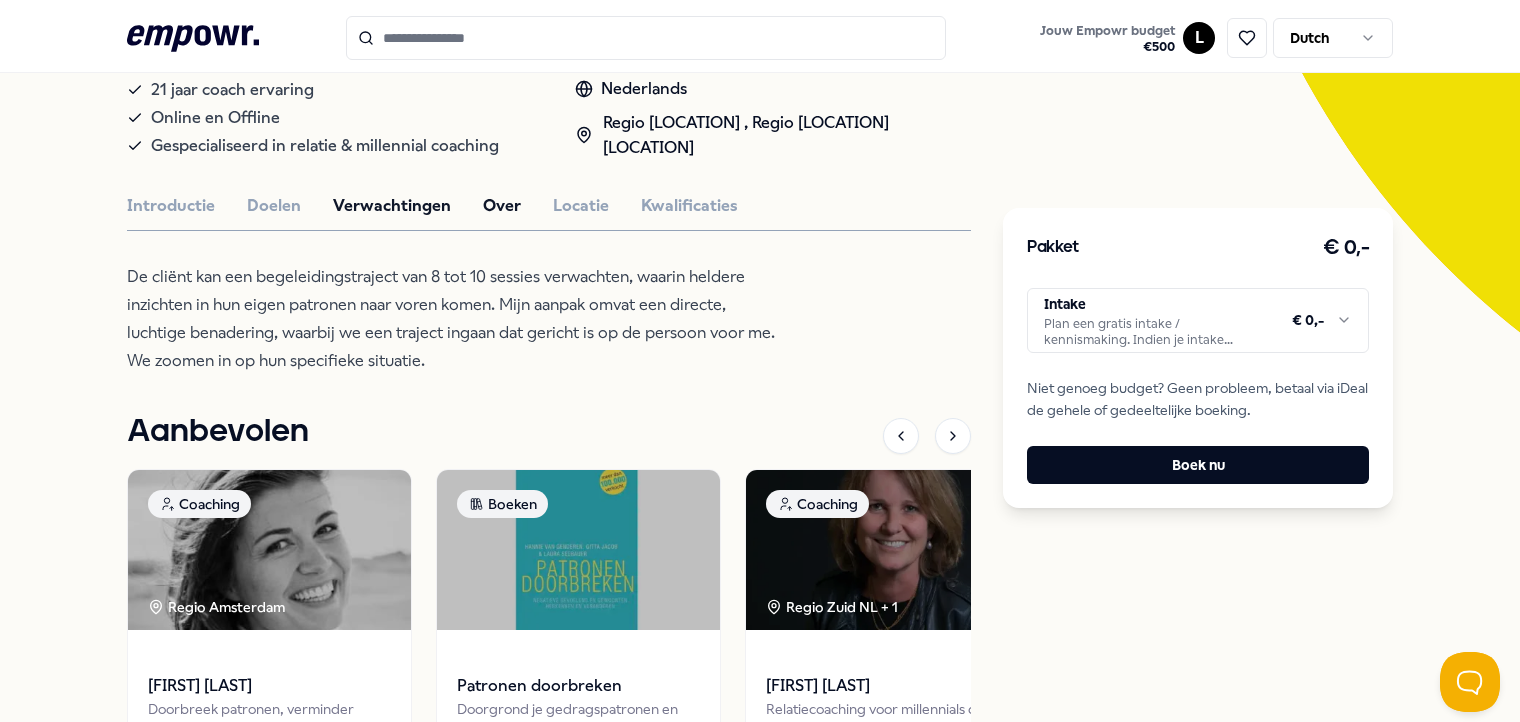 click on "Over" at bounding box center (502, 206) 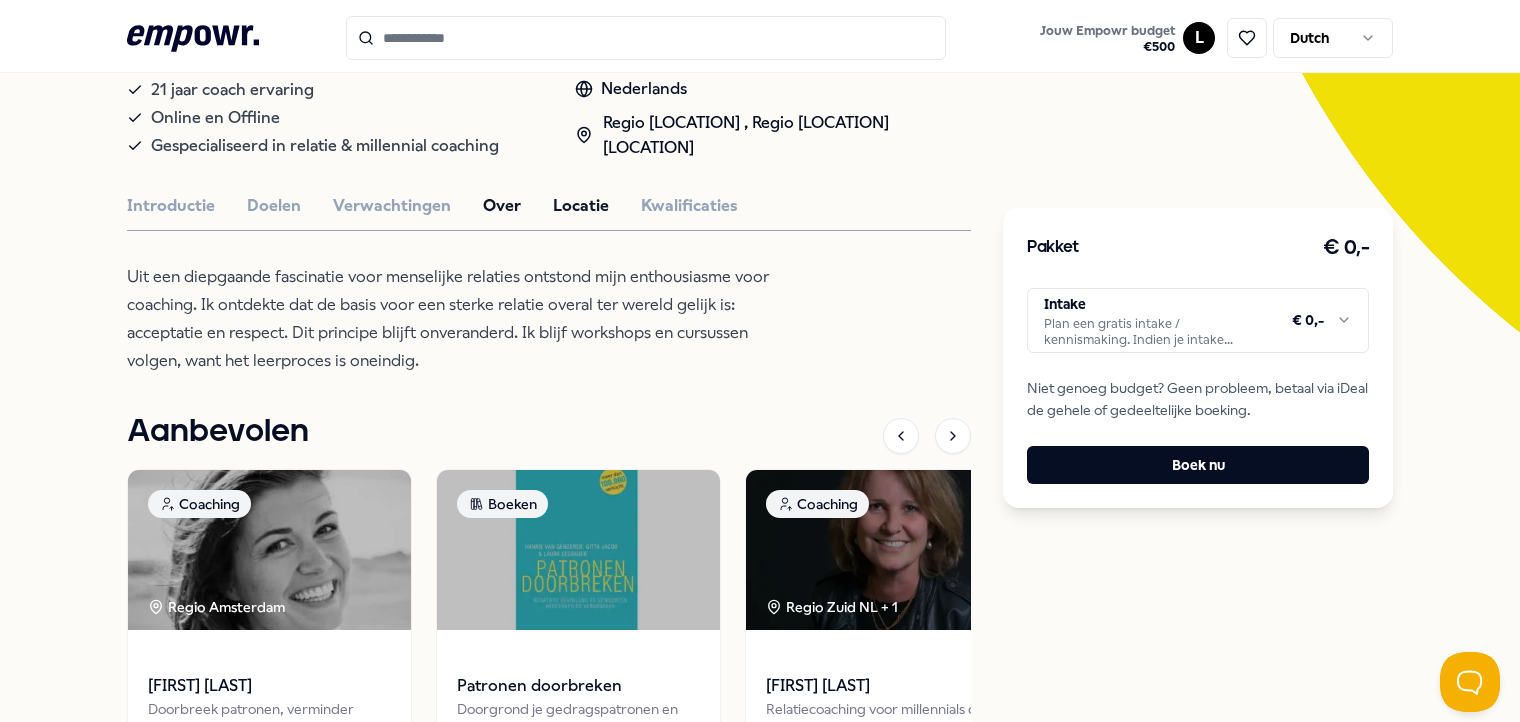 click on "Locatie" at bounding box center [581, 206] 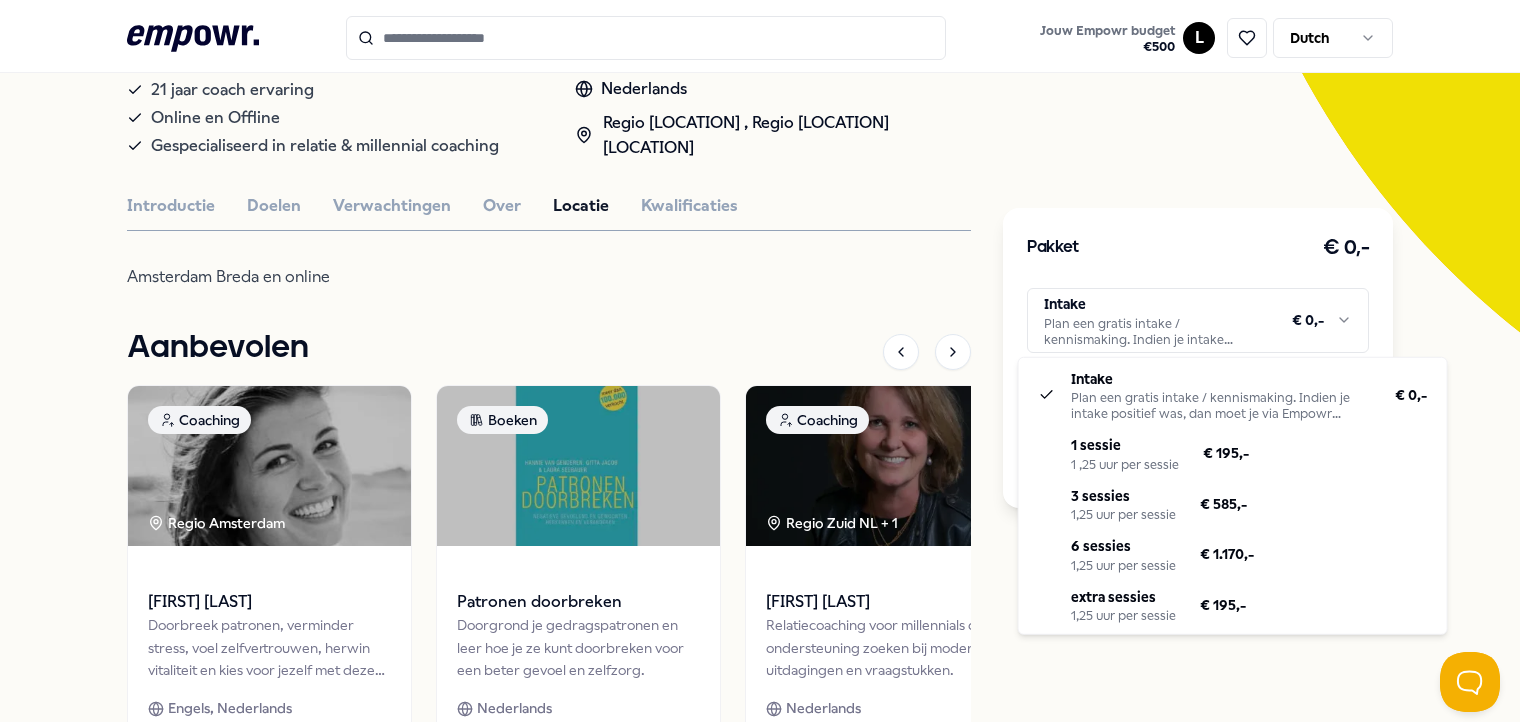 click on ".empowr-logo_svg__cls-1{fill:#03032f} Jouw Empowr budget € 500 L Dutch Alle categorieën   Self-care library Terug Ardje Sandkuyl Coaching Ardje Sandkuyl Relatiecoaching voor millennials die ondersteuning zoeken bij moderne uitdagingen en vraagstukken. 21 jaar coach ervaring Online en Offline Gespecialiseerd in relatie & millennial coaching Nederlands Regio [REGION] , Regio  [REGION]  NL  Introductie Doelen Verwachtingen Over Locatie Kwalificaties [CITY] [CITY] en online Aanbevolen Coaching Regio [REGION]    Astrid van Spronsen Doorbreek patronen, verminder stress, voel zelfvertrouwen, herwin vitaliteit en
kies voor jezelf met deze coaching. Engels, Nederlands Vanaf  € 490,- Boeken Patronen doorbreken Doorgrond je gedragspatronen en leer hoe je ze kunt doorbreken voor een beter
gevoel en zelfzorg. Nederlands Vanaf  € 30,- Coaching Regio  [REGION]  NL    + 1 Ardje Sandkuyl Relatiecoaching voor millennials die ondersteuning zoeken bij moderne
uitdagingen en vraagstukken. Nederlands Vanaf  € 195,-" at bounding box center (760, 361) 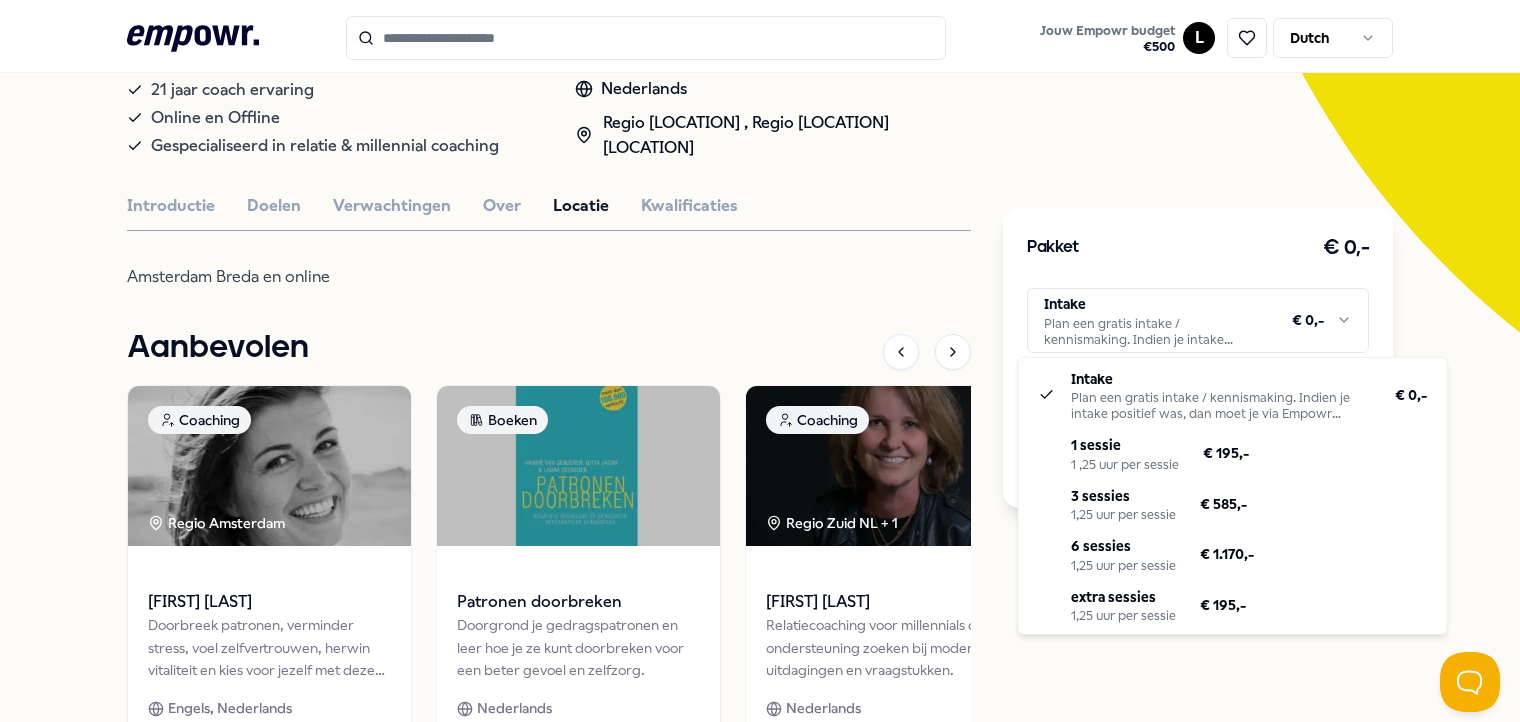 click on ".empowr-logo_svg__cls-1{fill:#03032f} Jouw Empowr budget € 500 L Dutch Alle categorieën   Self-care library Terug Ardje Sandkuyl Coaching Ardje Sandkuyl Relatiecoaching voor millennials die ondersteuning zoeken bij moderne uitdagingen en vraagstukken. 21 jaar coach ervaring Online en Offline Gespecialiseerd in relatie & millennial coaching Nederlands Regio [REGION] , Regio  [REGION]  NL  Introductie Doelen Verwachtingen Over Locatie Kwalificaties [CITY] [CITY] en online Aanbevolen Coaching Regio [REGION]    Astrid van Spronsen Doorbreek patronen, verminder stress, voel zelfvertrouwen, herwin vitaliteit en
kies voor jezelf met deze coaching. Engels, Nederlands Vanaf  € 490,- Boeken Patronen doorbreken Doorgrond je gedragspatronen en leer hoe je ze kunt doorbreken voor een beter
gevoel en zelfzorg. Nederlands Vanaf  € 30,- Coaching Regio  [REGION]  NL    + 1 Ardje Sandkuyl Relatiecoaching voor millennials die ondersteuning zoeken bij moderne
uitdagingen en vraagstukken. Nederlands Vanaf  € 195,-" at bounding box center [760, 361] 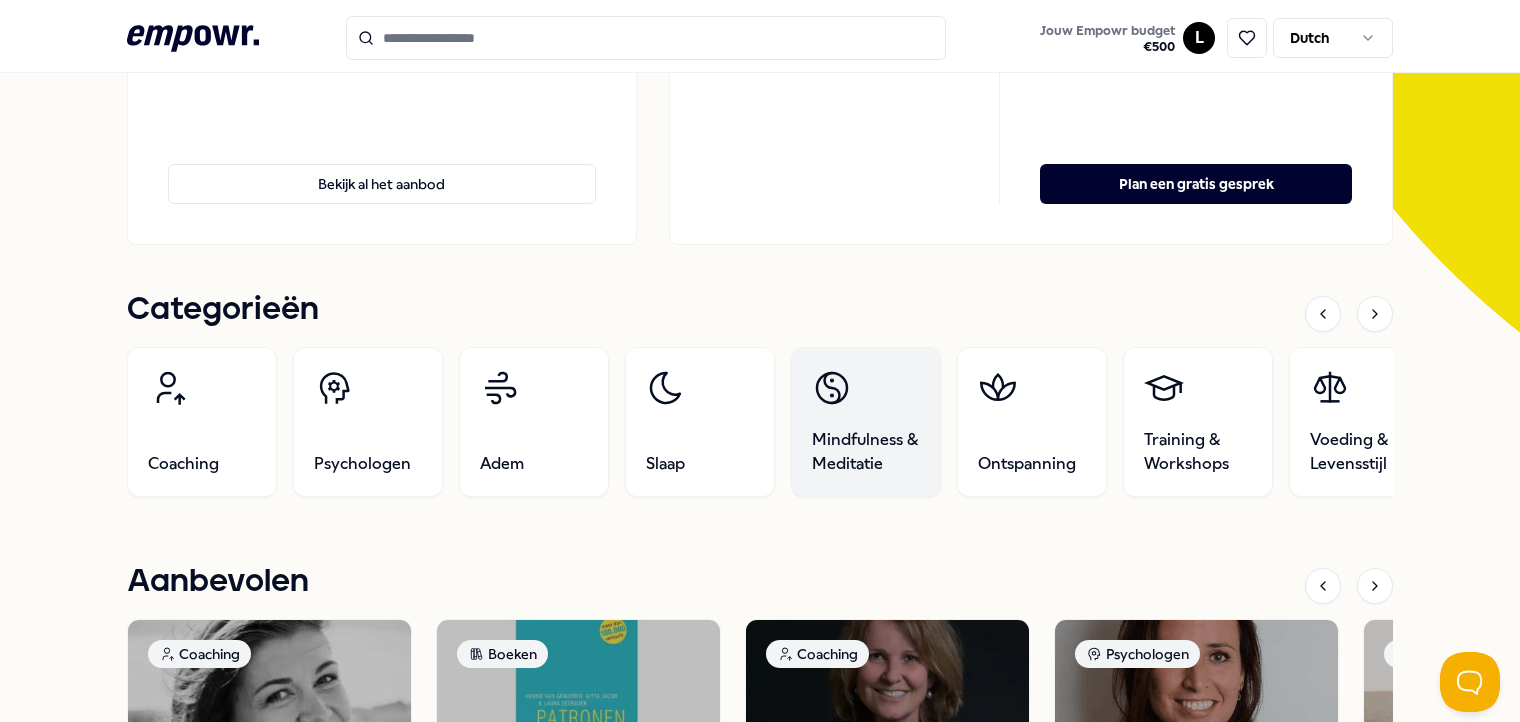 click on "Mindfulness & Meditatie" at bounding box center (866, 452) 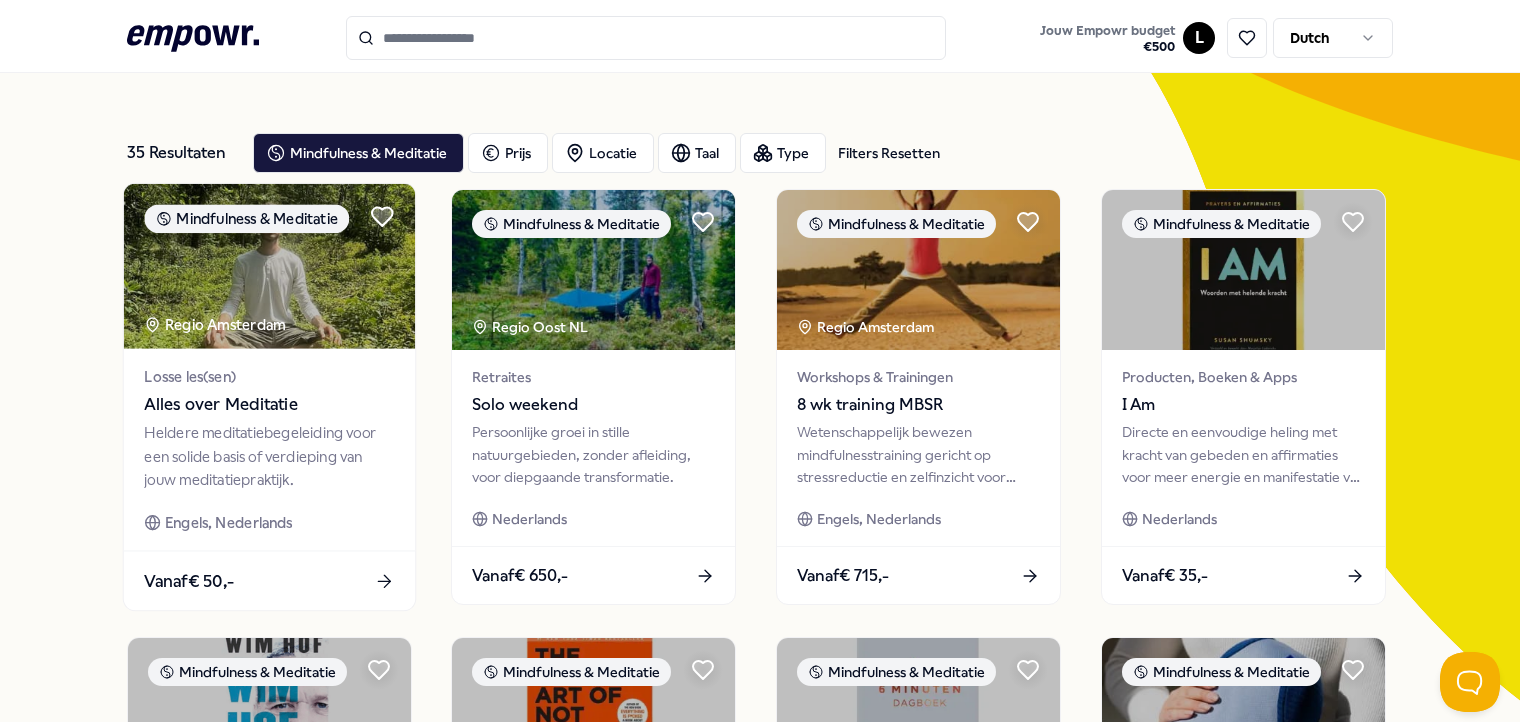 scroll, scrollTop: 0, scrollLeft: 0, axis: both 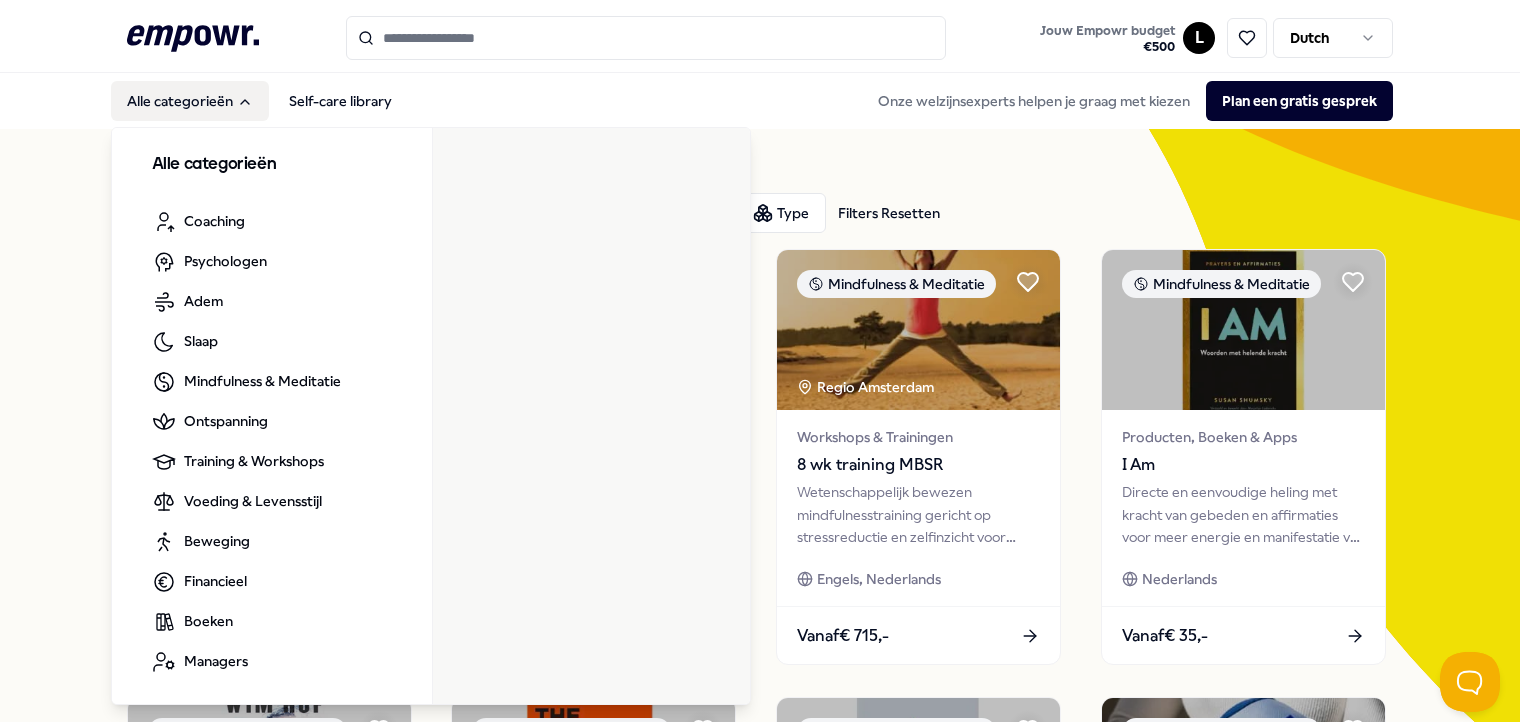click on "Alle categorieën" at bounding box center [190, 101] 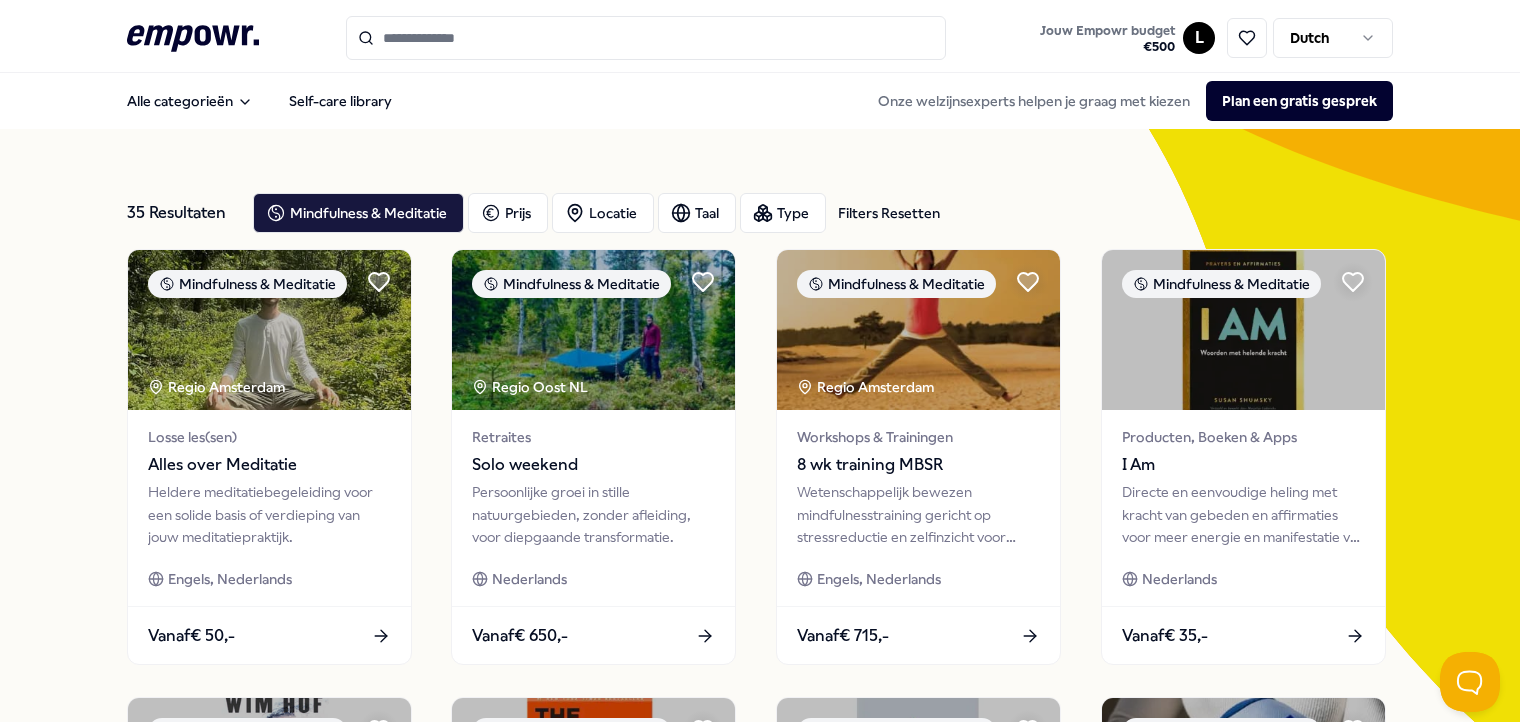 click 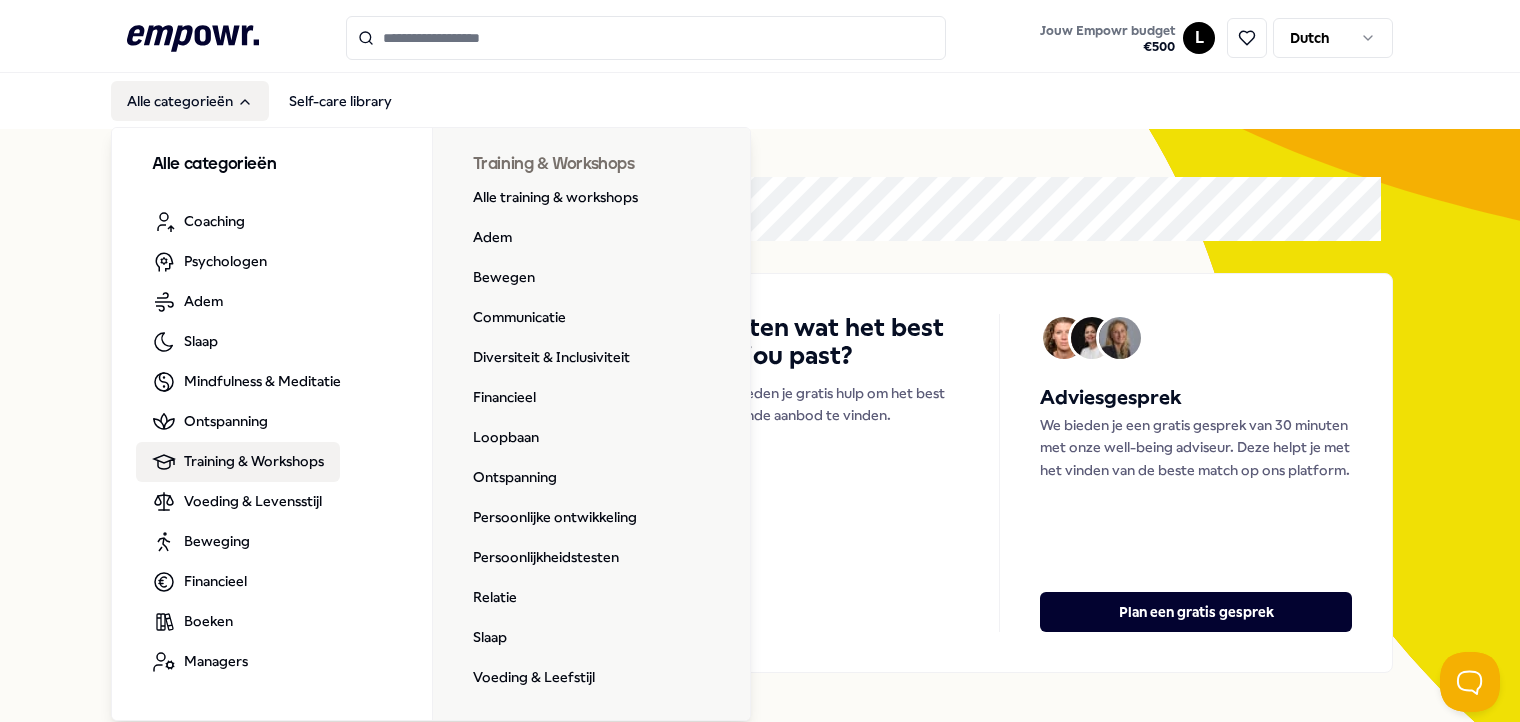 click on "Training & Workshops" at bounding box center (254, 461) 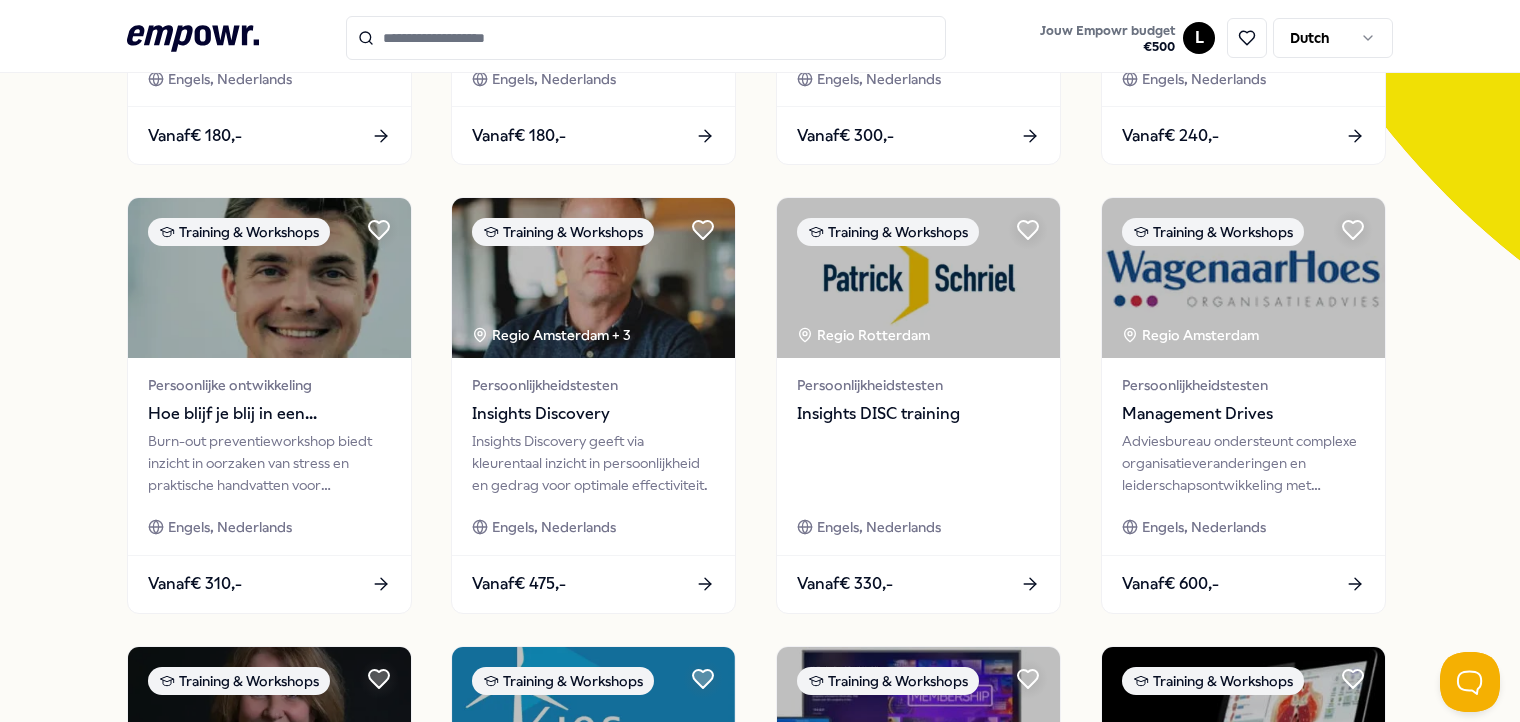scroll, scrollTop: 0, scrollLeft: 0, axis: both 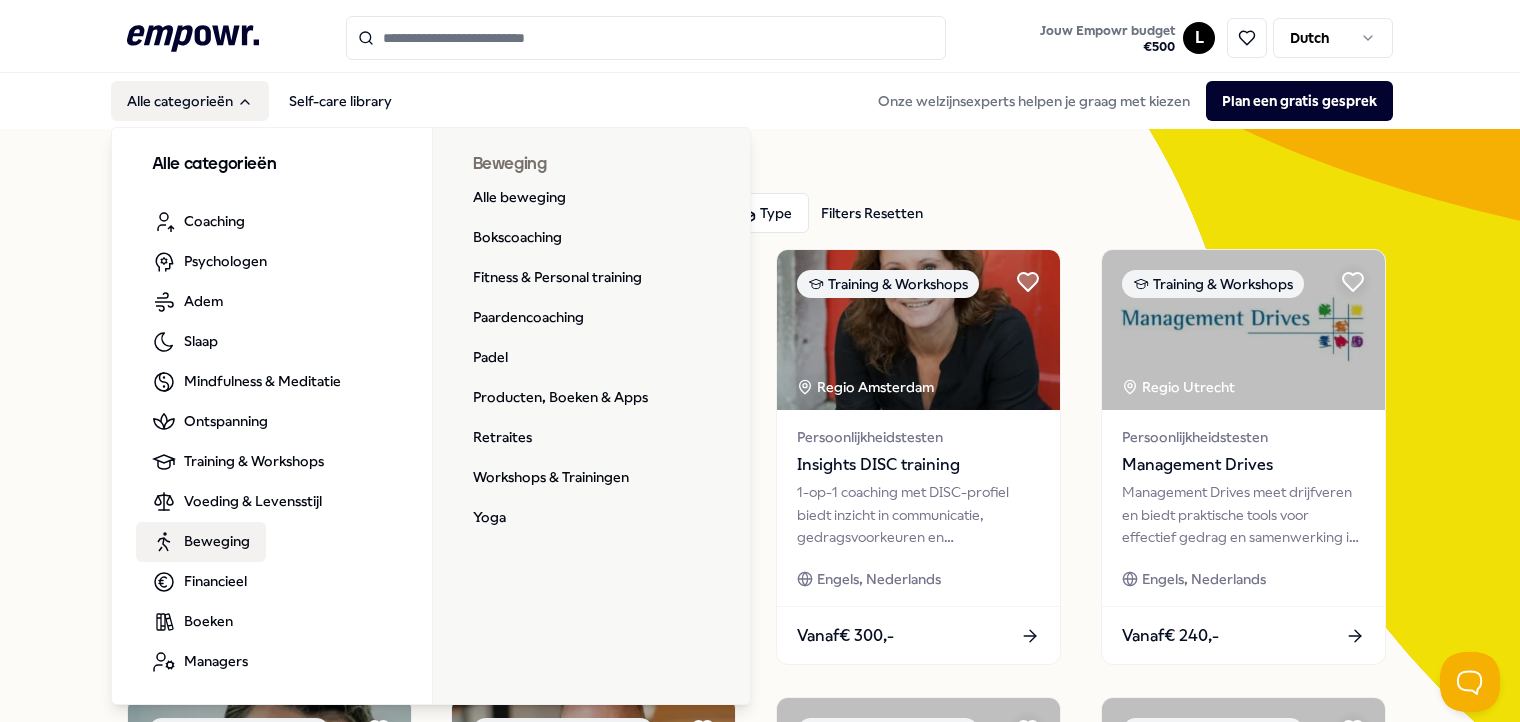 click on "Beweging" at bounding box center [217, 541] 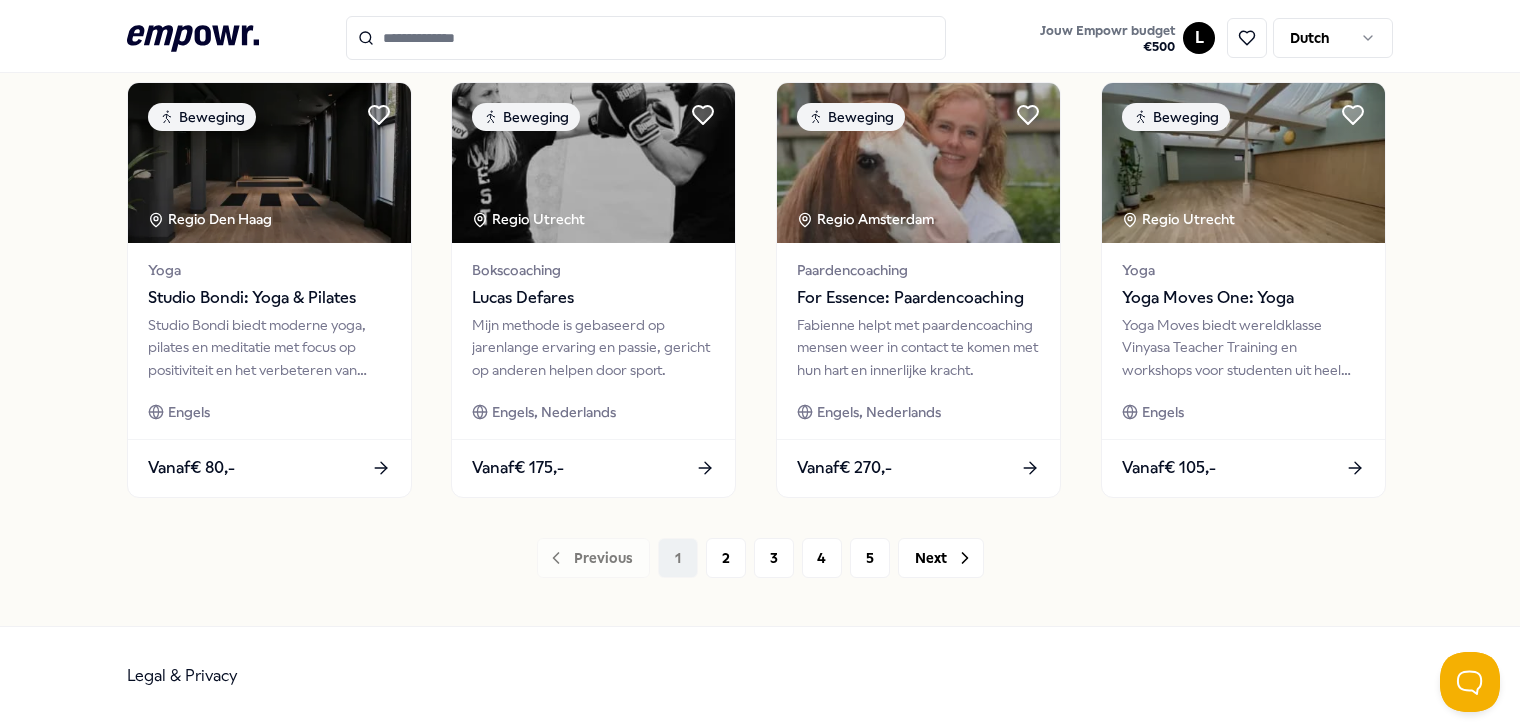 scroll, scrollTop: 1066, scrollLeft: 0, axis: vertical 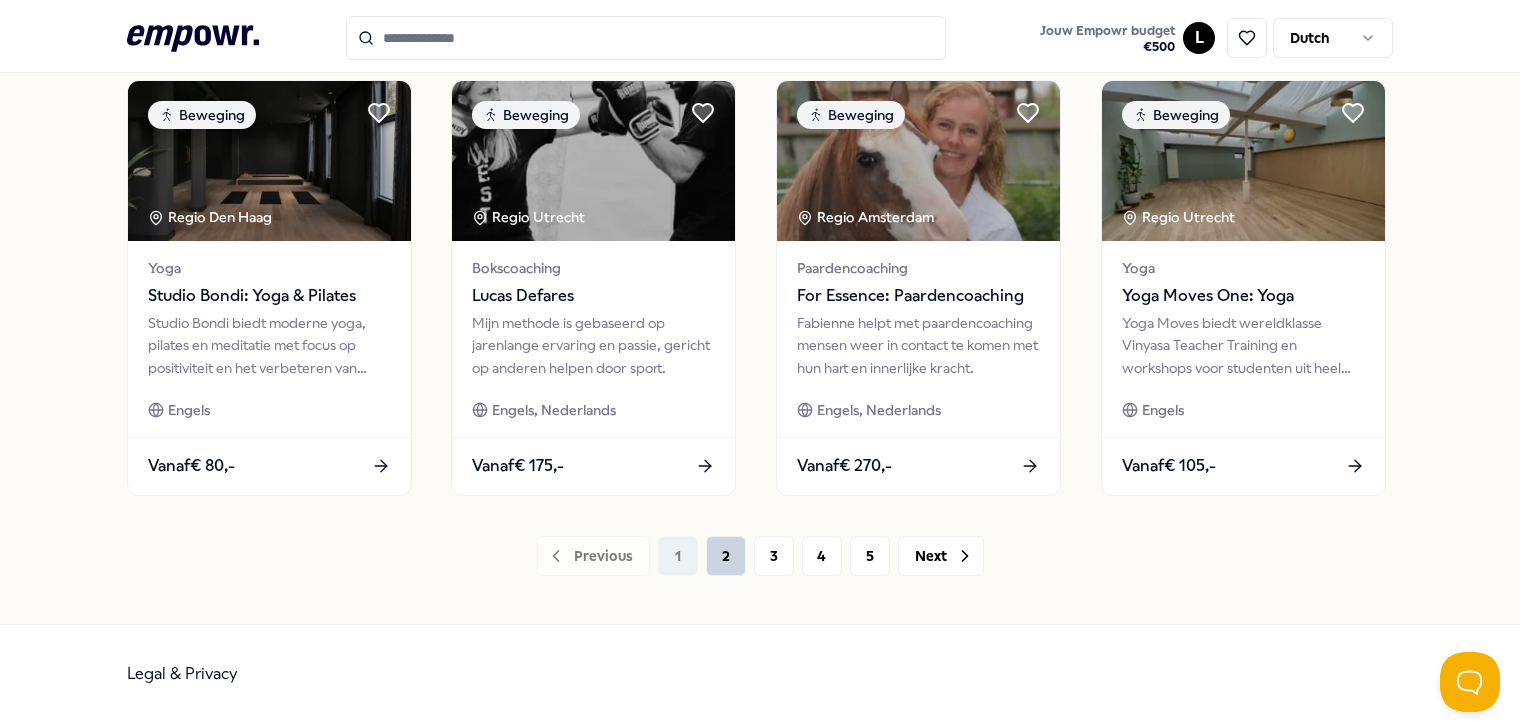 click on "2" at bounding box center [726, 556] 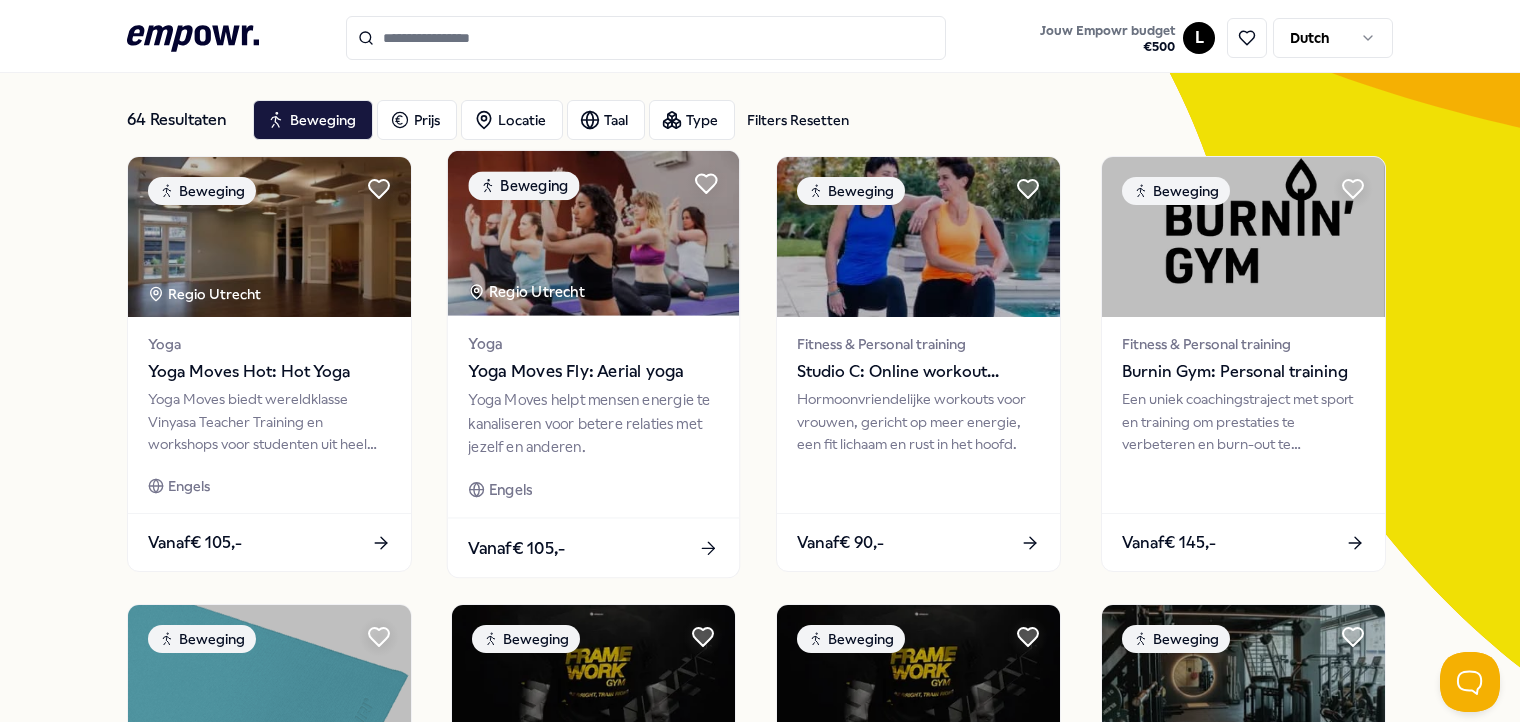 scroll, scrollTop: 0, scrollLeft: 0, axis: both 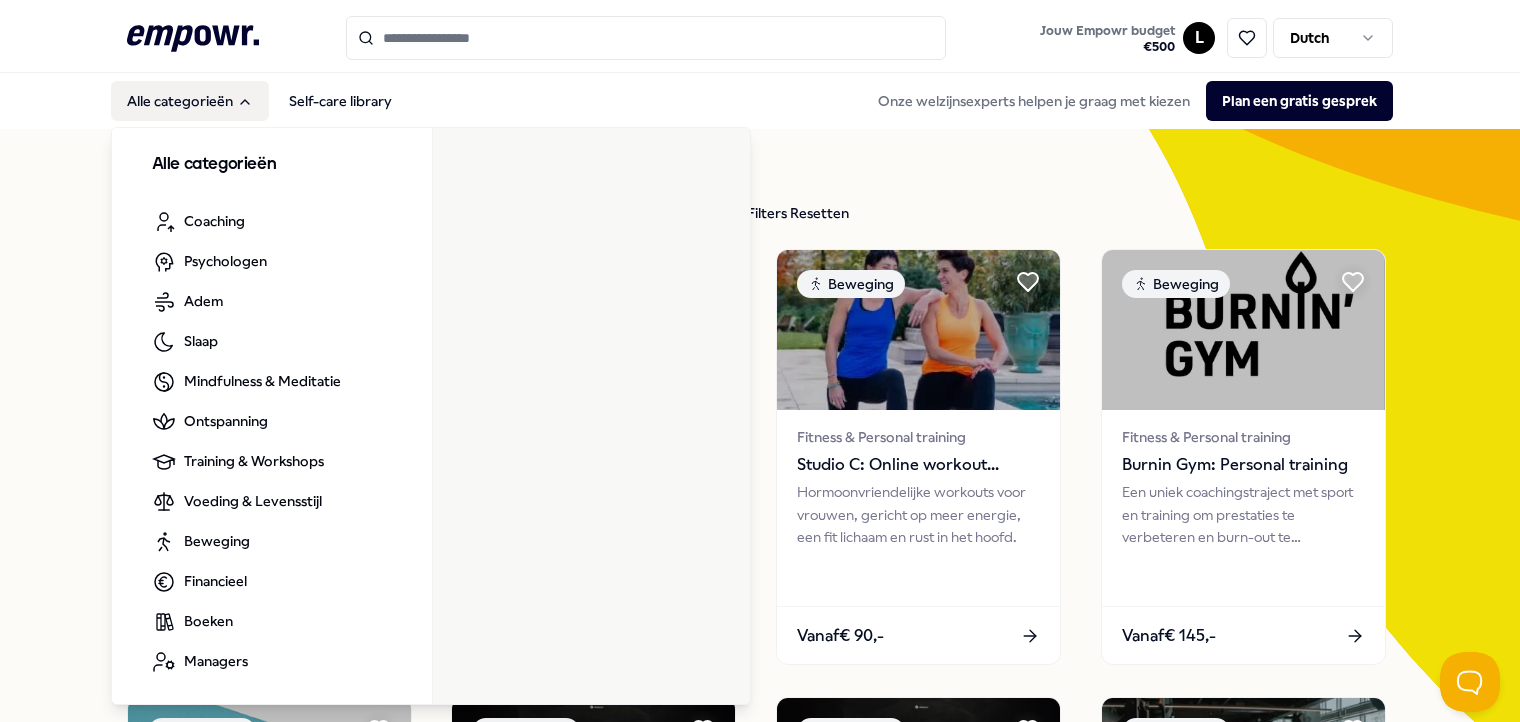 click on "Alle categorieën" at bounding box center [190, 101] 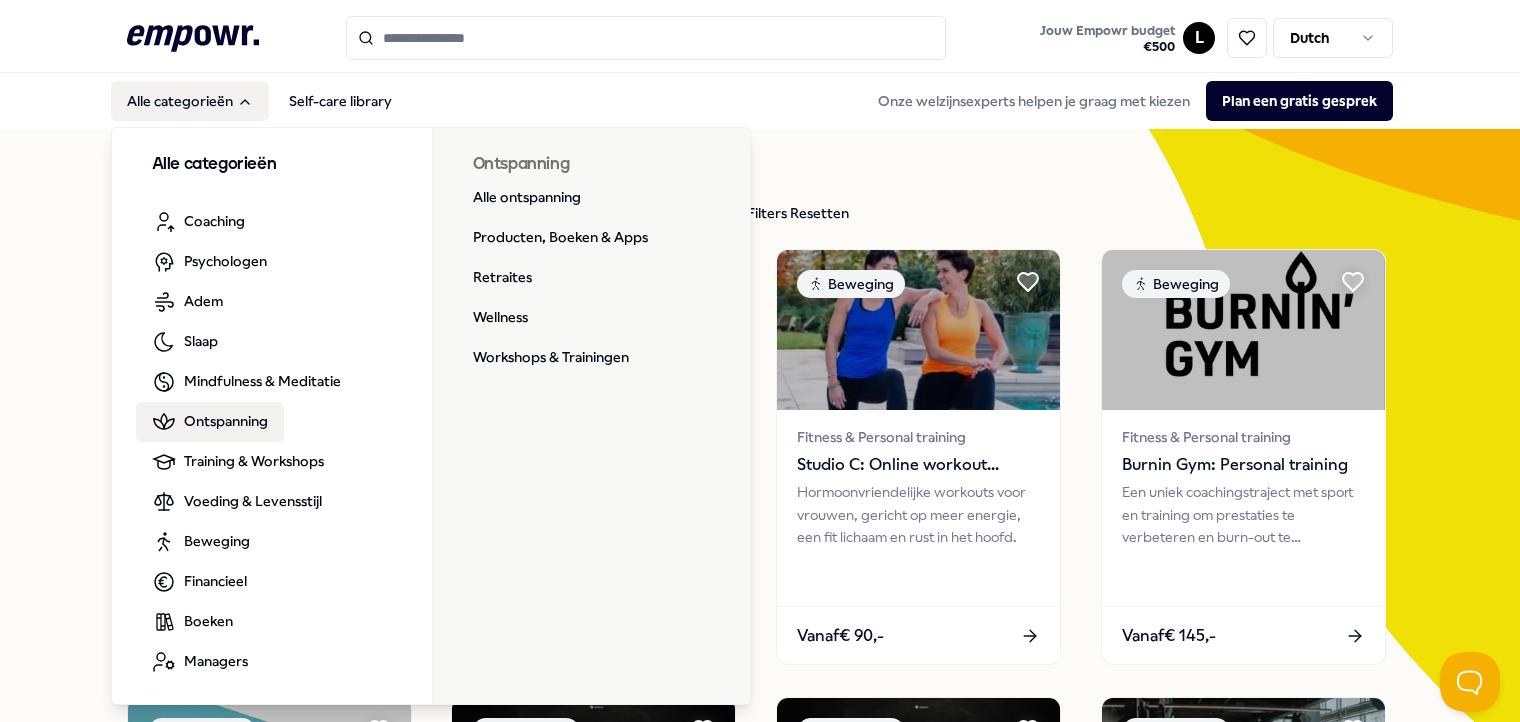click on "Ontspanning" at bounding box center [226, 421] 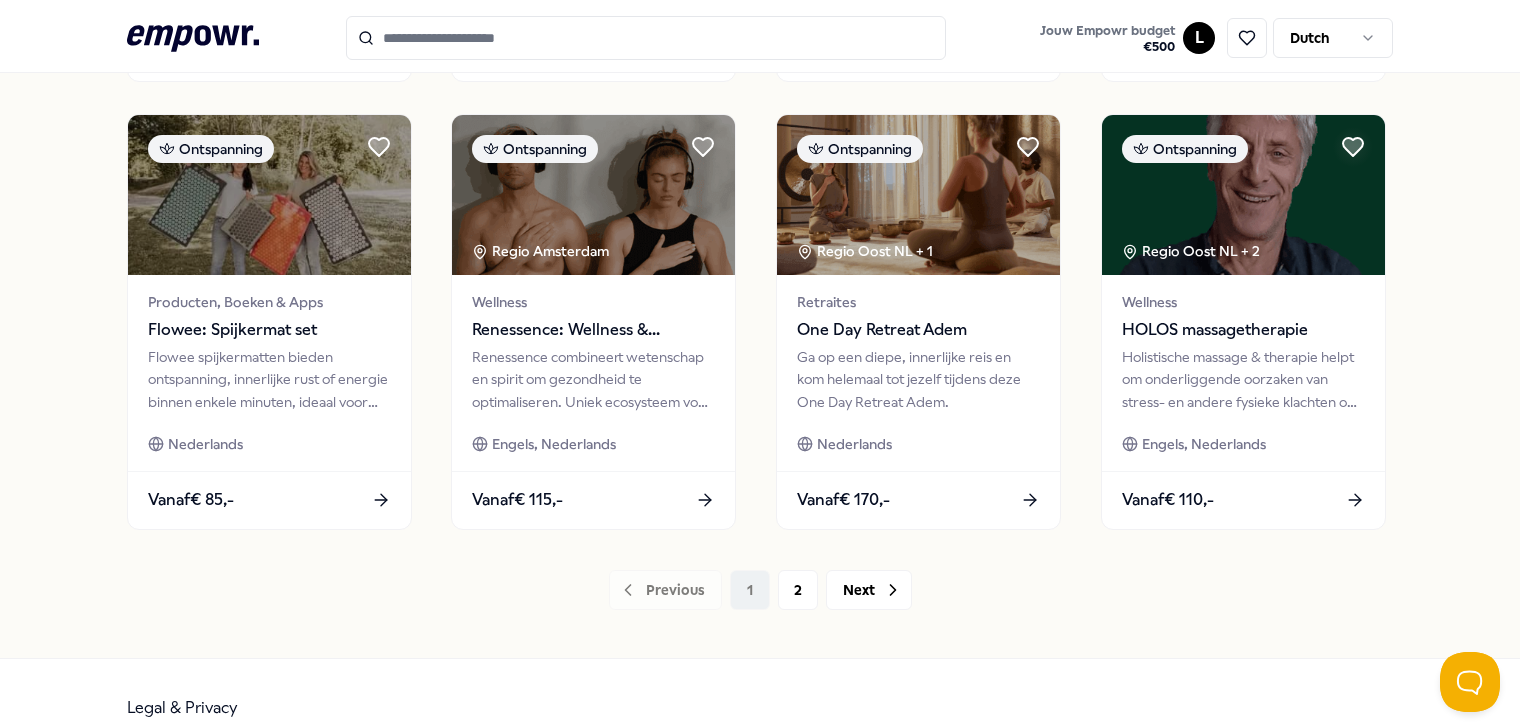 scroll, scrollTop: 1066, scrollLeft: 0, axis: vertical 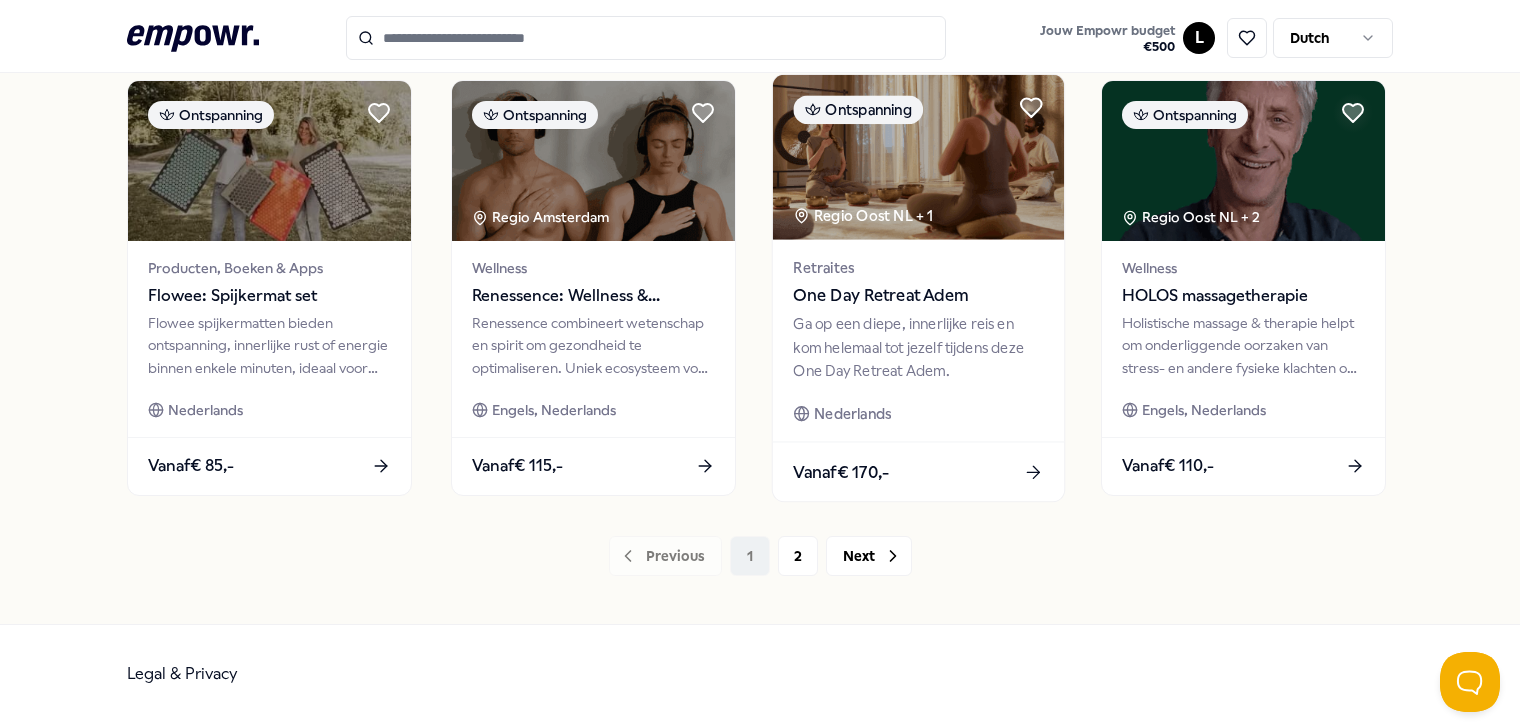 click on "Ga op een diepe, innerlijke reis en kom helemaal tot jezelf tijdens deze One Day
Retreat Adem." at bounding box center [918, 347] 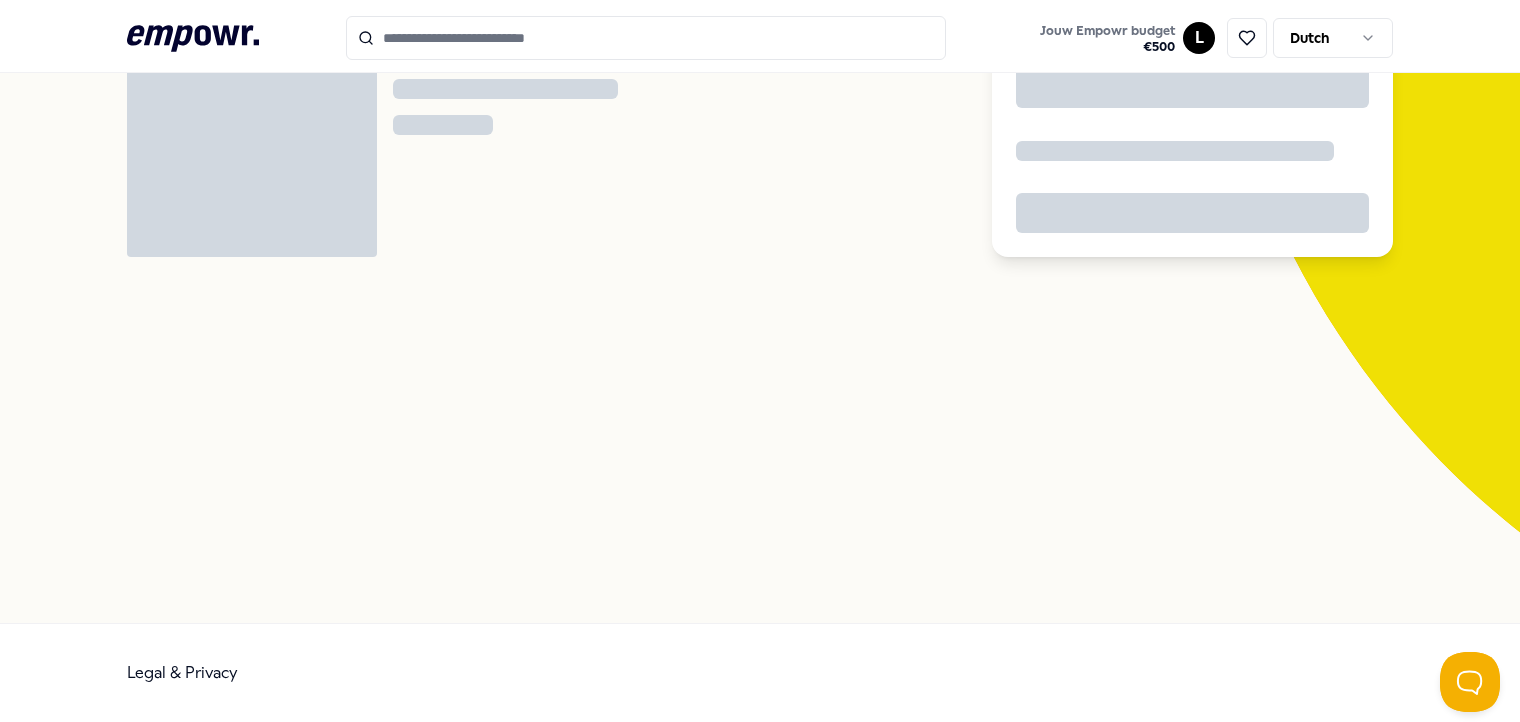 scroll, scrollTop: 128, scrollLeft: 0, axis: vertical 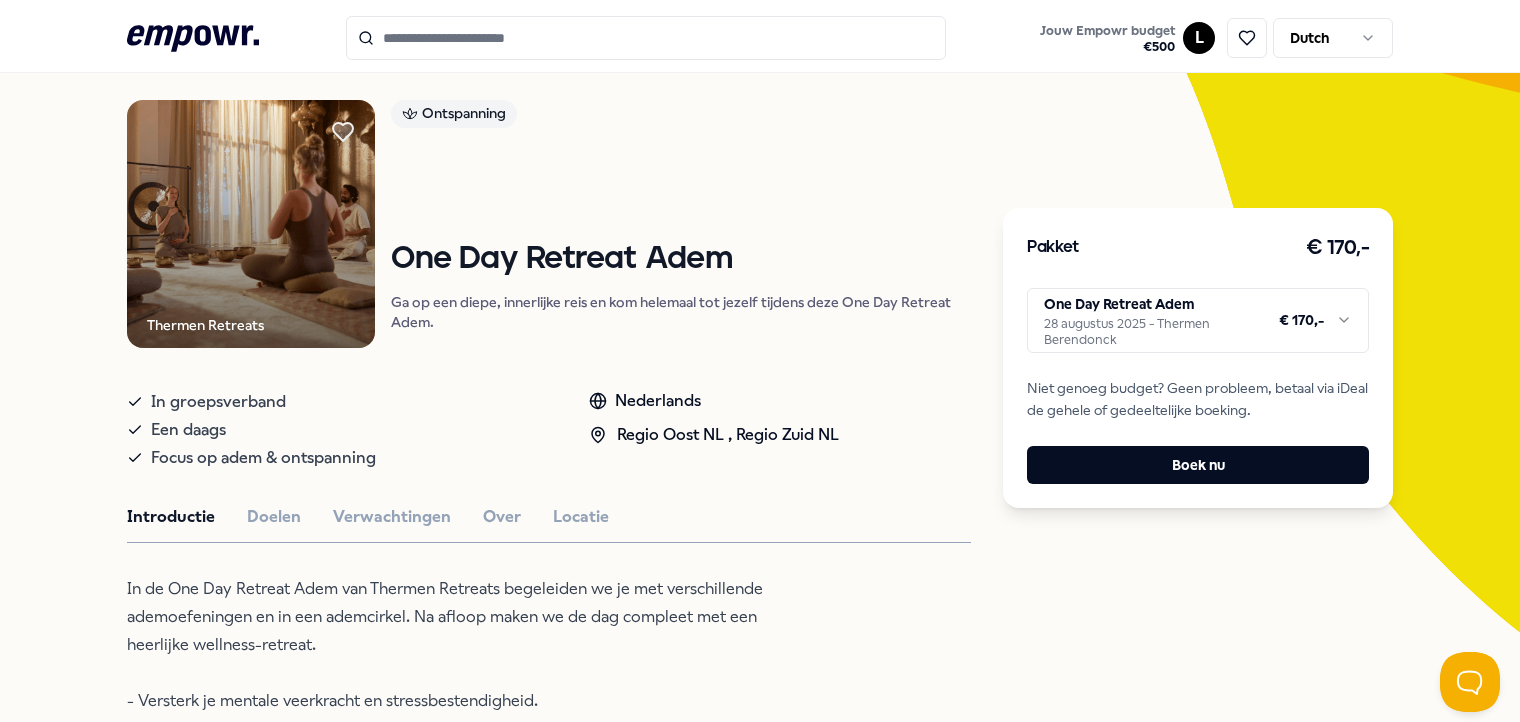 click on ".empowr-logo_svg__cls-1{fill:#03032f} Jouw Empowr budget € 500 L Dutch Alle categorieën   Self-care library Terug Thermen Retreats Ontspanning One Day Retreat Adem Ga op een diepe, innerlijke reis en kom helemaal tot jezelf tijdens deze One Day Retreat Adem. In groepsverband Een daags Focus op adem & ontspanning Nederlands Regio [REGION] NL , Regio  [REGION]  NL  Introductie Doelen Verwachtingen Over Locatie In de One Day Retreat Adem van Thermen Retreats begeleiden we je met verschillende ademoefeningen en in een ademcirkel. Na afloop maken we de dag compleet met een heerlijke wellness-retreat. - Versterk je mentale veerkracht en stressbestendigheid. - Boost je energie, focus en fysieke herstelvermogen. - Creëer ruimte voor reflectie, richting en leiderschap. - Verdiep verbinding en vertrouwen. - Neem direct toepasbare tools mee voor privé én werk. Gun jezelf een dag die écht impact maakt. Beoordelingen Anoniem Marjo Anoniem “Erg fijn, vertrouwd en kundig.” Anoniem Anoniem “Adembenemend !!!” Peter" at bounding box center [760, 361] 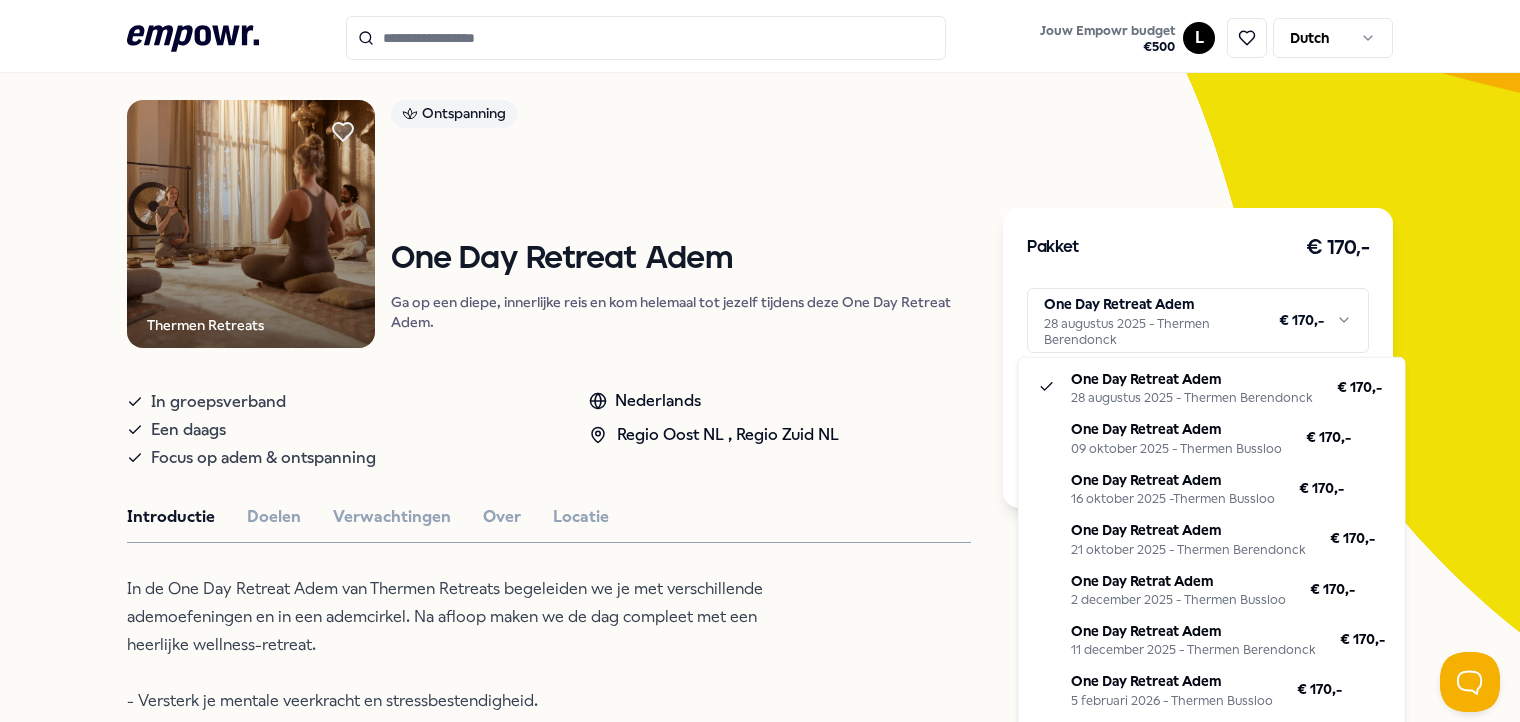 click on ".empowr-logo_svg__cls-1{fill:#03032f} Jouw Empowr budget € 500 L Dutch Alle categorieën   Self-care library Terug Thermen Retreats Ontspanning One Day Retreat Adem Ga op een diepe, innerlijke reis en kom helemaal tot jezelf tijdens deze One Day Retreat Adem. In groepsverband Een daags Focus op adem & ontspanning Nederlands Regio [REGION] NL , Regio  [REGION]  NL  Introductie Doelen Verwachtingen Over Locatie In de One Day Retreat Adem van Thermen Retreats begeleiden we je met verschillende ademoefeningen en in een ademcirkel. Na afloop maken we de dag compleet met een heerlijke wellness-retreat. - Versterk je mentale veerkracht en stressbestendigheid. - Boost je energie, focus en fysieke herstelvermogen. - Creëer ruimte voor reflectie, richting en leiderschap. - Verdiep verbinding en vertrouwen. - Neem direct toepasbare tools mee voor privé én werk. Gun jezelf een dag die écht impact maakt. Beoordelingen Anoniem Marjo Anoniem “Erg fijn, vertrouwd en kundig.” Anoniem Anoniem “Adembenemend !!!” Peter" at bounding box center (760, 361) 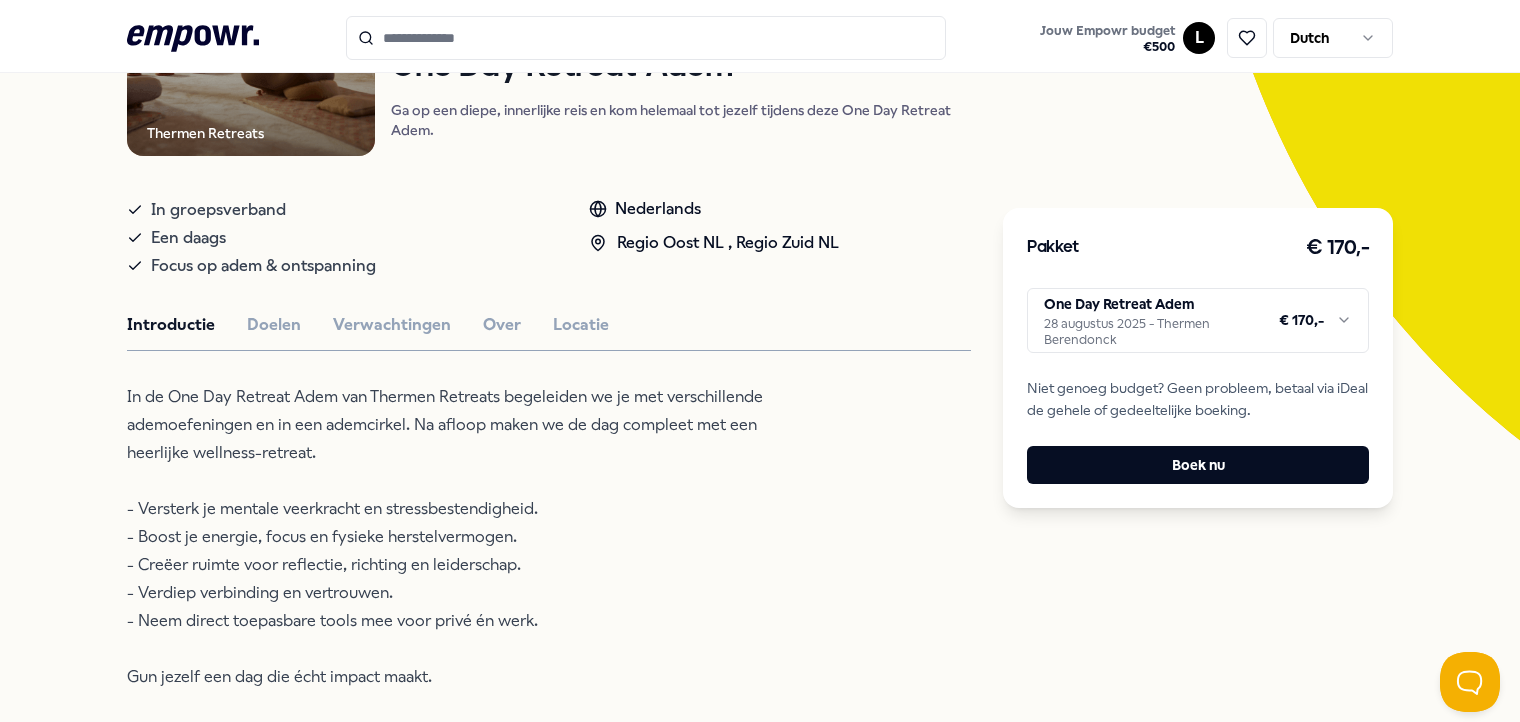 scroll, scrollTop: 328, scrollLeft: 0, axis: vertical 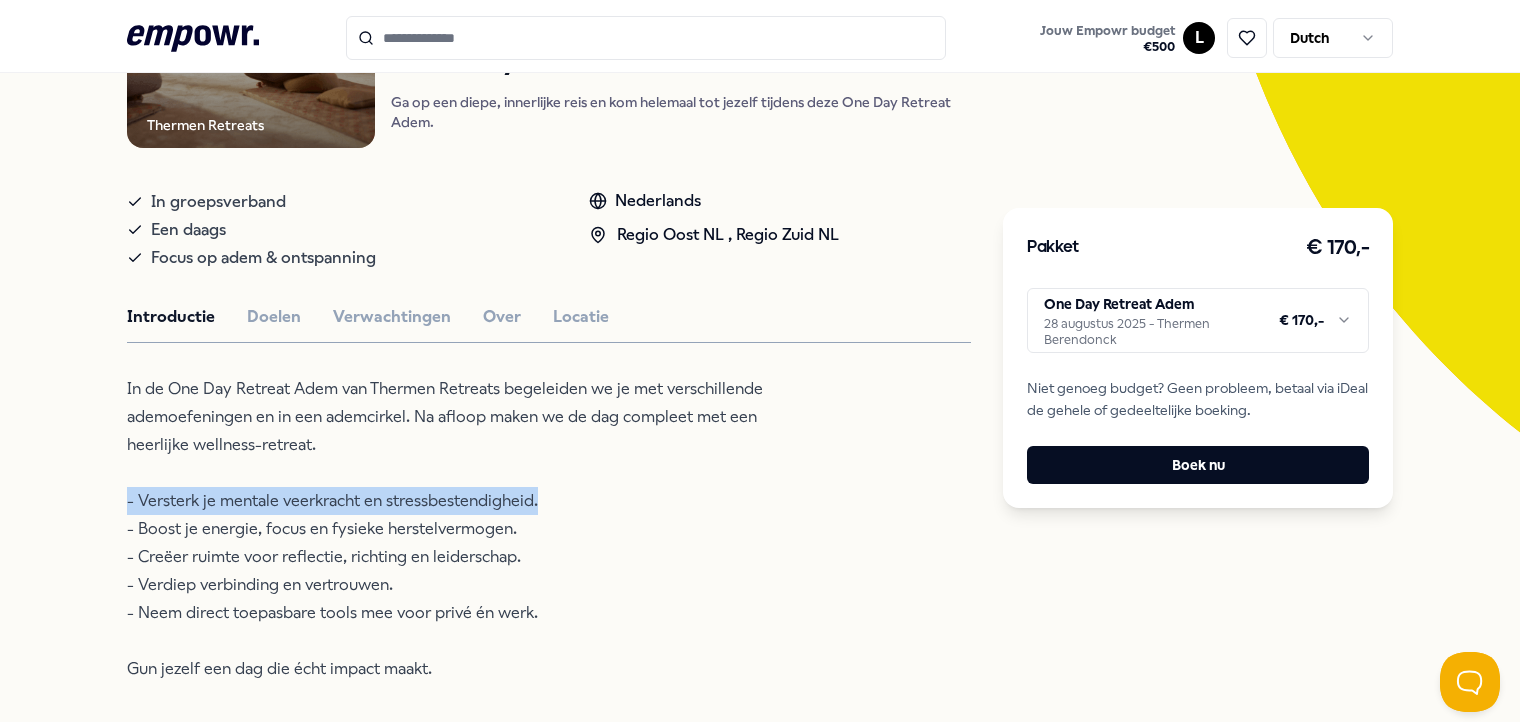 drag, startPoint x: 86, startPoint y: 498, endPoint x: 614, endPoint y: 532, distance: 529.09357 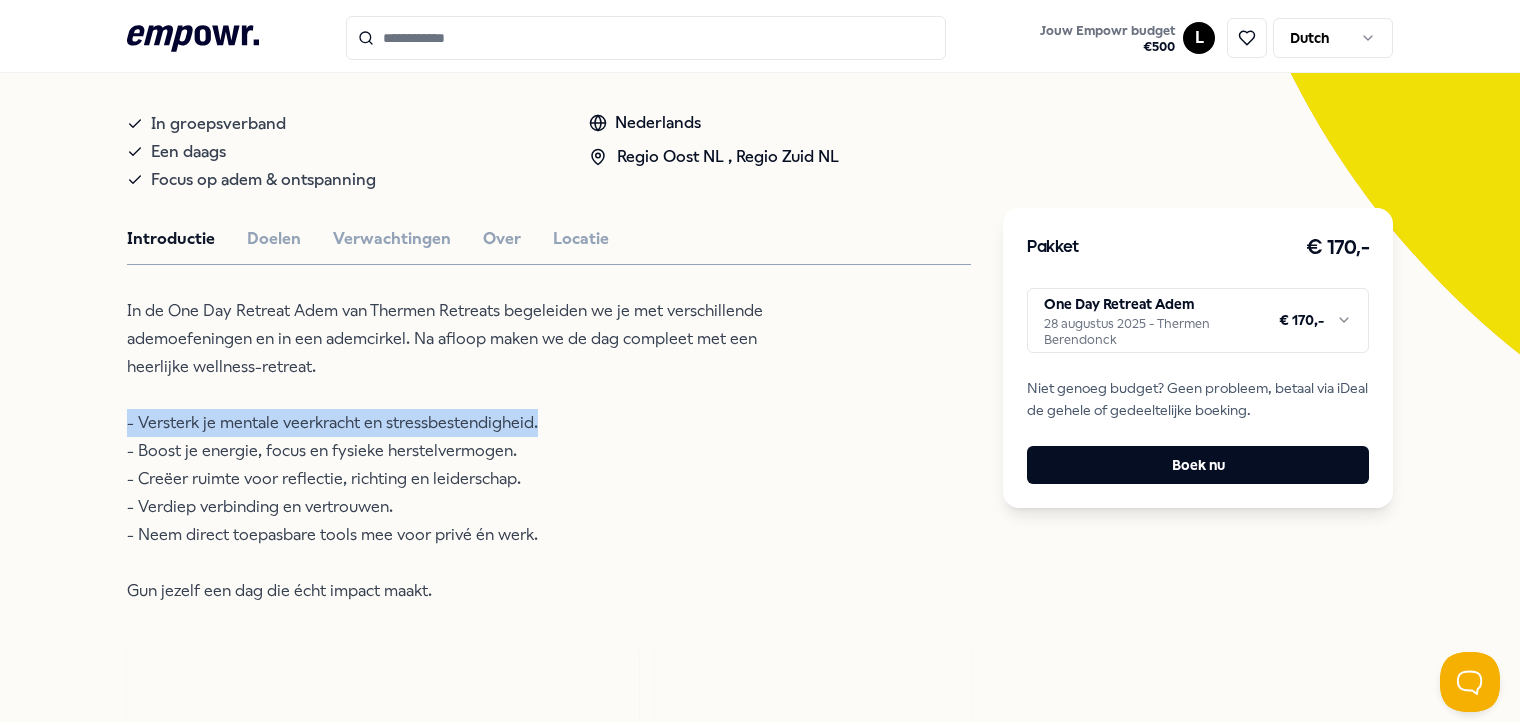 scroll, scrollTop: 528, scrollLeft: 0, axis: vertical 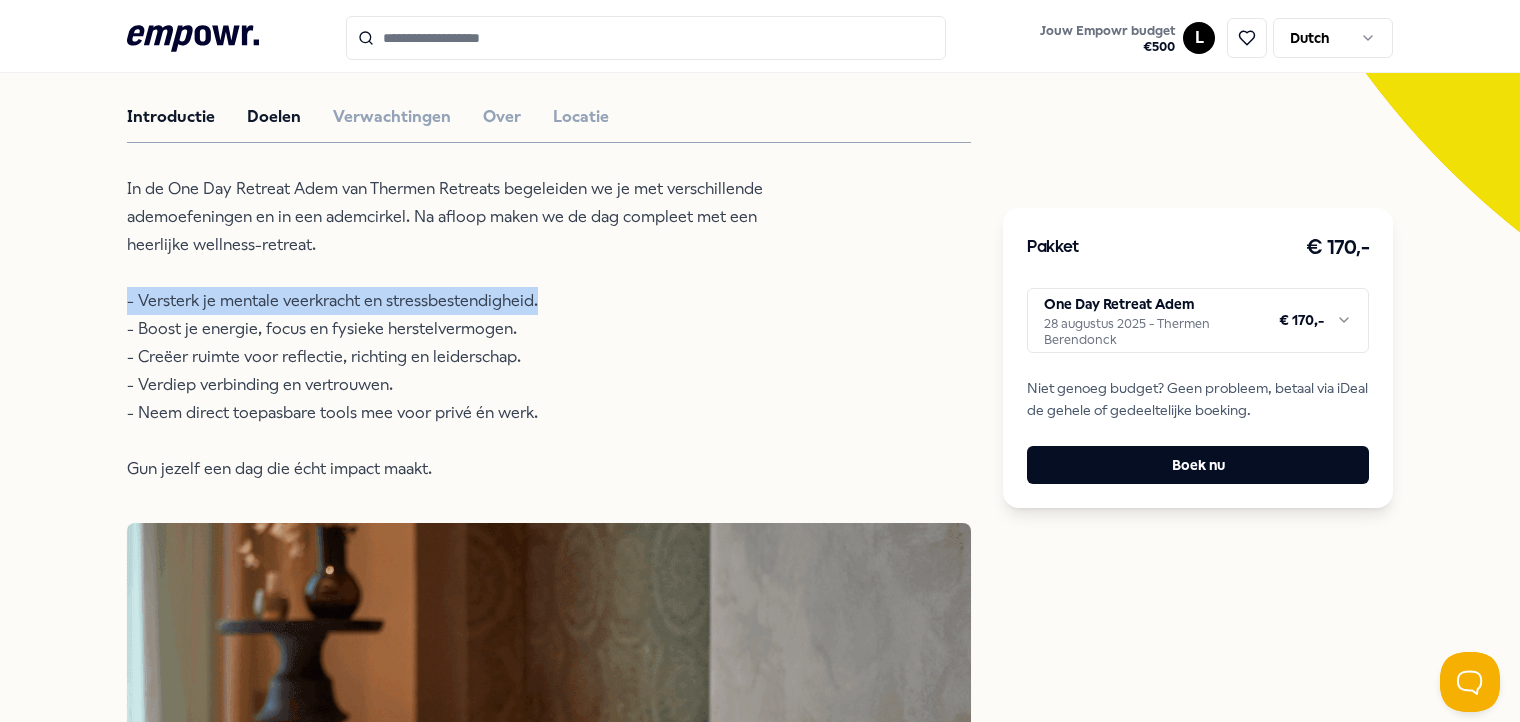 click on "Doelen" at bounding box center [274, 117] 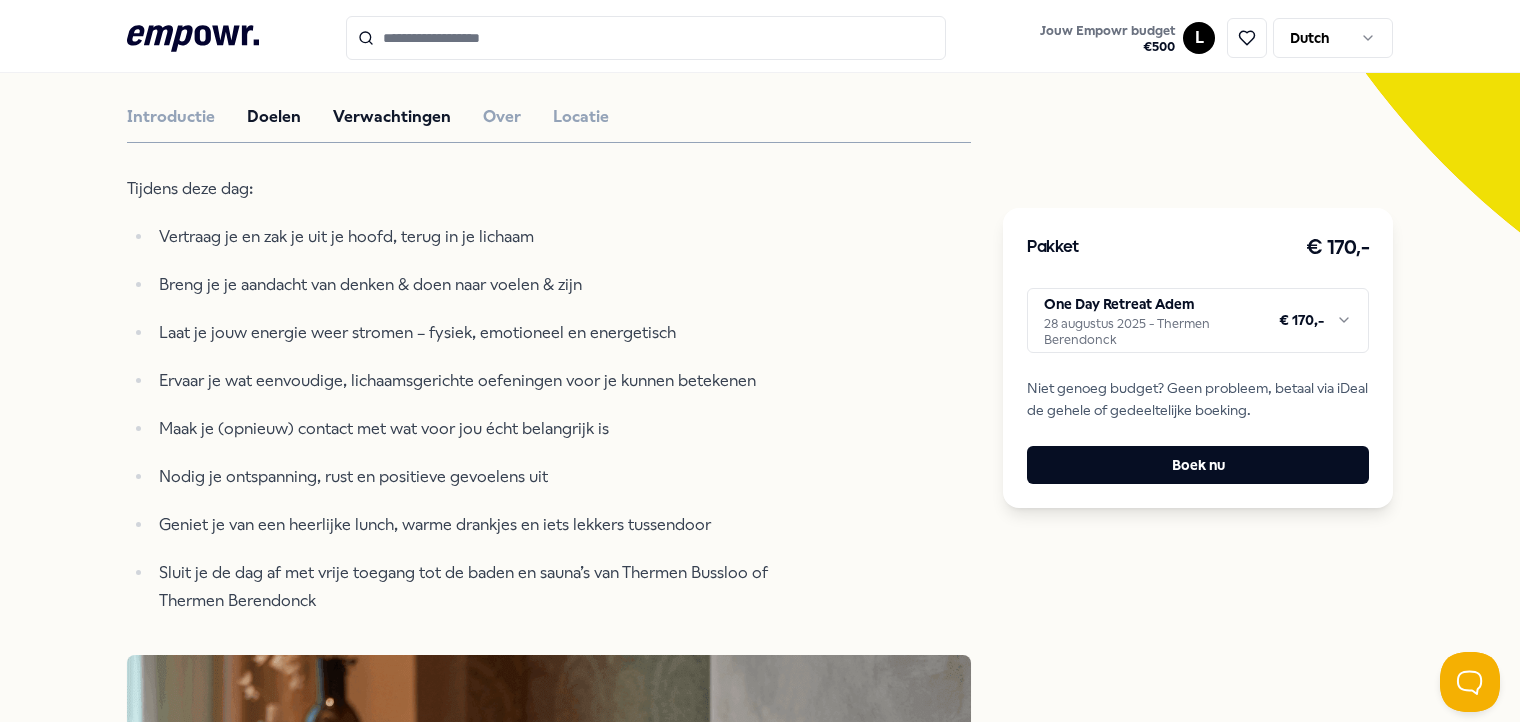 click on "Verwachtingen" at bounding box center [392, 117] 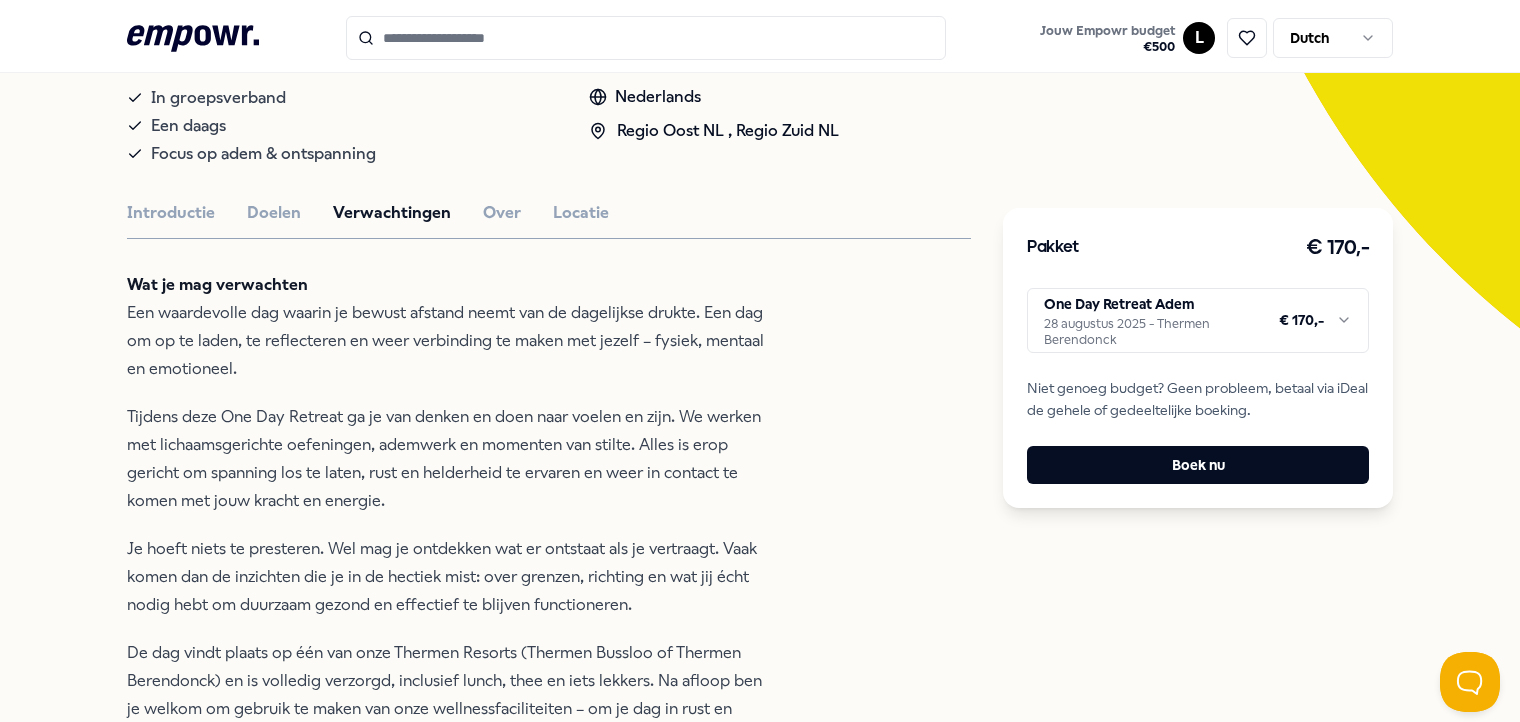 scroll, scrollTop: 428, scrollLeft: 0, axis: vertical 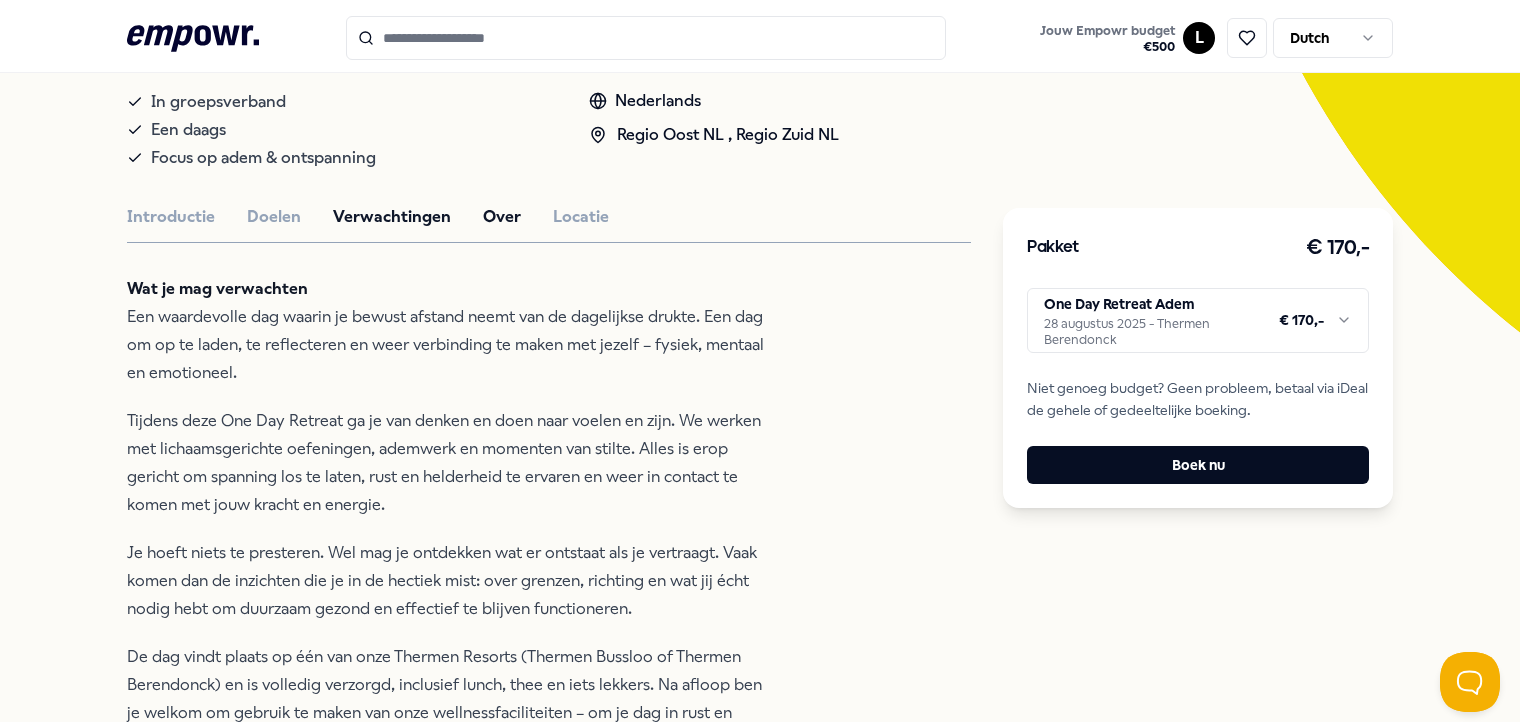 click on "Over" at bounding box center (502, 217) 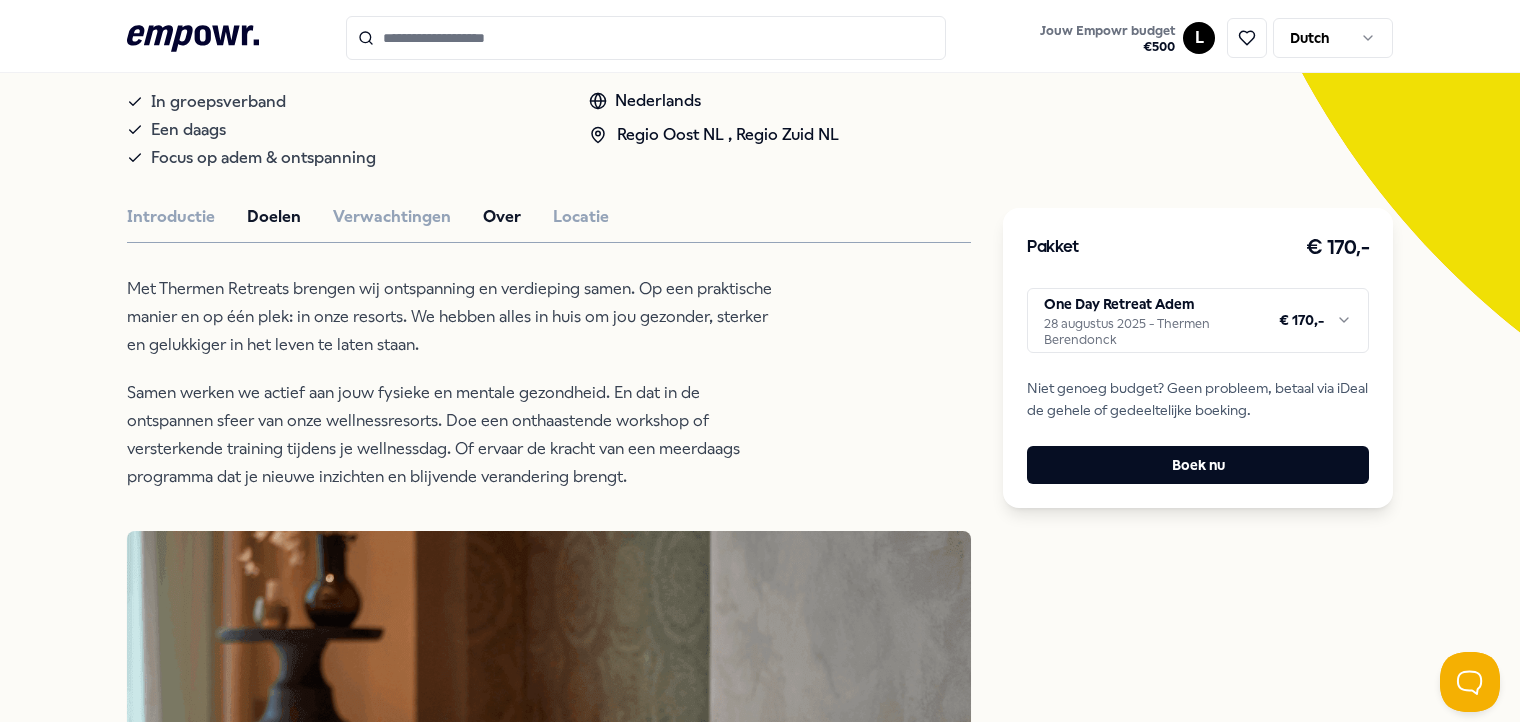 click on "Doelen" at bounding box center [274, 217] 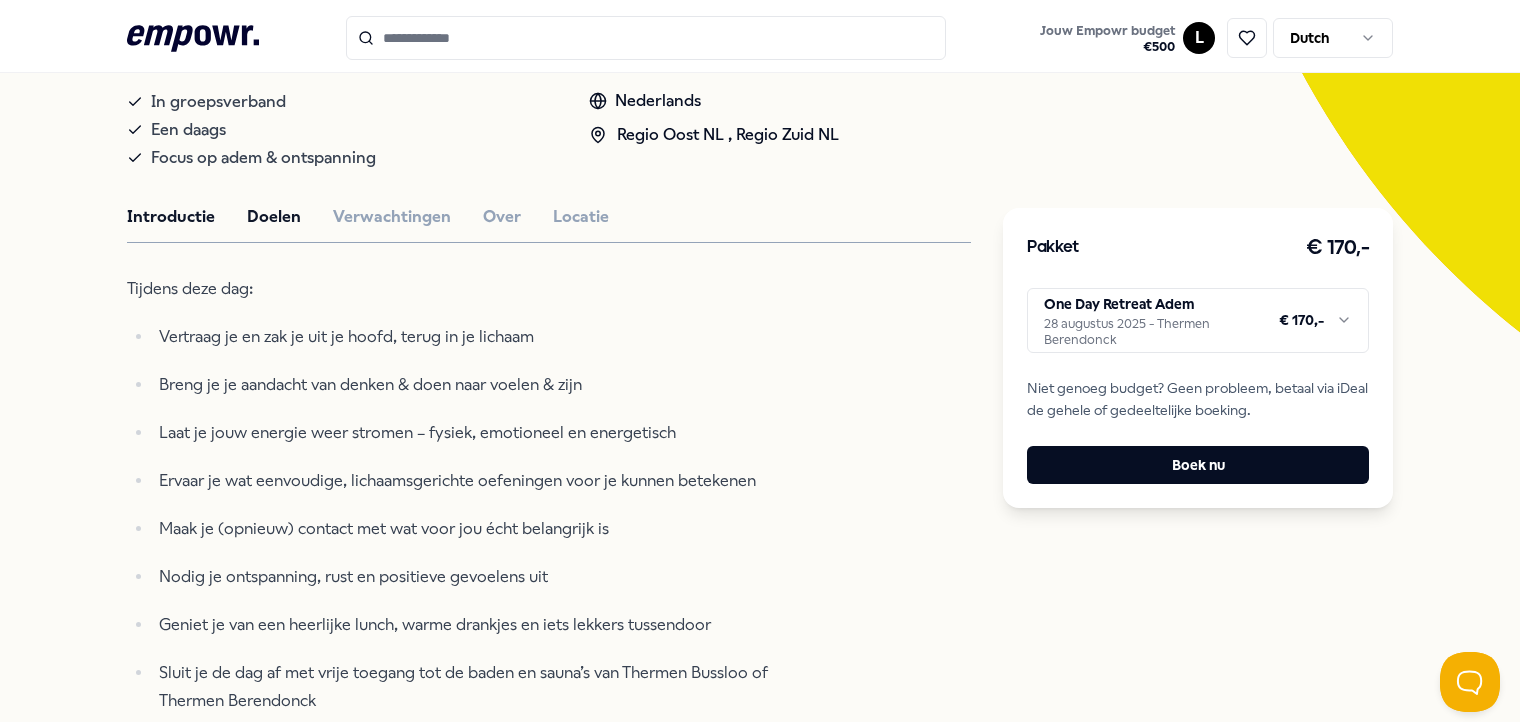 click on "Introductie" at bounding box center (171, 217) 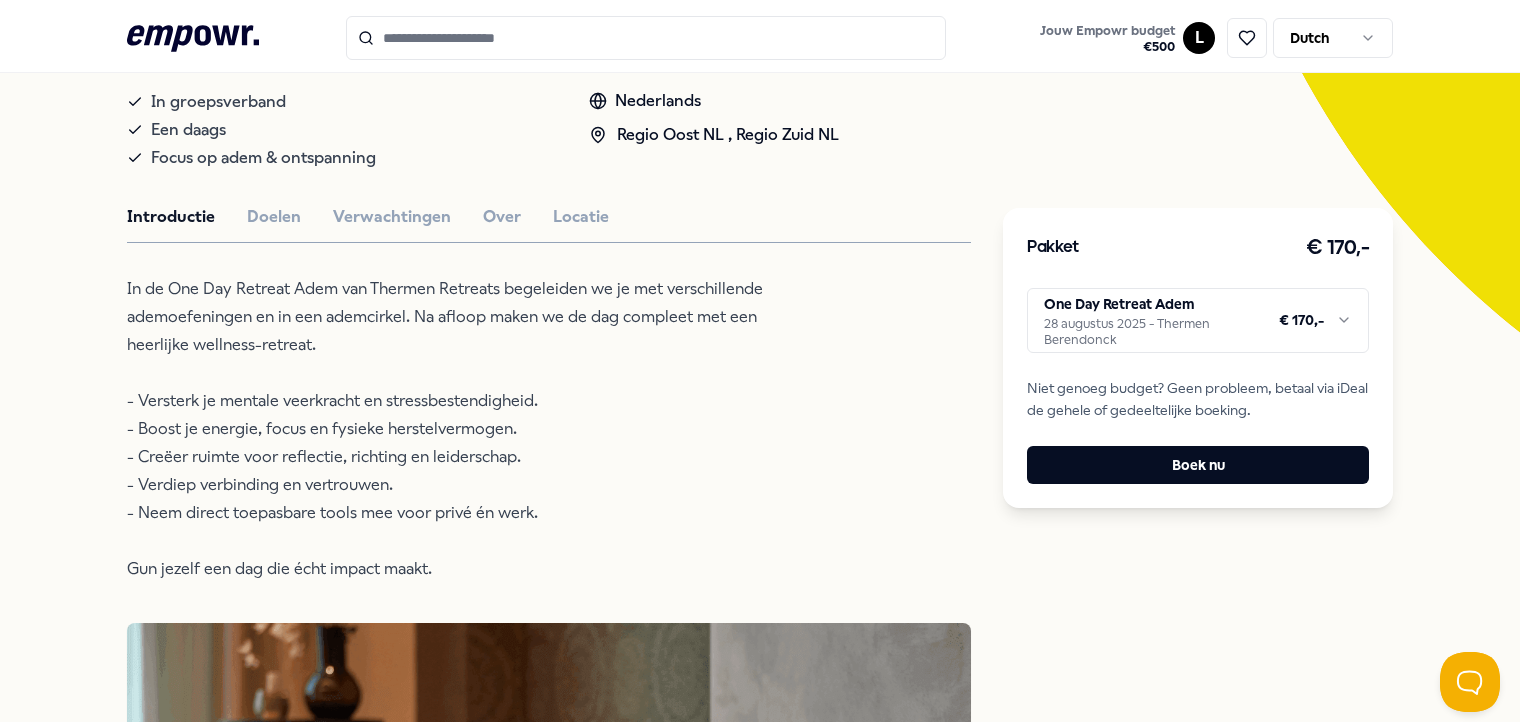 scroll, scrollTop: 128, scrollLeft: 0, axis: vertical 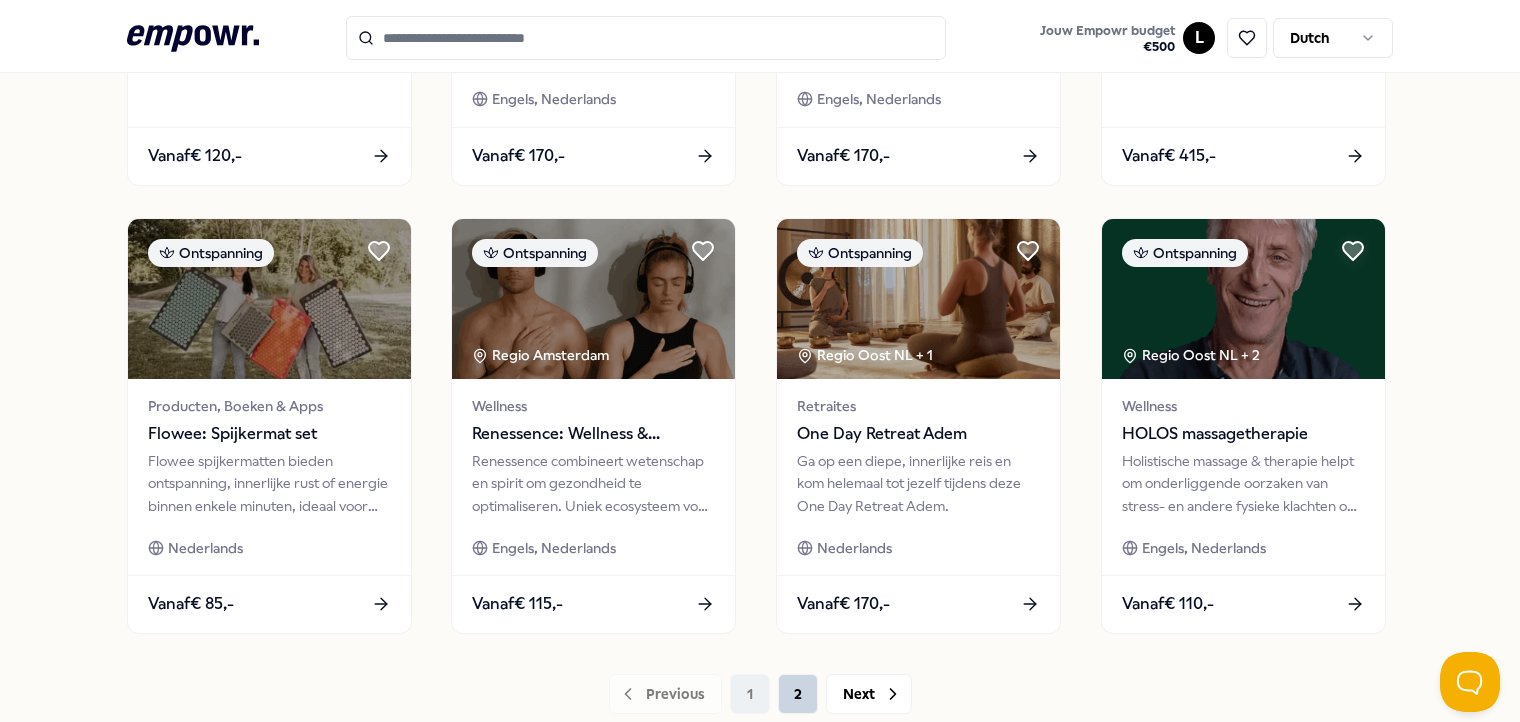 click on "2" at bounding box center (798, 694) 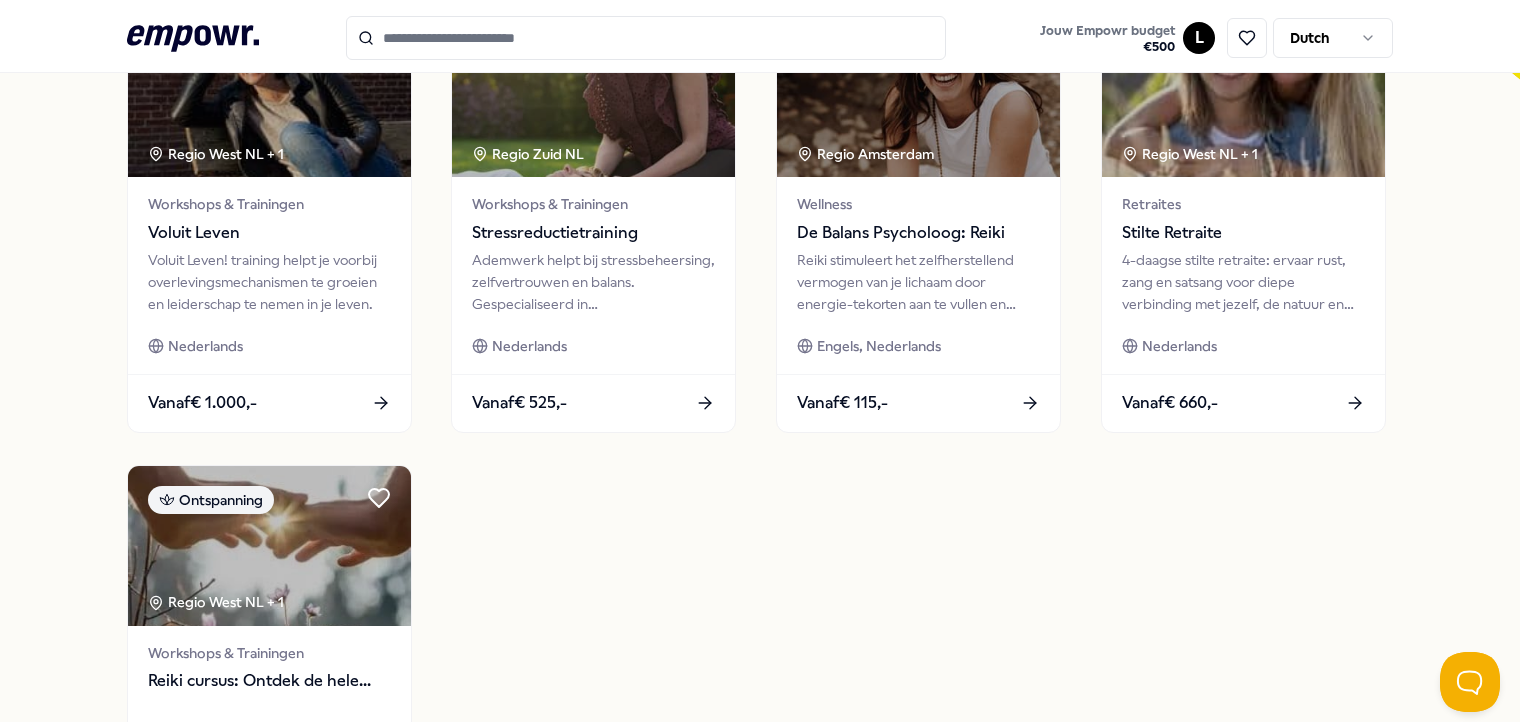 scroll, scrollTop: 528, scrollLeft: 0, axis: vertical 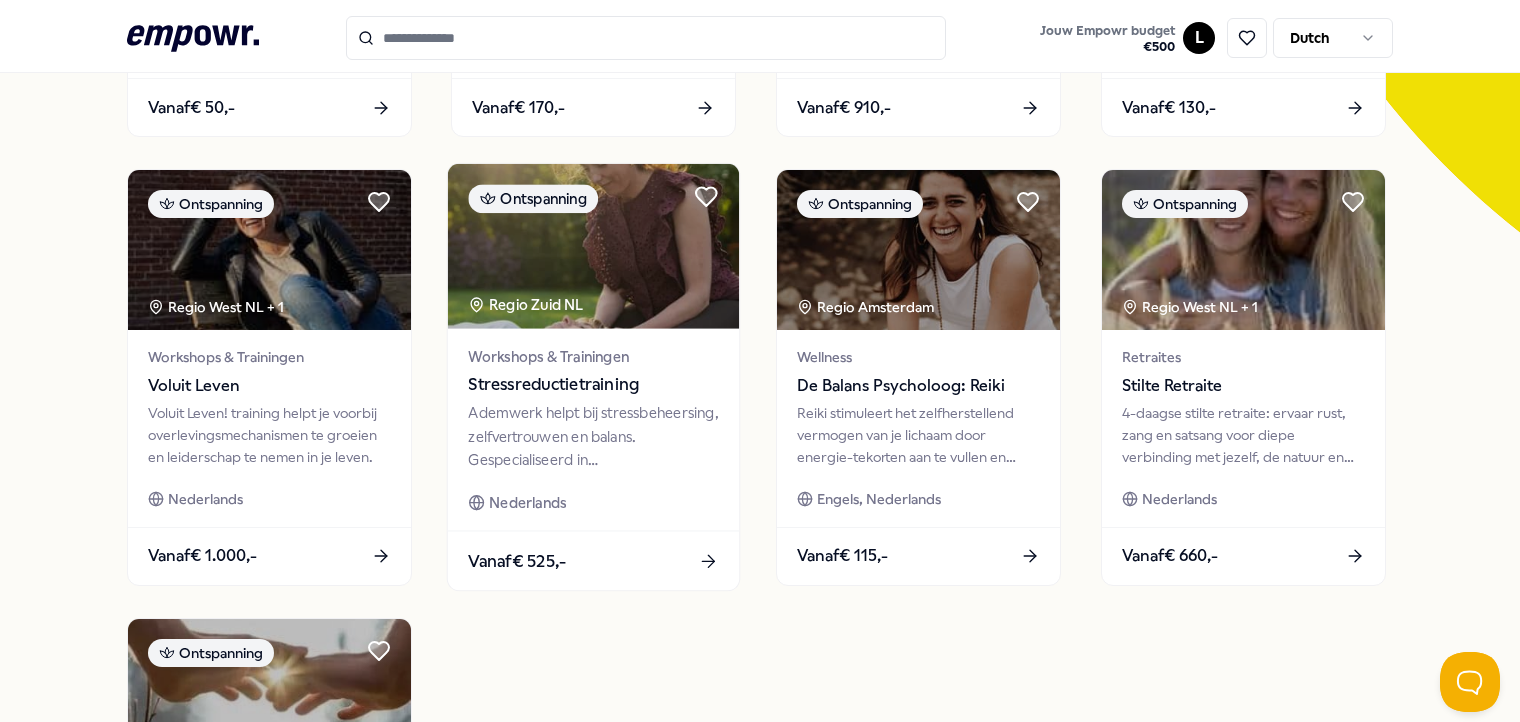 click on "Ademwerk helpt bij stressbeheersing, zelfvertrouwen en balans. Gespecialiseerd
in ademhalingstechnieken voor emotionele balans en welzijn." at bounding box center (594, 436) 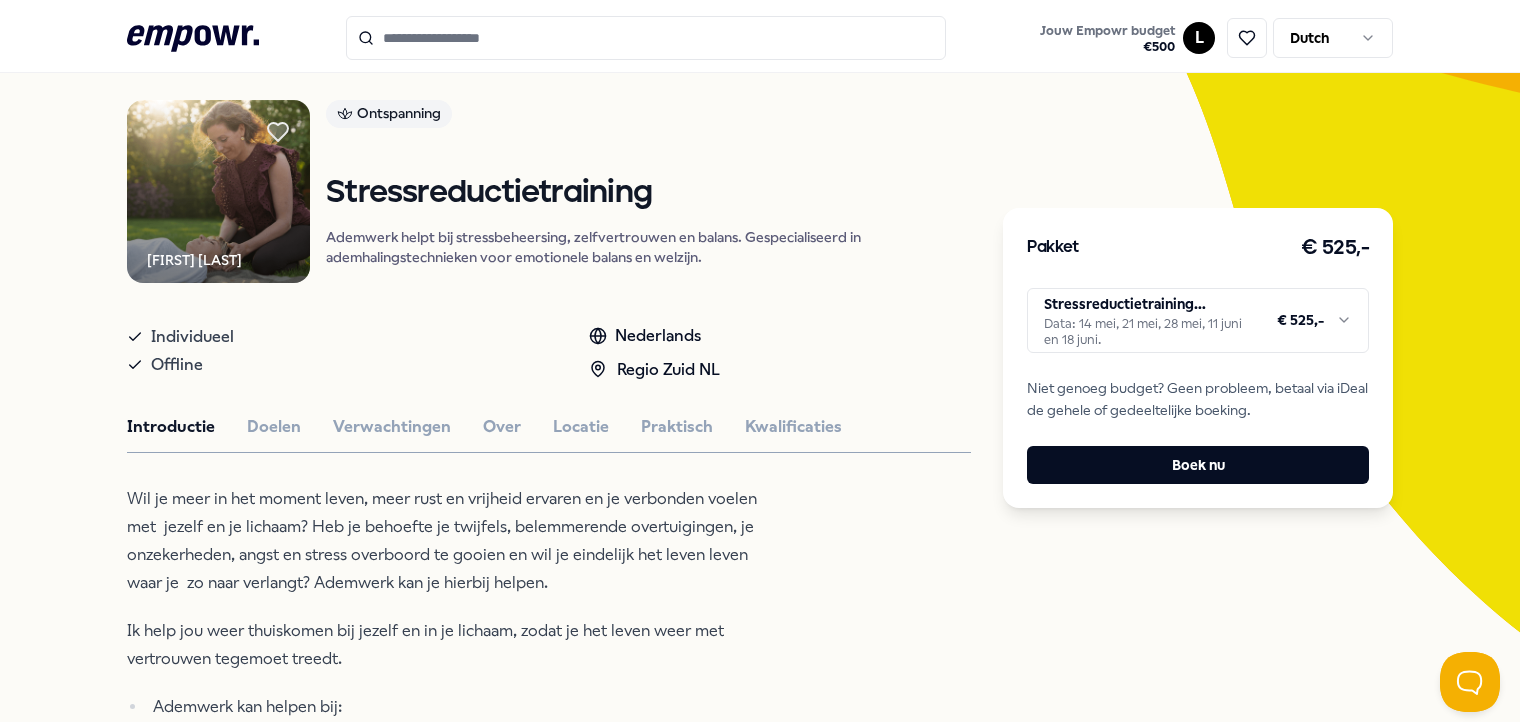 click on ".empowr-logo_svg__cls-1{fill:#03032f} Jouw Empowr budget € 500 L Dutch" at bounding box center [760, 36] 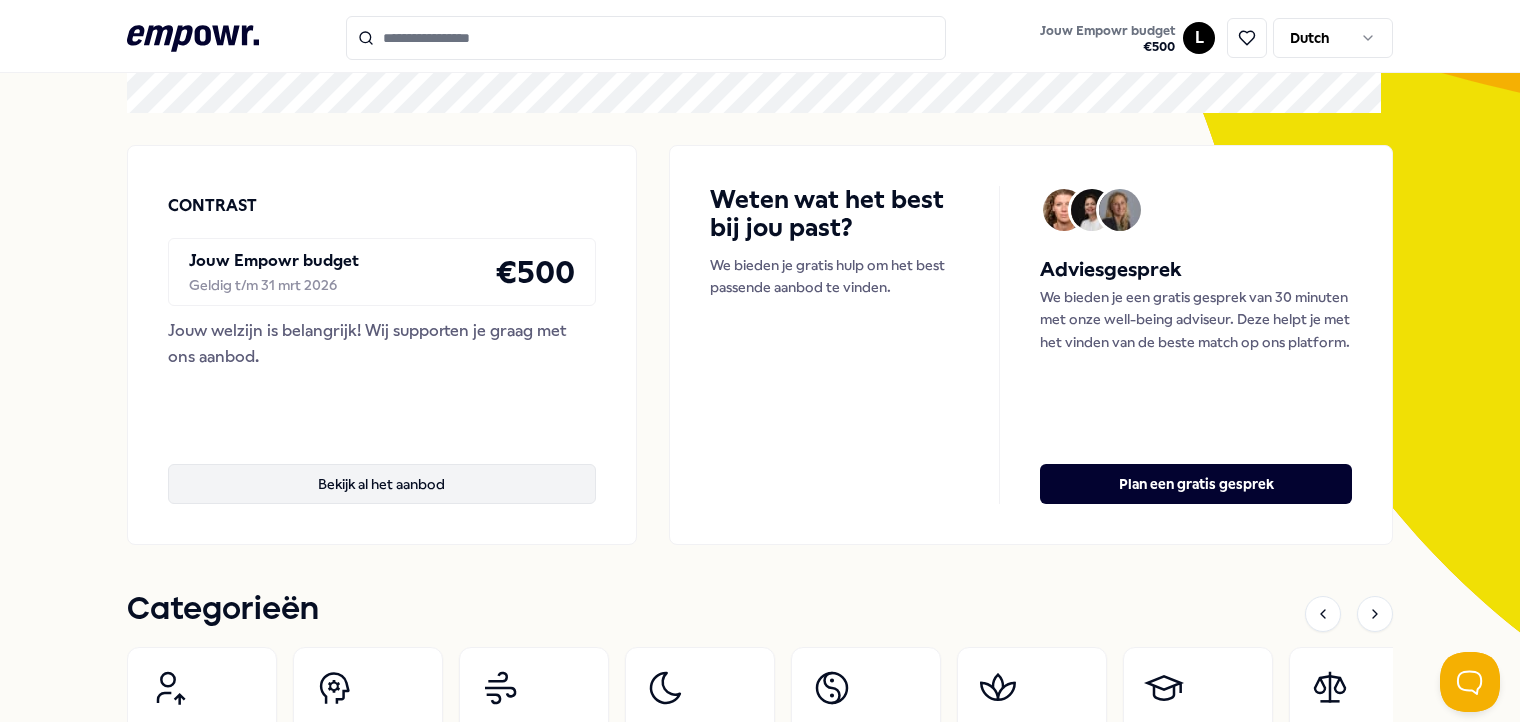 click on "Bekijk al het aanbod" at bounding box center (382, 484) 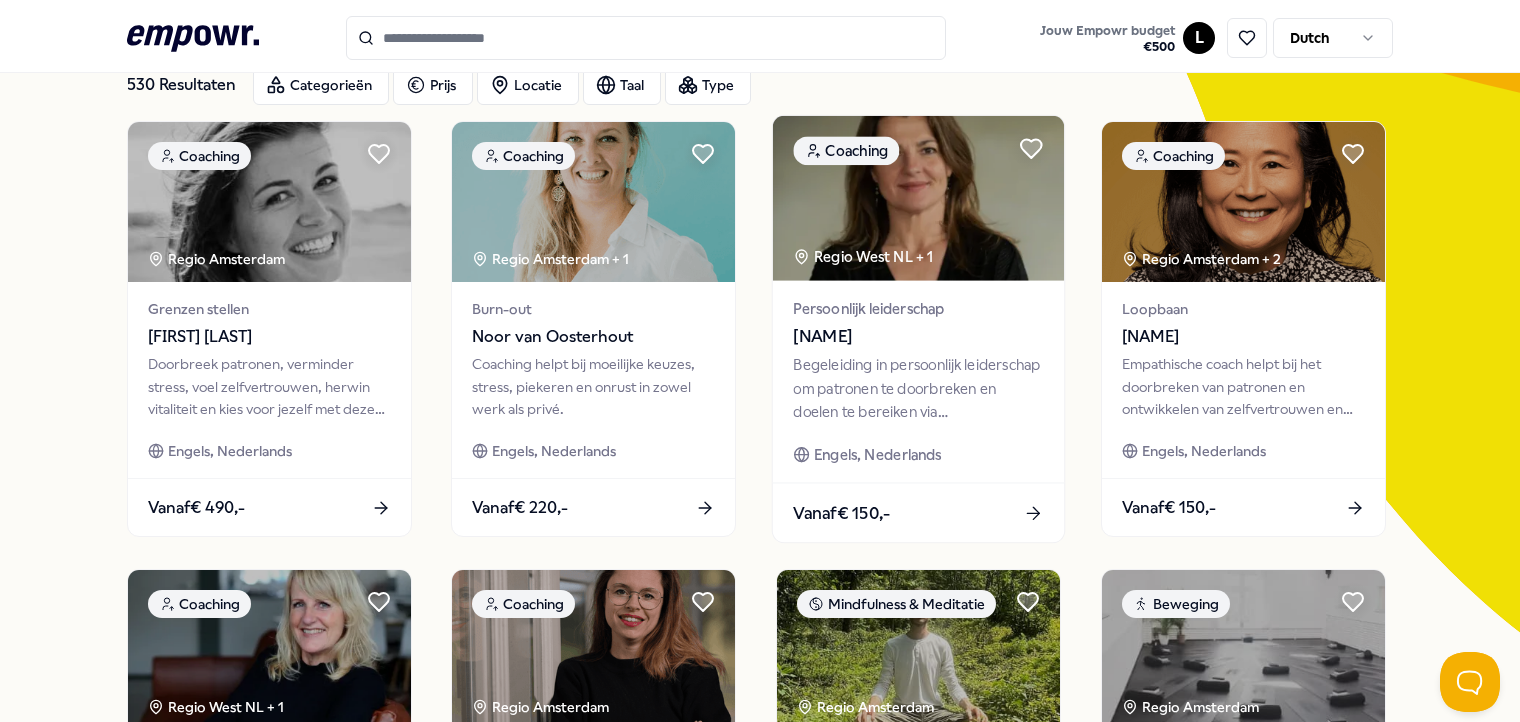 click on "Begeleiding in persoonlijk leiderschap om patronen te doorbreken en doelen te
bereiken via bewustwording en actie." at bounding box center [918, 388] 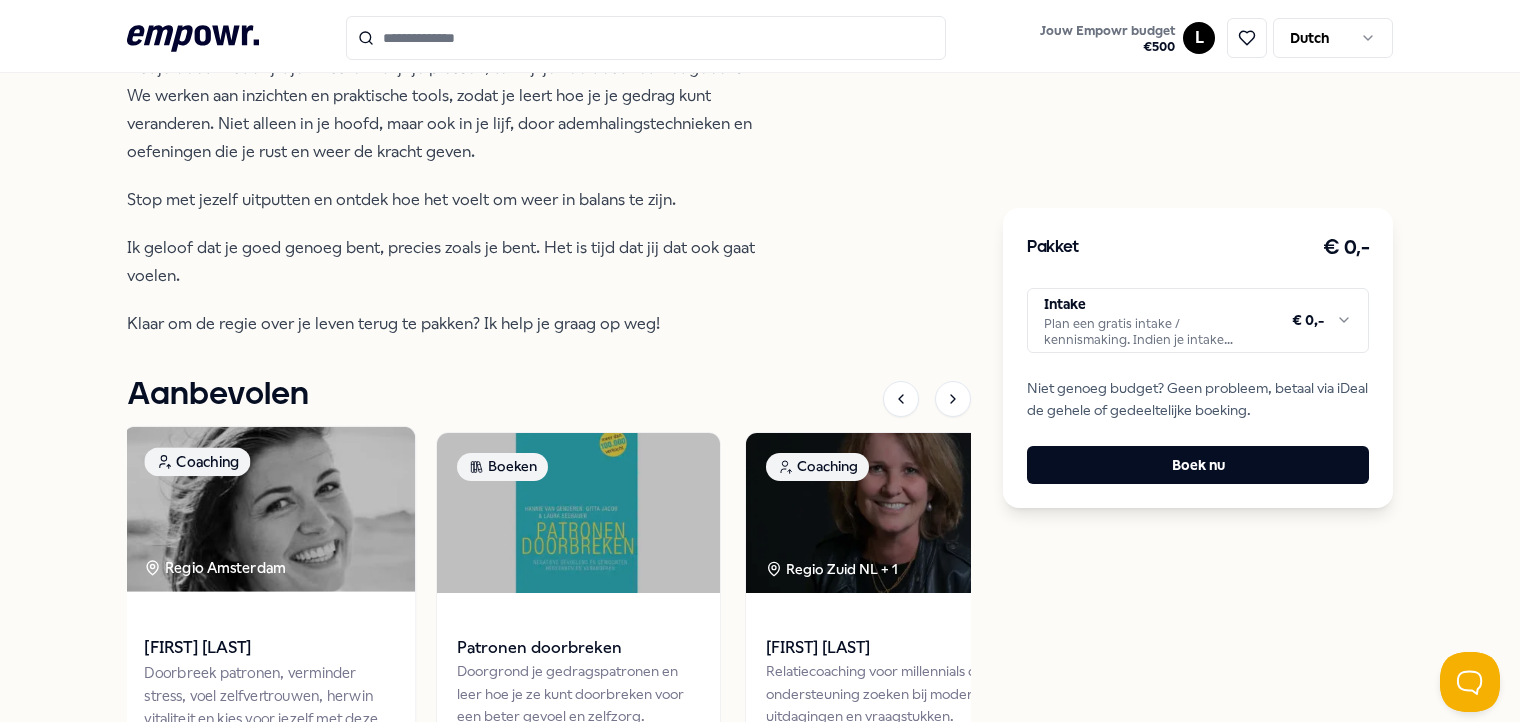 scroll, scrollTop: 1494, scrollLeft: 0, axis: vertical 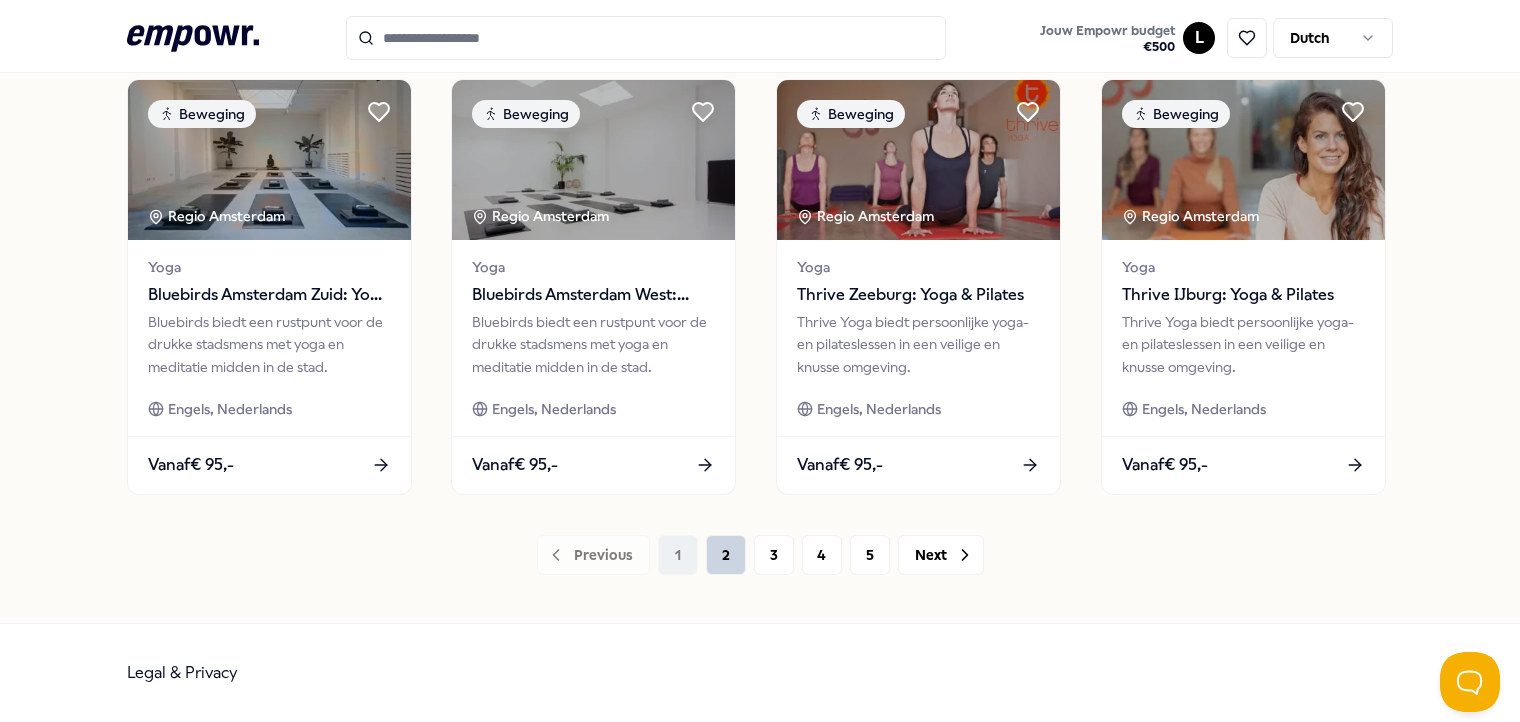 click on "2" at bounding box center [726, 555] 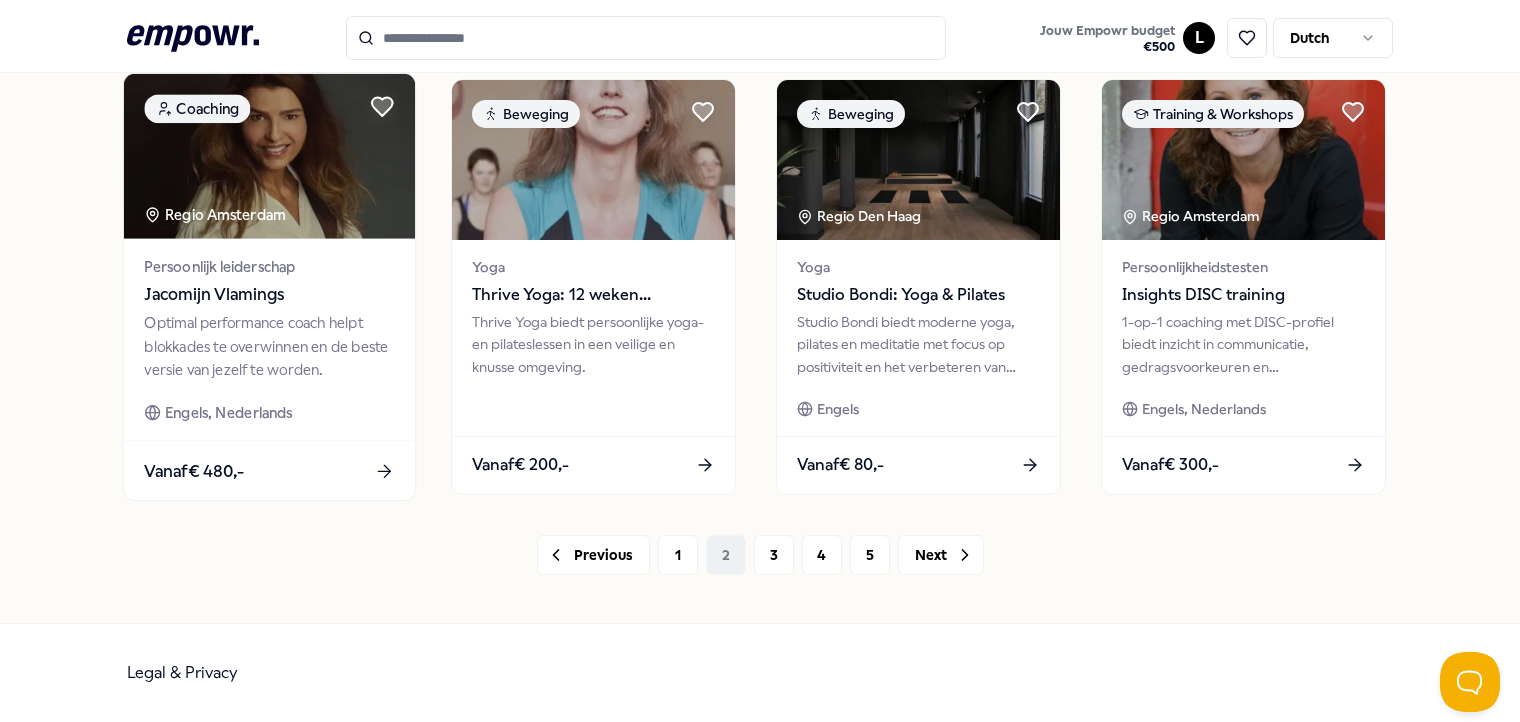 click at bounding box center [268, 156] 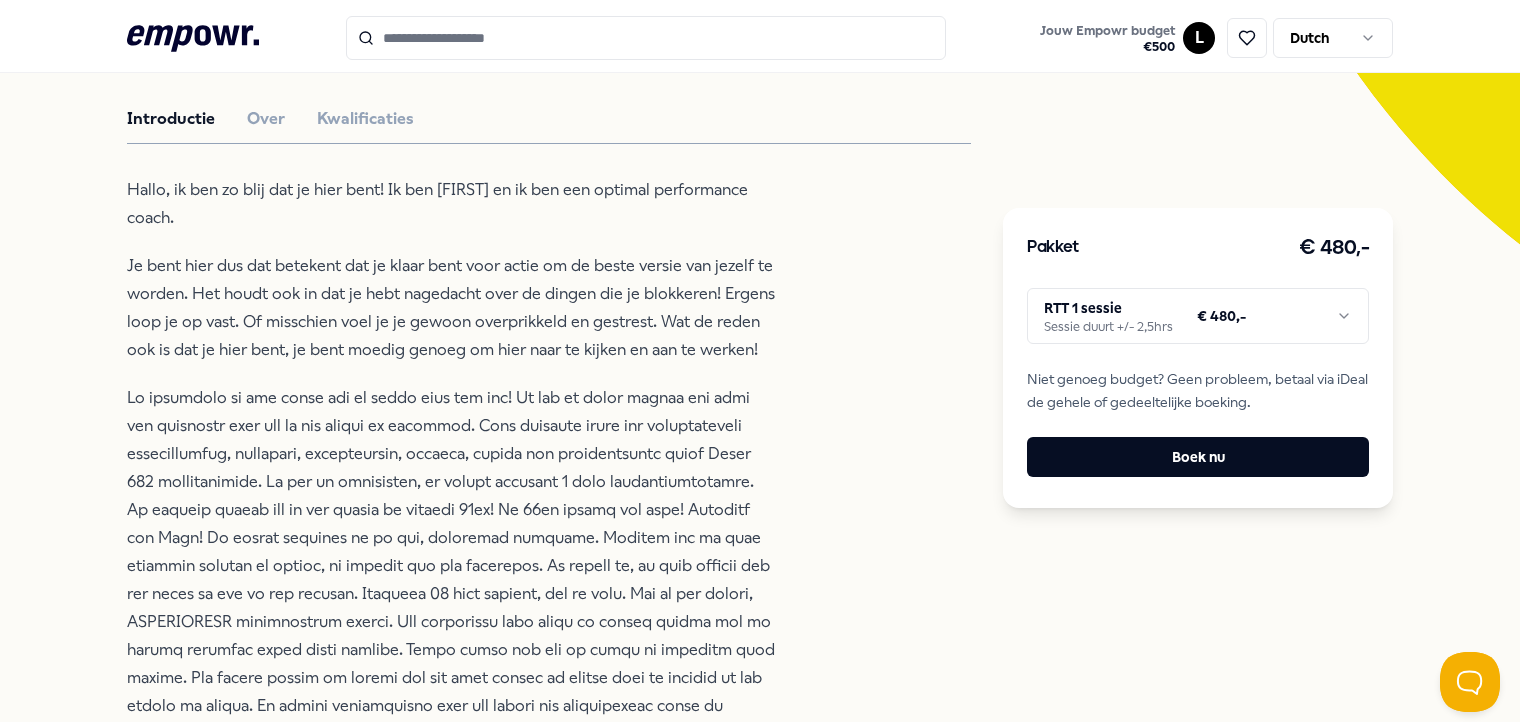 scroll, scrollTop: 628, scrollLeft: 0, axis: vertical 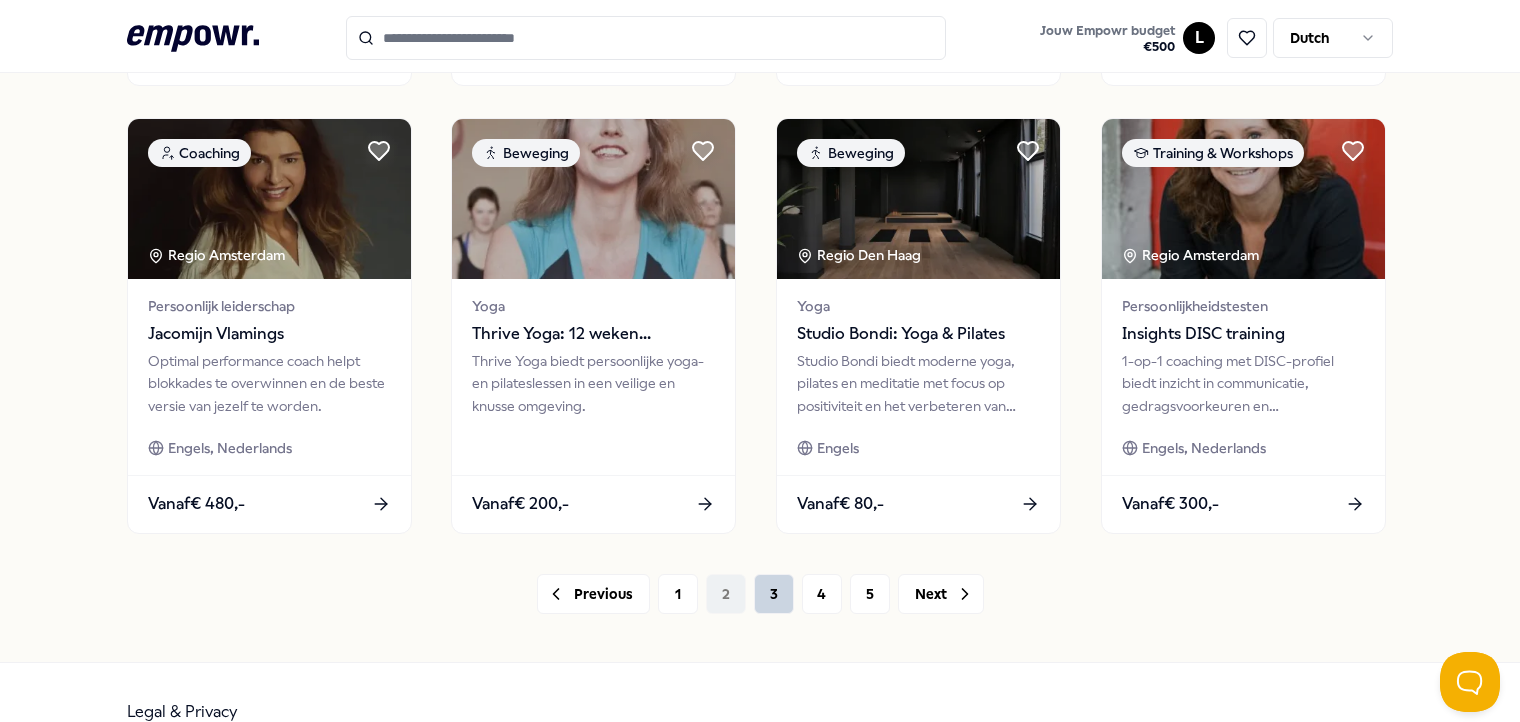 click on "3" at bounding box center (774, 594) 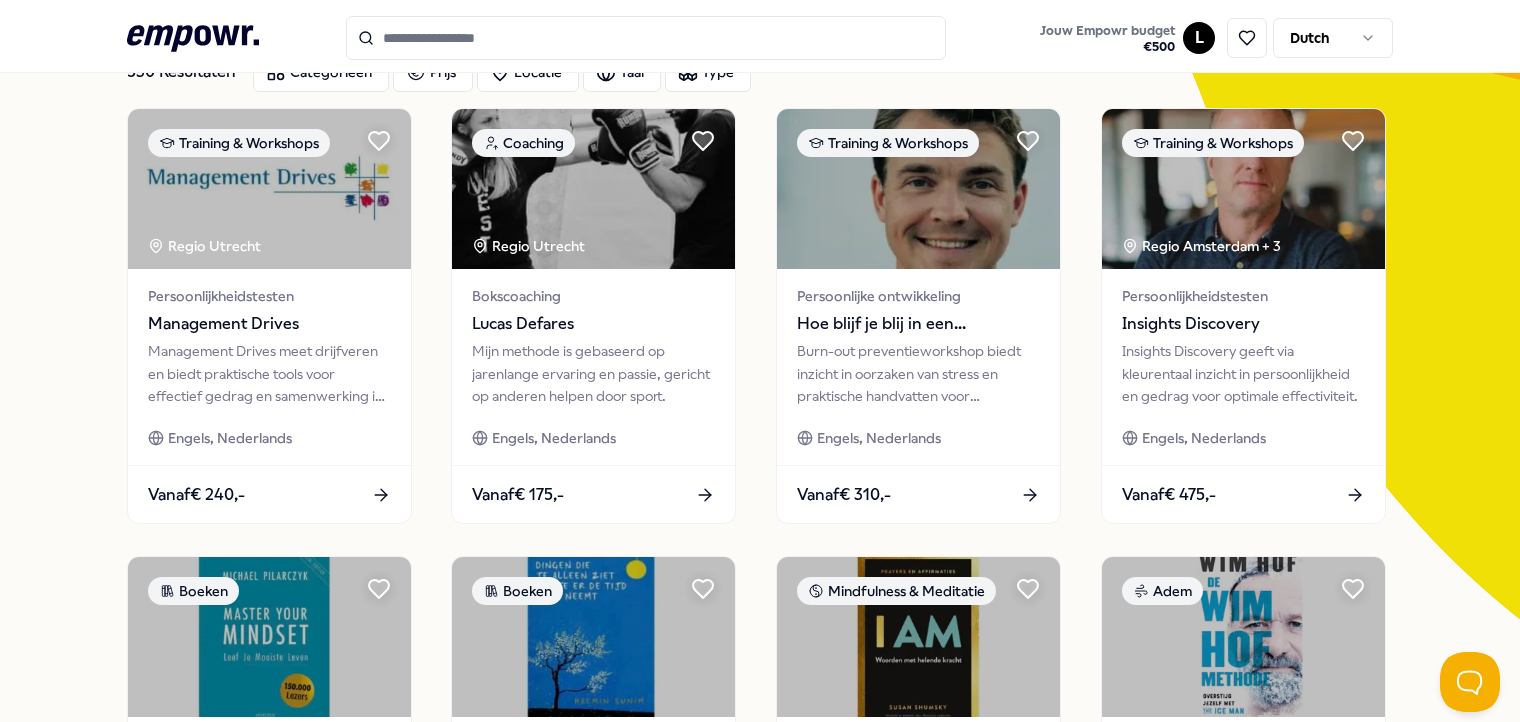scroll, scrollTop: 0, scrollLeft: 0, axis: both 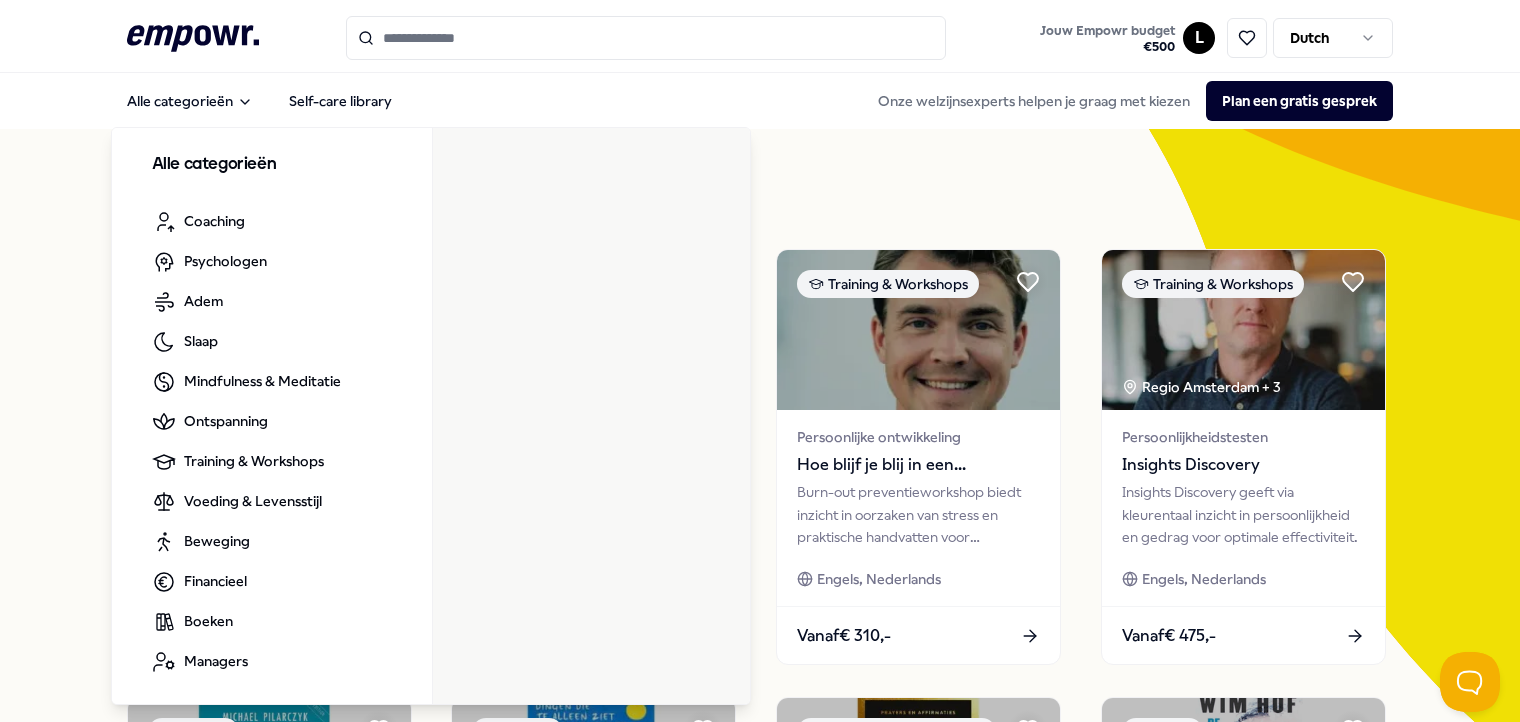 click on ".empowr-logo_svg__cls-1{fill:#03032f}" 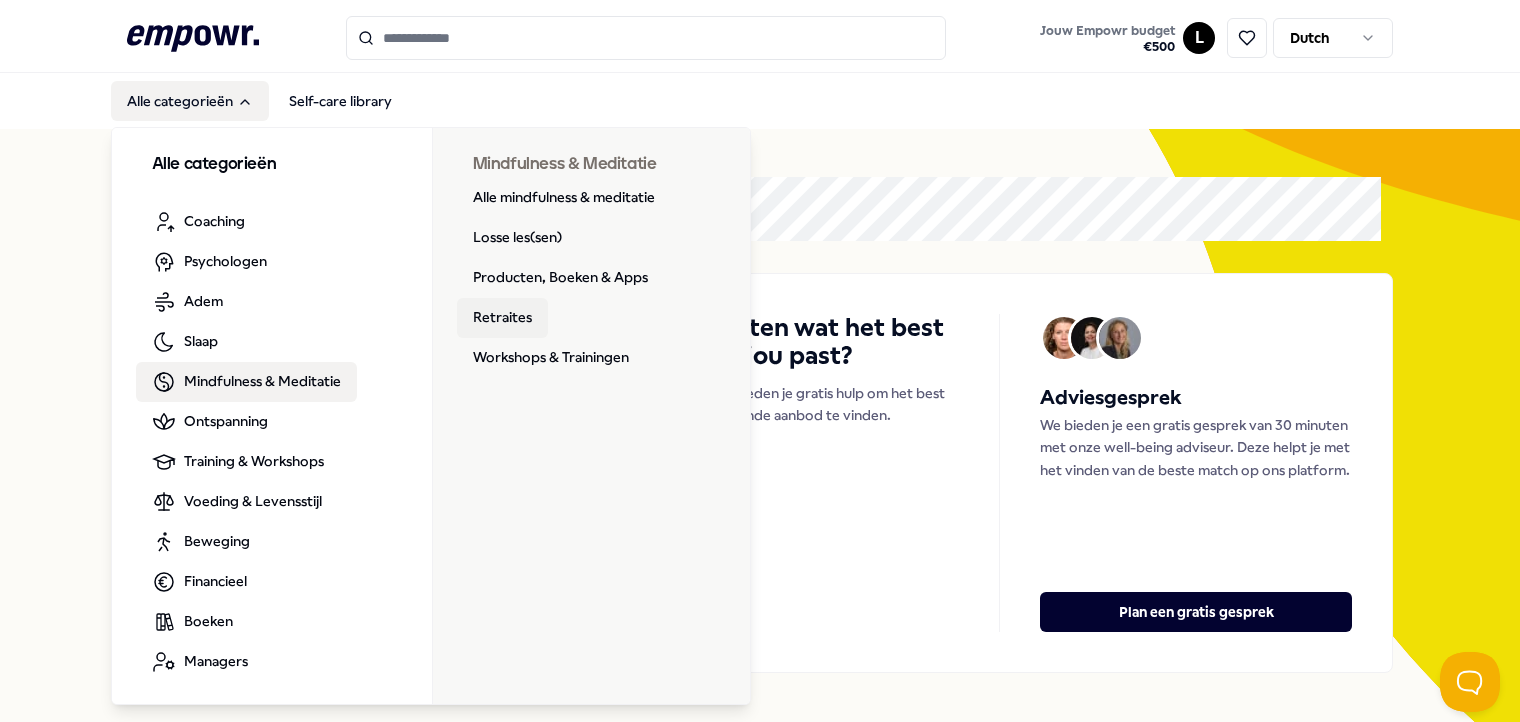 click on "Retraites" at bounding box center (502, 318) 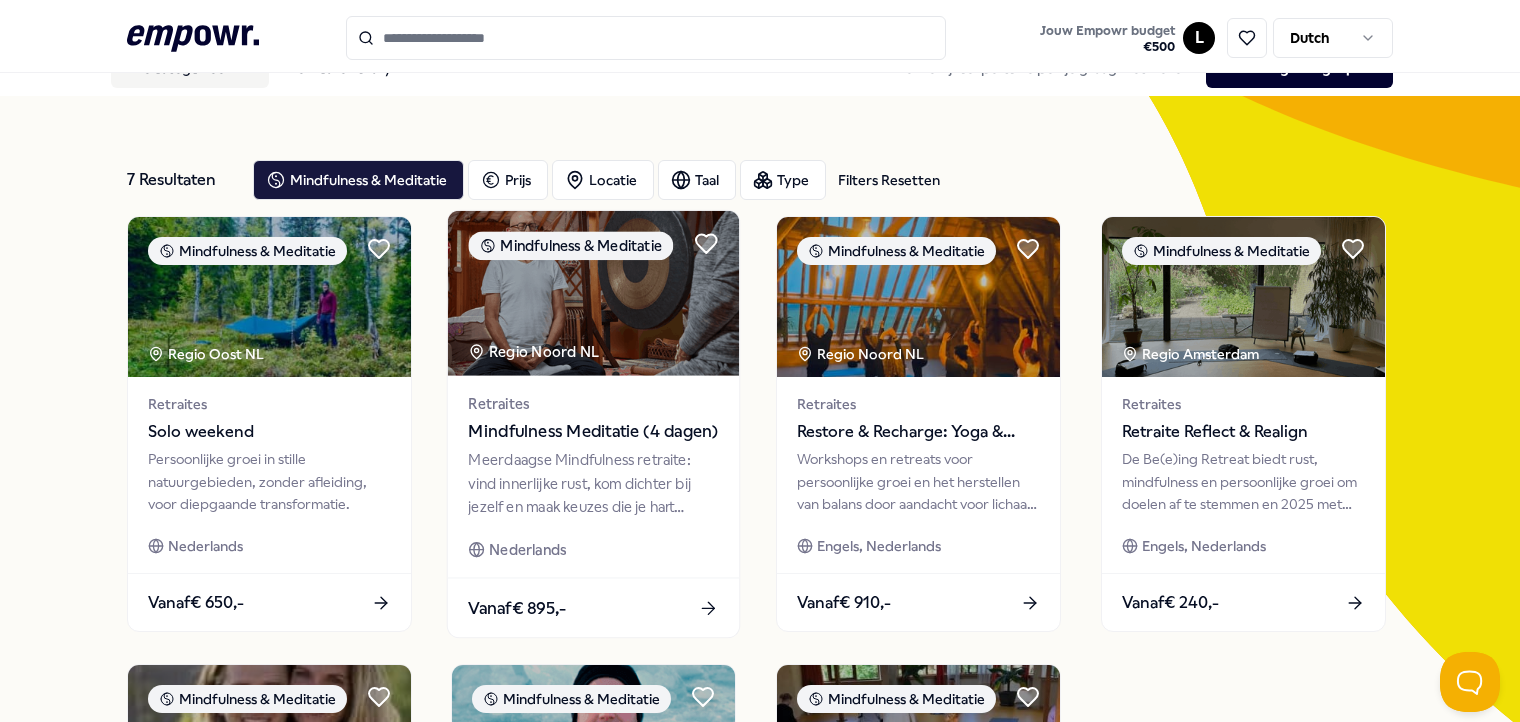 scroll, scrollTop: 0, scrollLeft: 0, axis: both 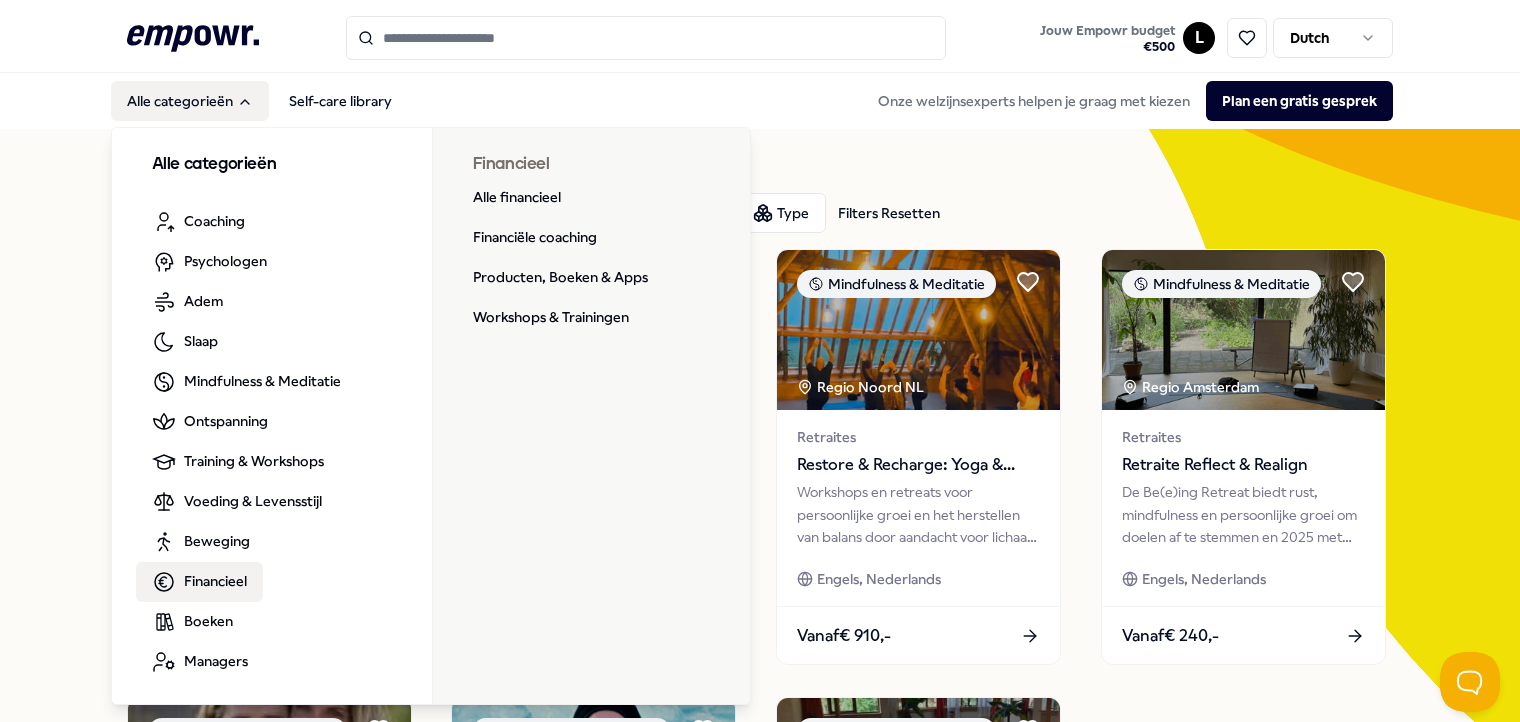 click on "Financieel" at bounding box center [199, 582] 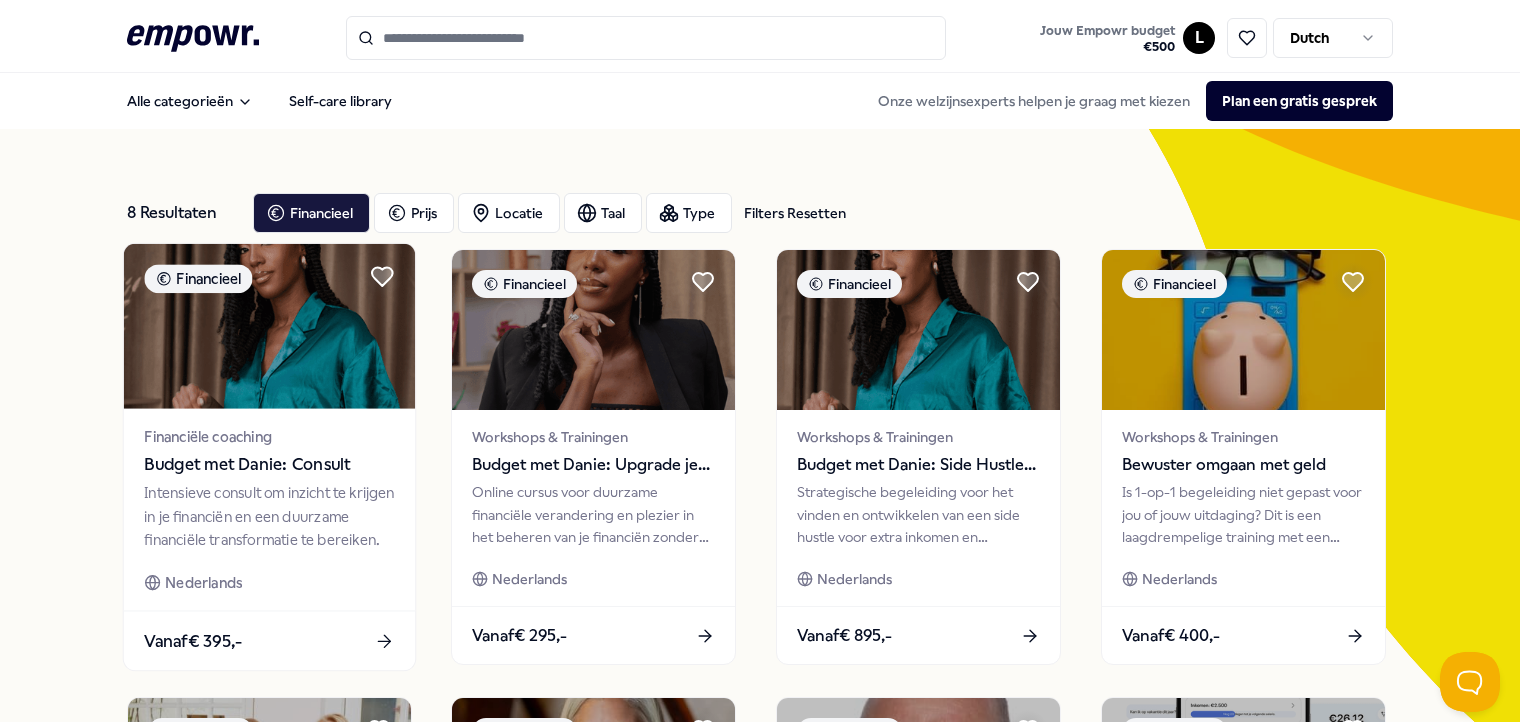 click at bounding box center [268, 326] 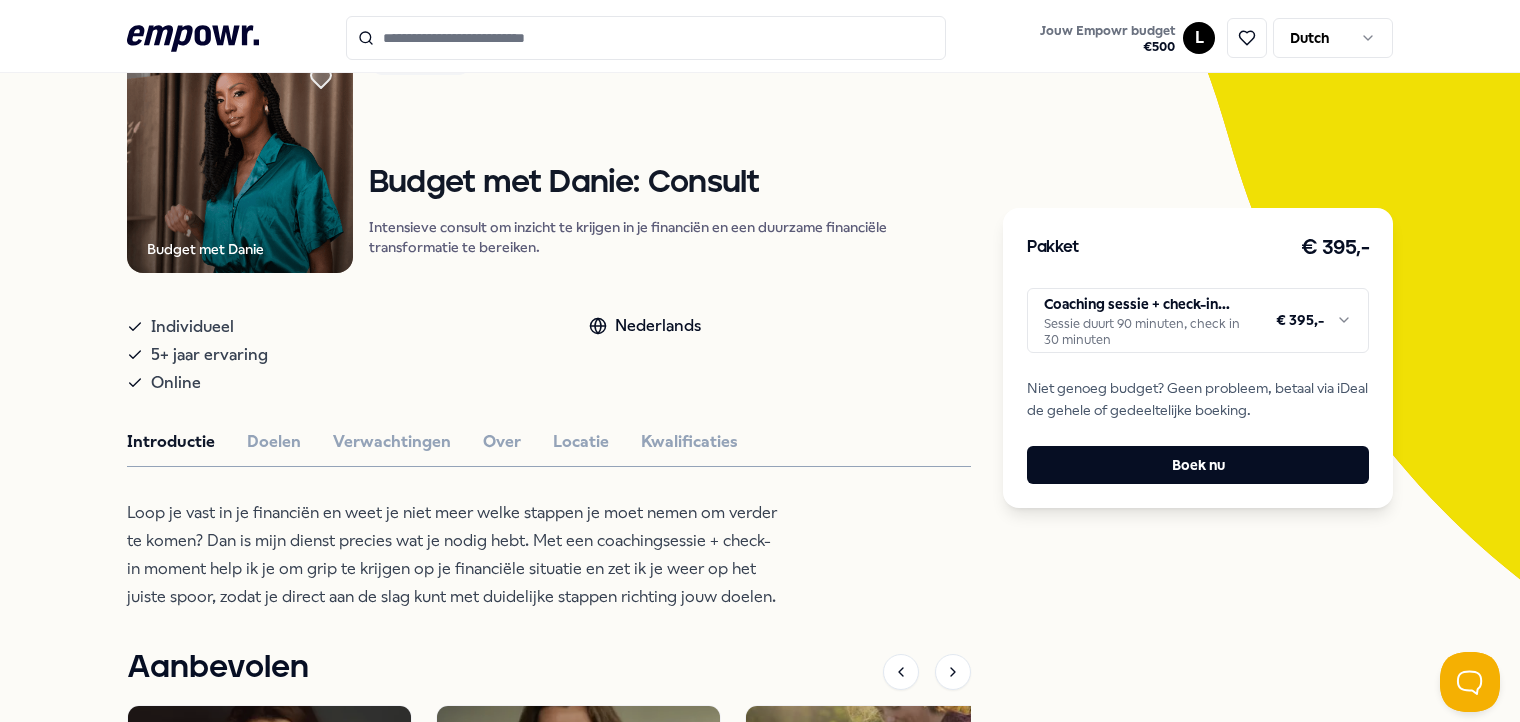 scroll, scrollTop: 400, scrollLeft: 0, axis: vertical 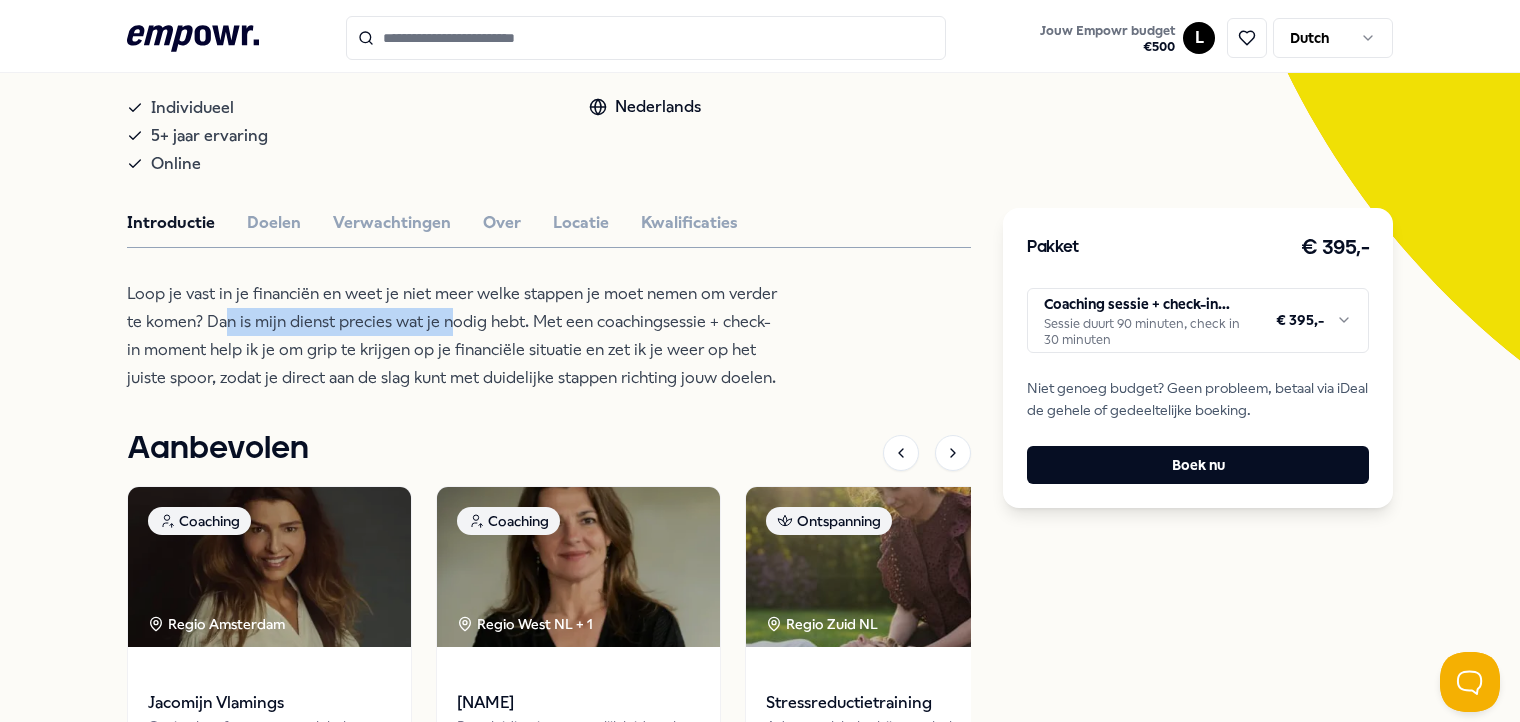 drag, startPoint x: 220, startPoint y: 313, endPoint x: 453, endPoint y: 324, distance: 233.2595 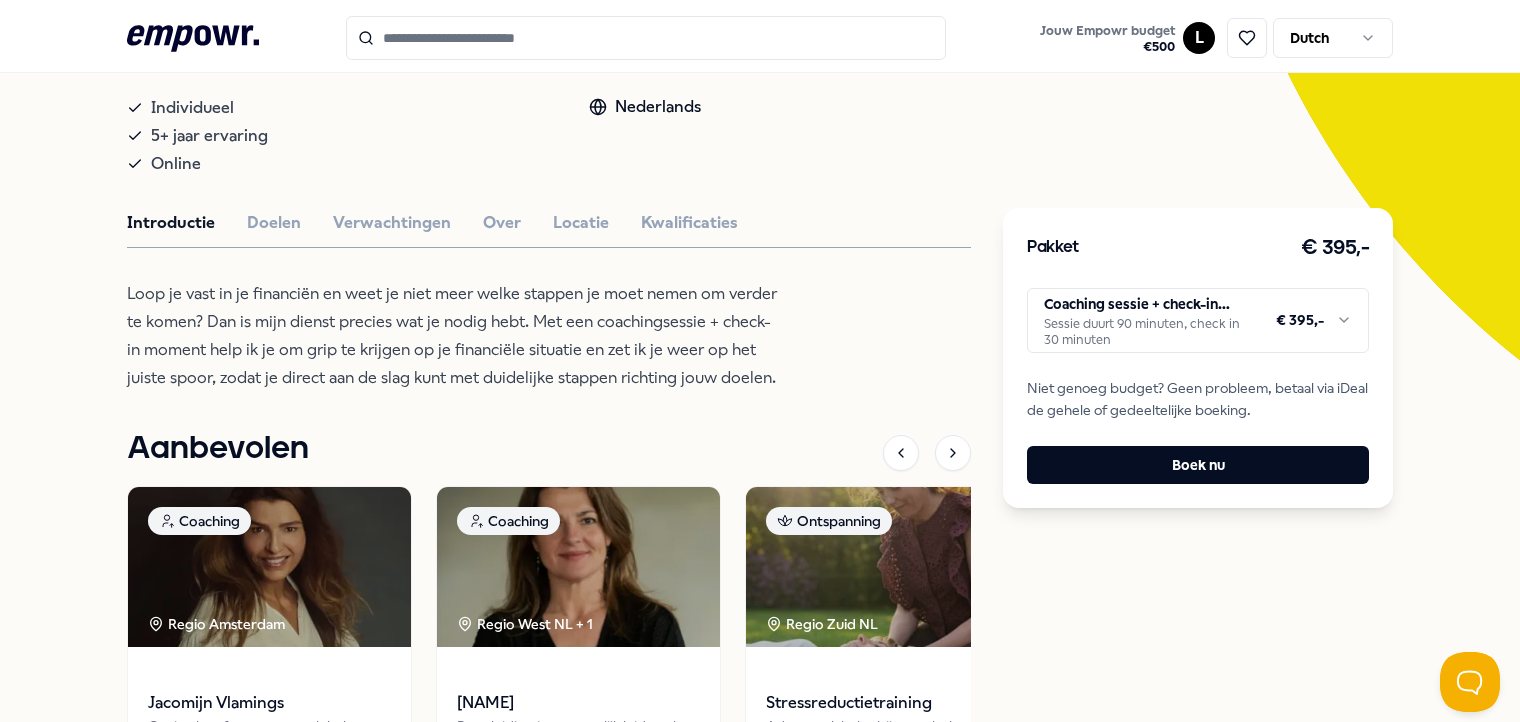 click on "Loop je vast in je financiën en weet je niet meer welke stappen je moet nemen om verder te komen? Dan is mijn dienst precies wat je nodig hebt. Met een coachingsessie + check-in moment help ik je om grip te krijgen op je financiële situatie en zet ik je weer op het juiste spoor, zodat je direct aan de slag kunt met duidelijke stappen richting jouw doelen." at bounding box center (452, 336) 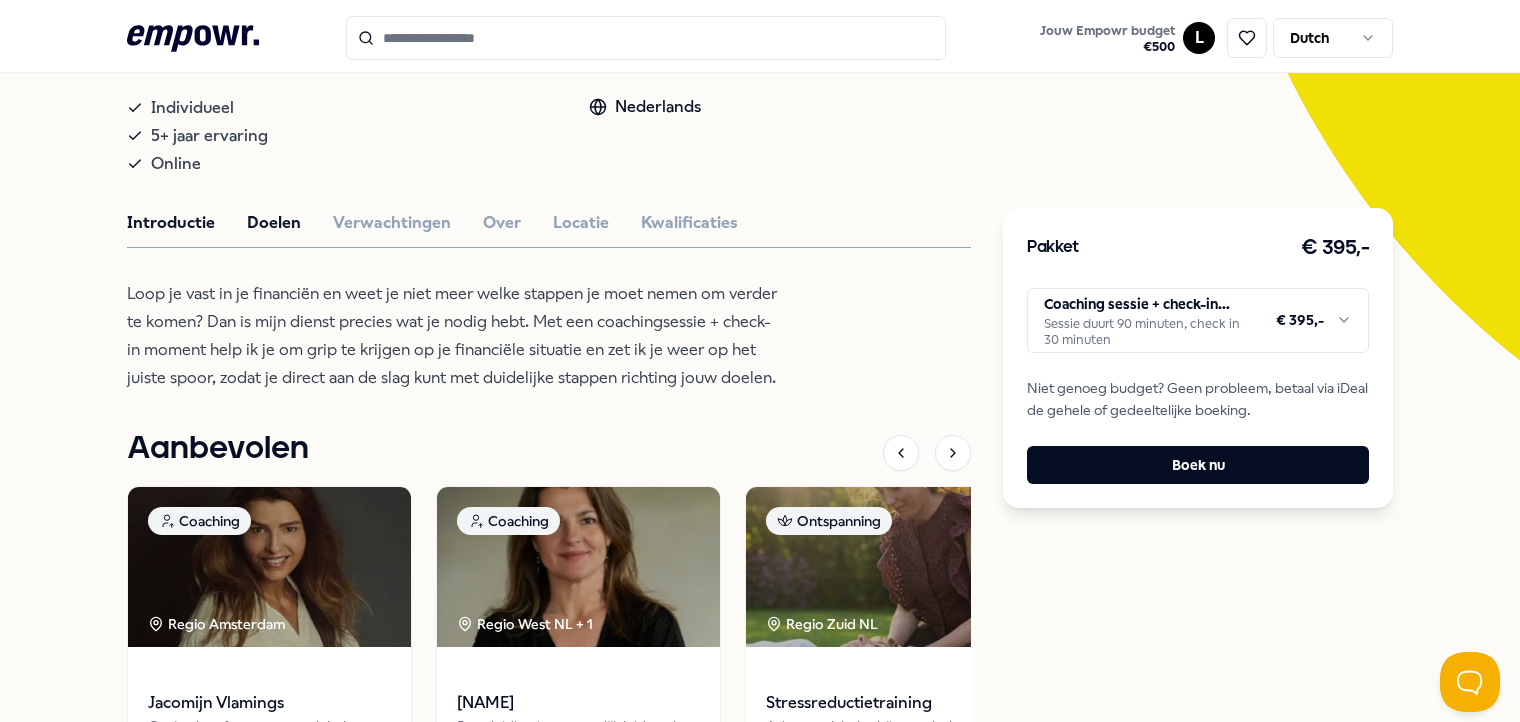 click on "Doelen" at bounding box center [274, 223] 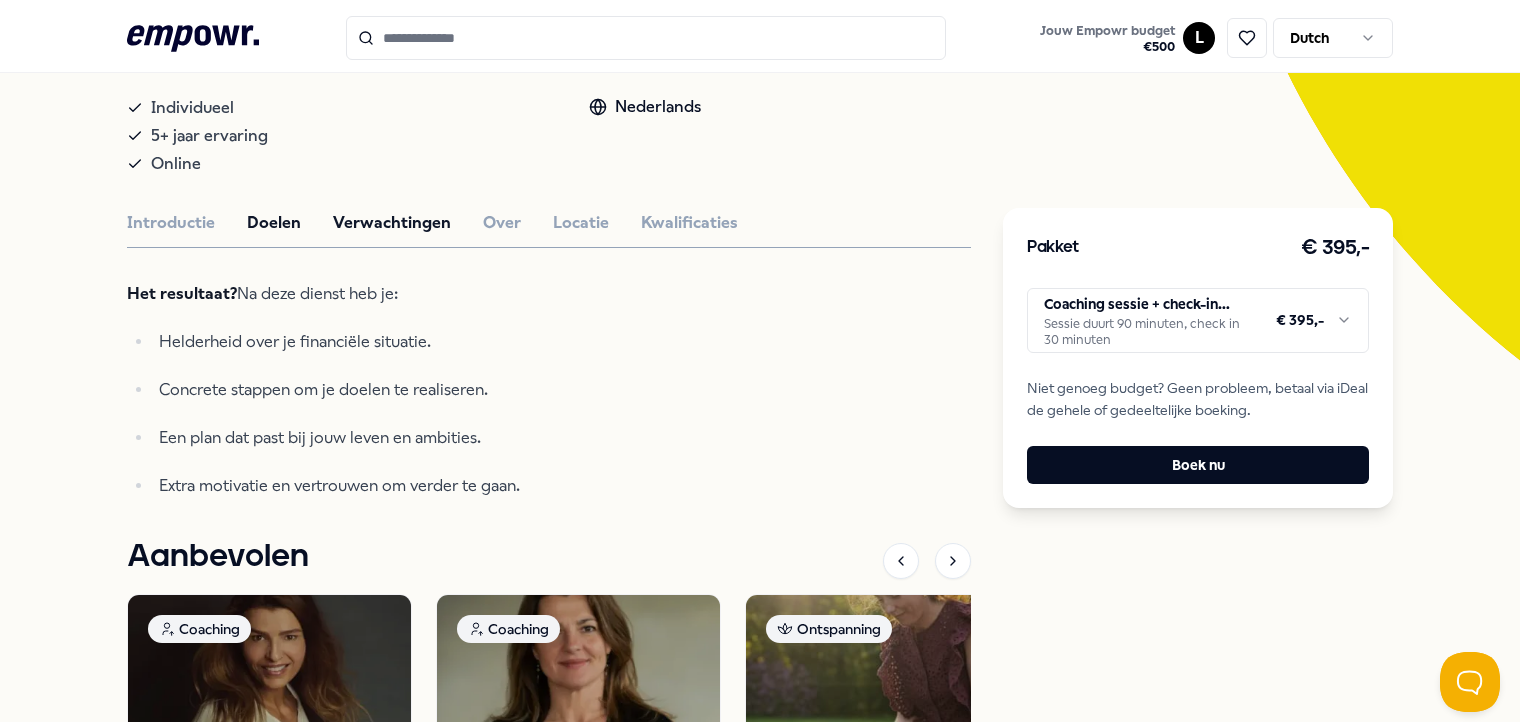 click on "Verwachtingen" at bounding box center (392, 223) 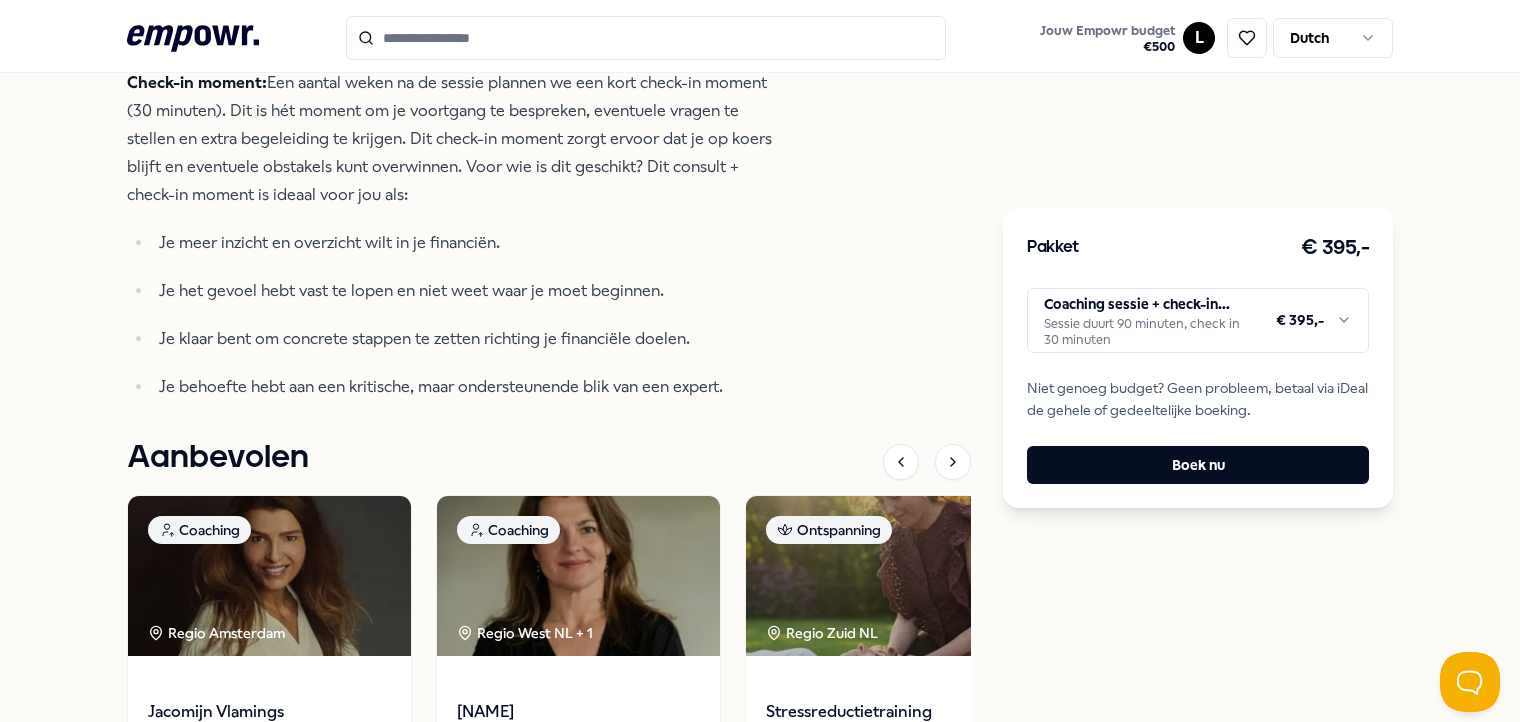 scroll, scrollTop: 1260, scrollLeft: 0, axis: vertical 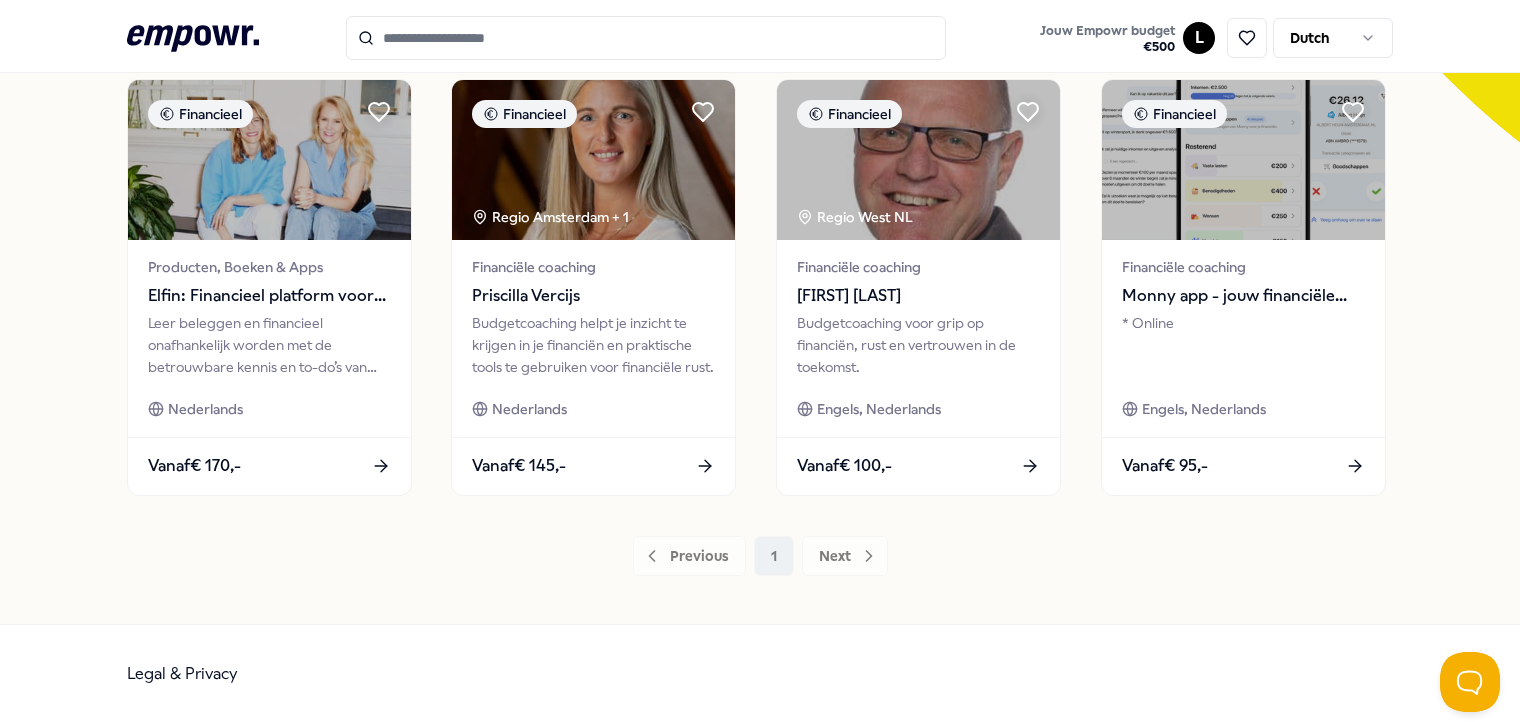 drag, startPoint x: 5, startPoint y: 1, endPoint x: 485, endPoint y: 519, distance: 706.2039 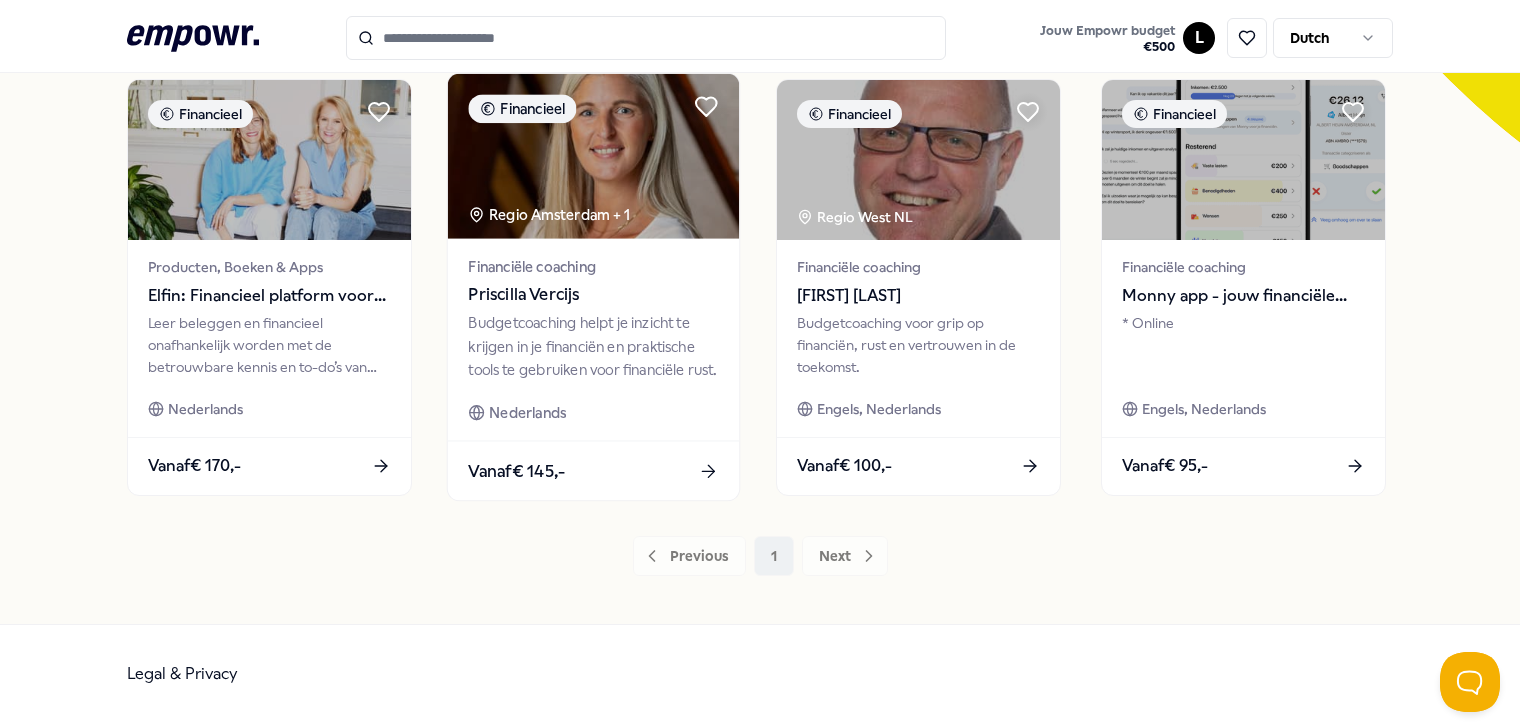 click on "Regio Amsterdam    + 1" at bounding box center [550, 215] 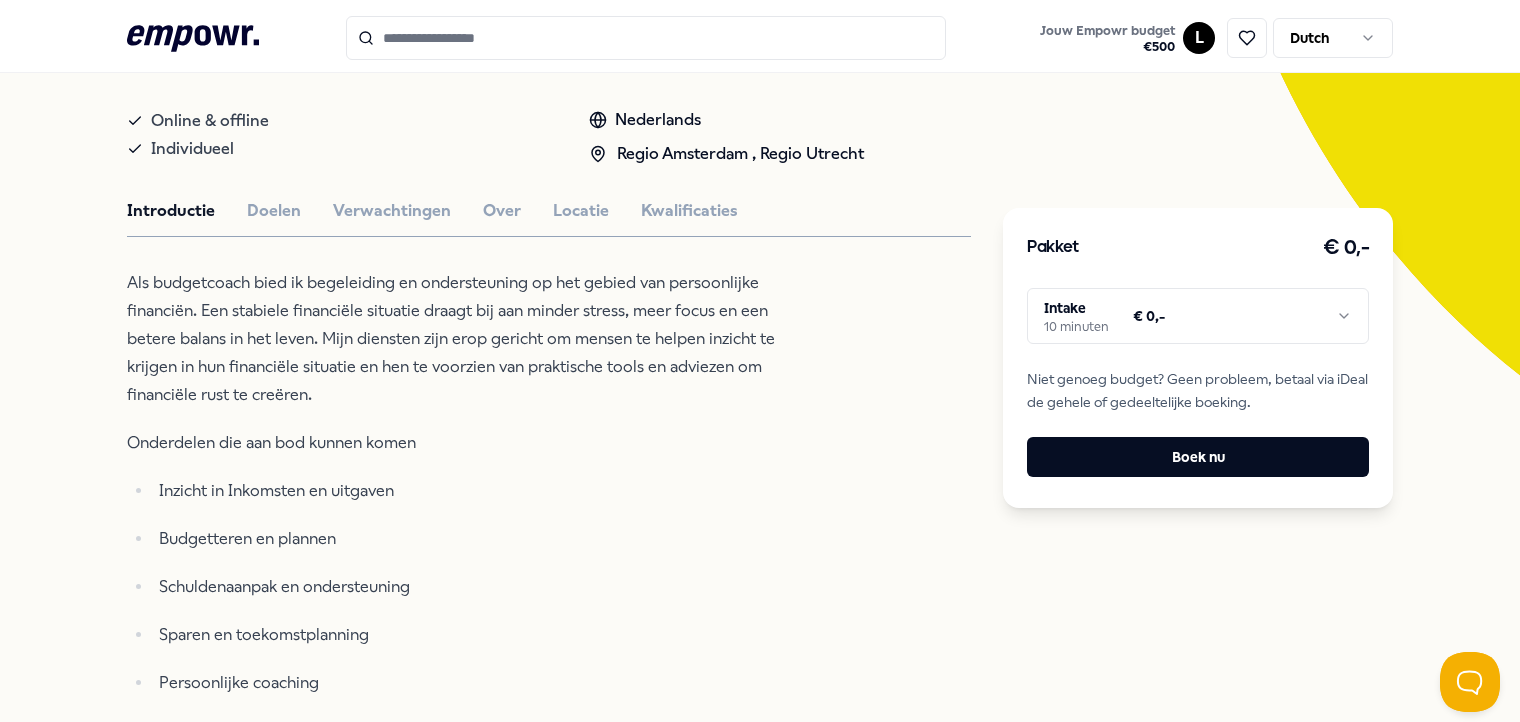 scroll, scrollTop: 428, scrollLeft: 0, axis: vertical 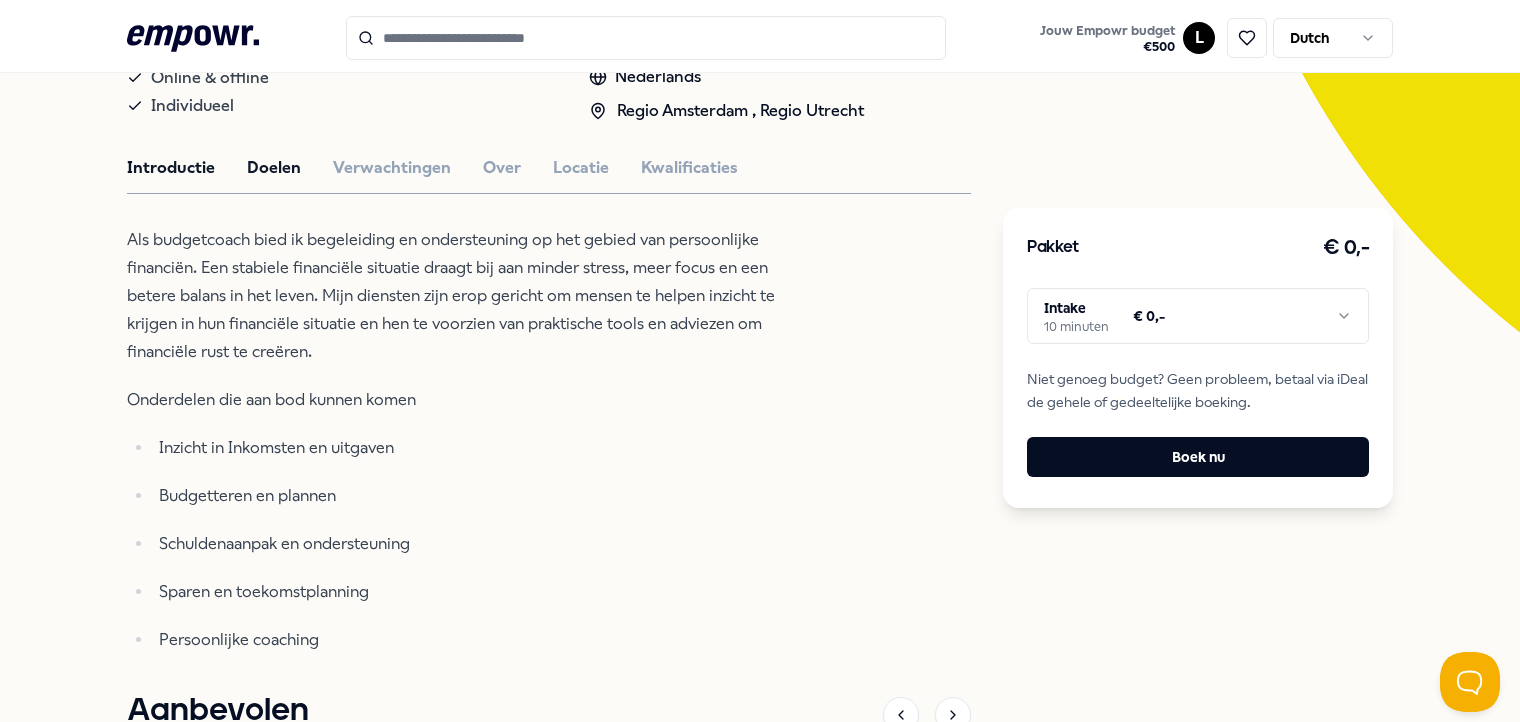 click on "Doelen" at bounding box center [274, 168] 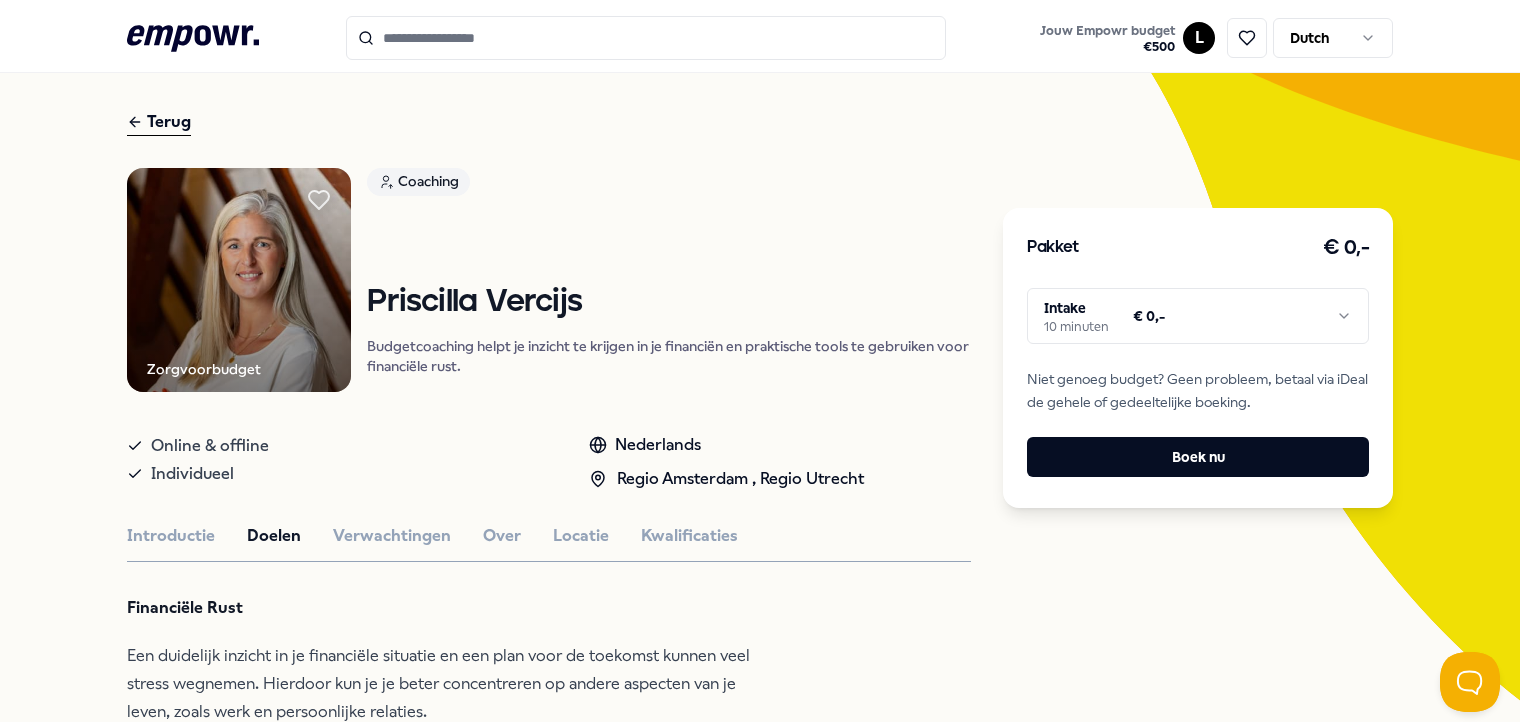 scroll, scrollTop: 0, scrollLeft: 0, axis: both 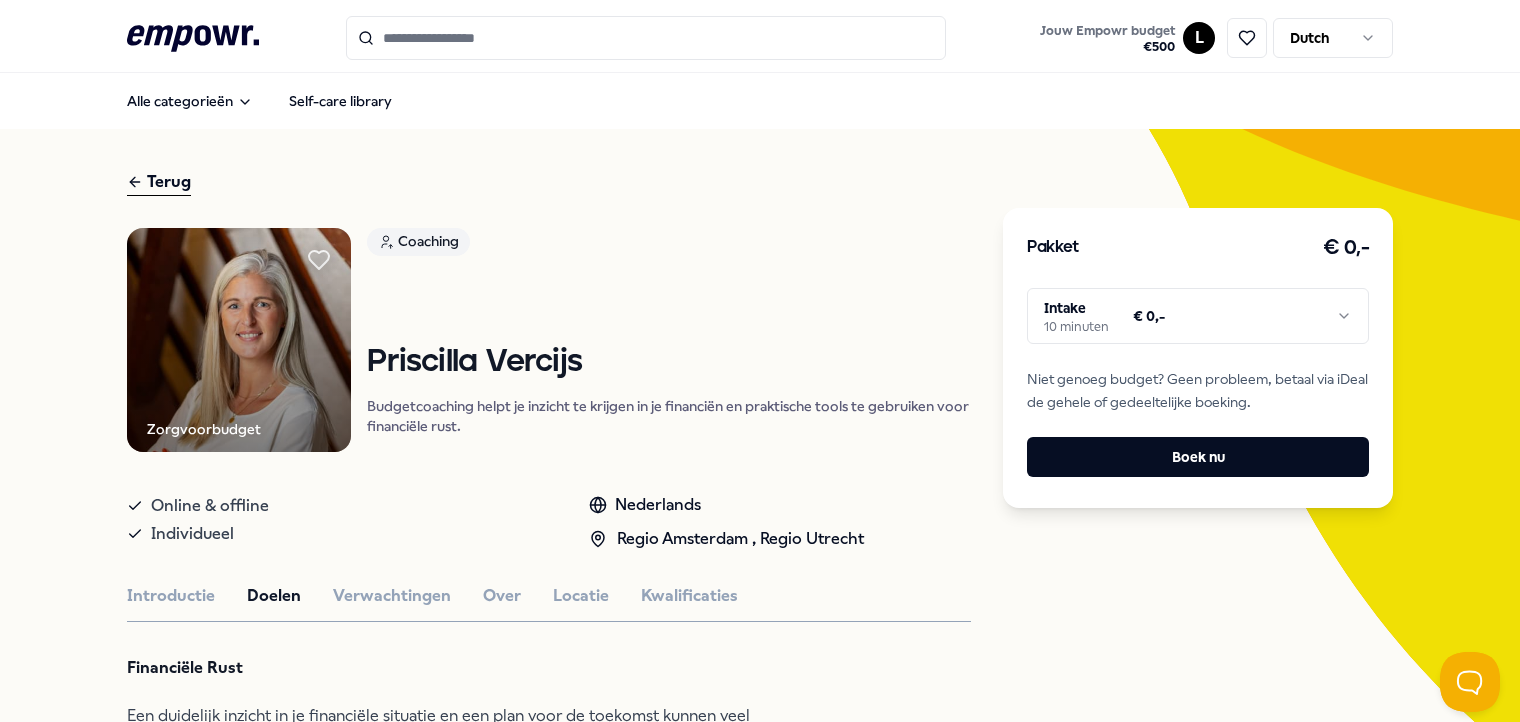 click on ".empowr-logo_svg__cls-1{fill:#03032f}" 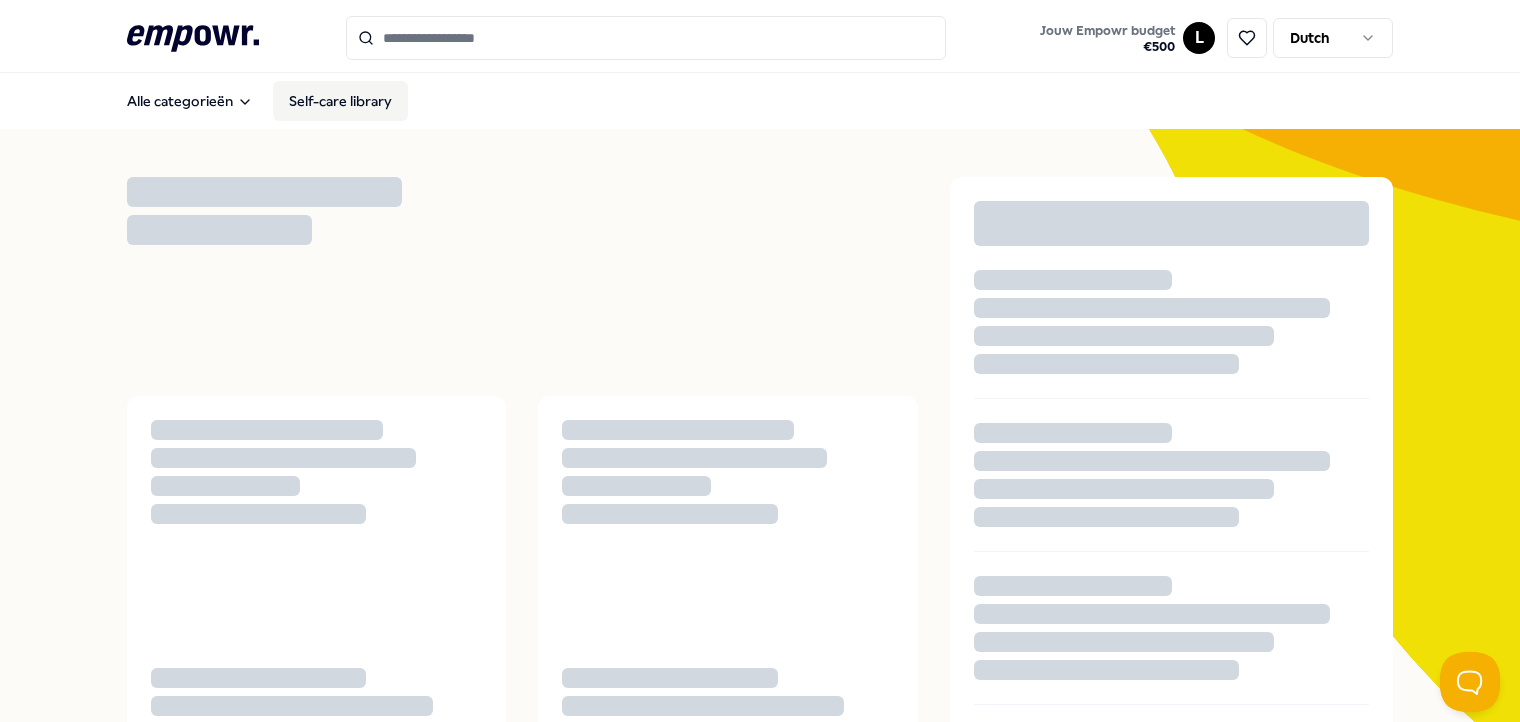 click on "Self-care library" at bounding box center [340, 101] 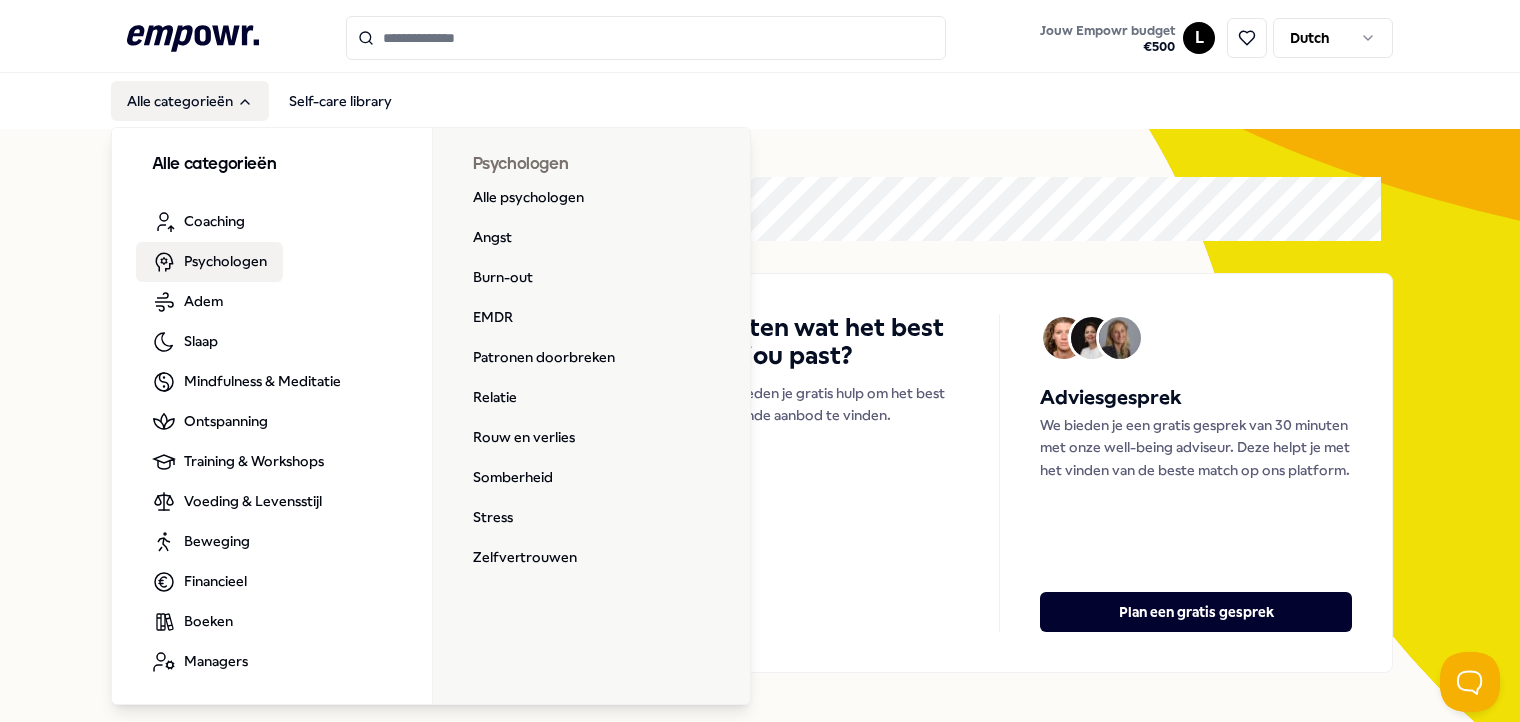 click on "Psychologen" at bounding box center (225, 261) 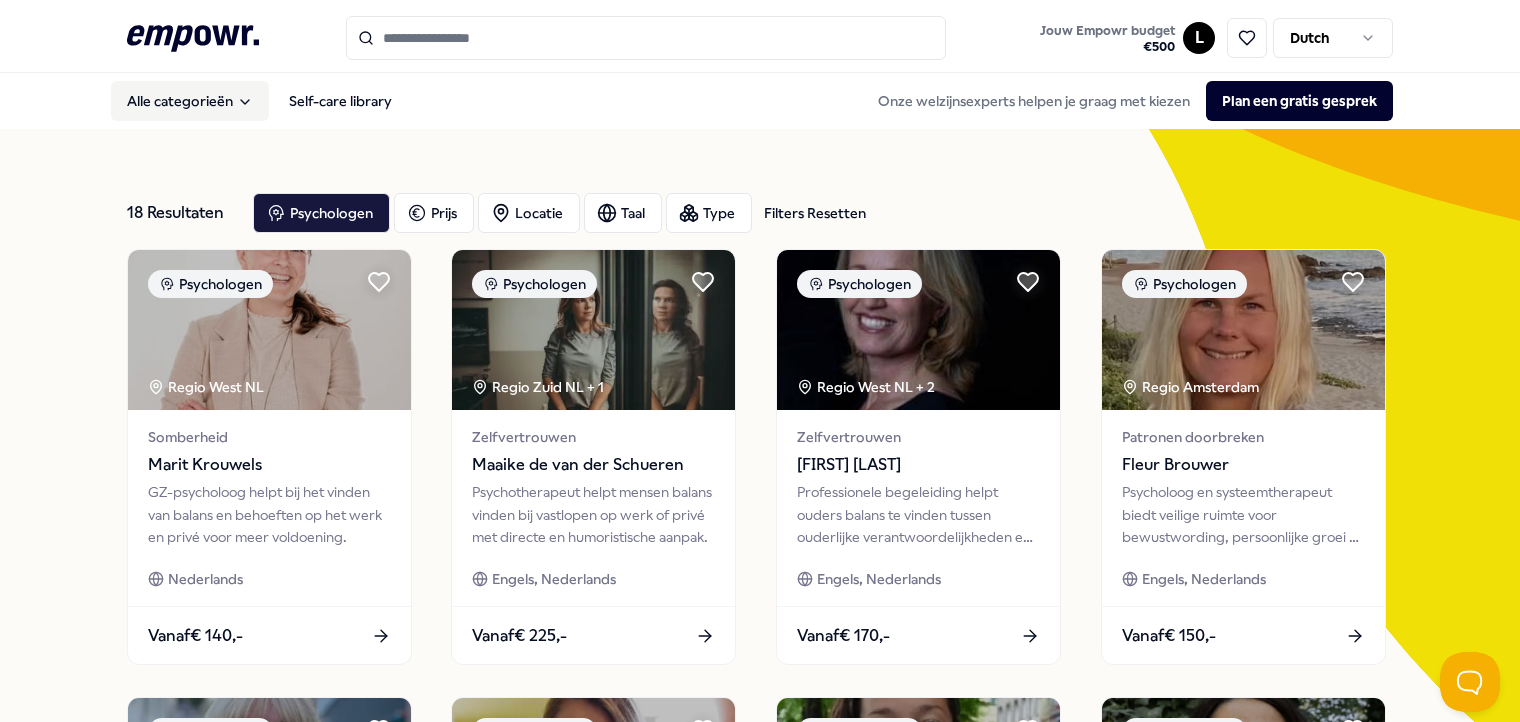 scroll, scrollTop: 100, scrollLeft: 0, axis: vertical 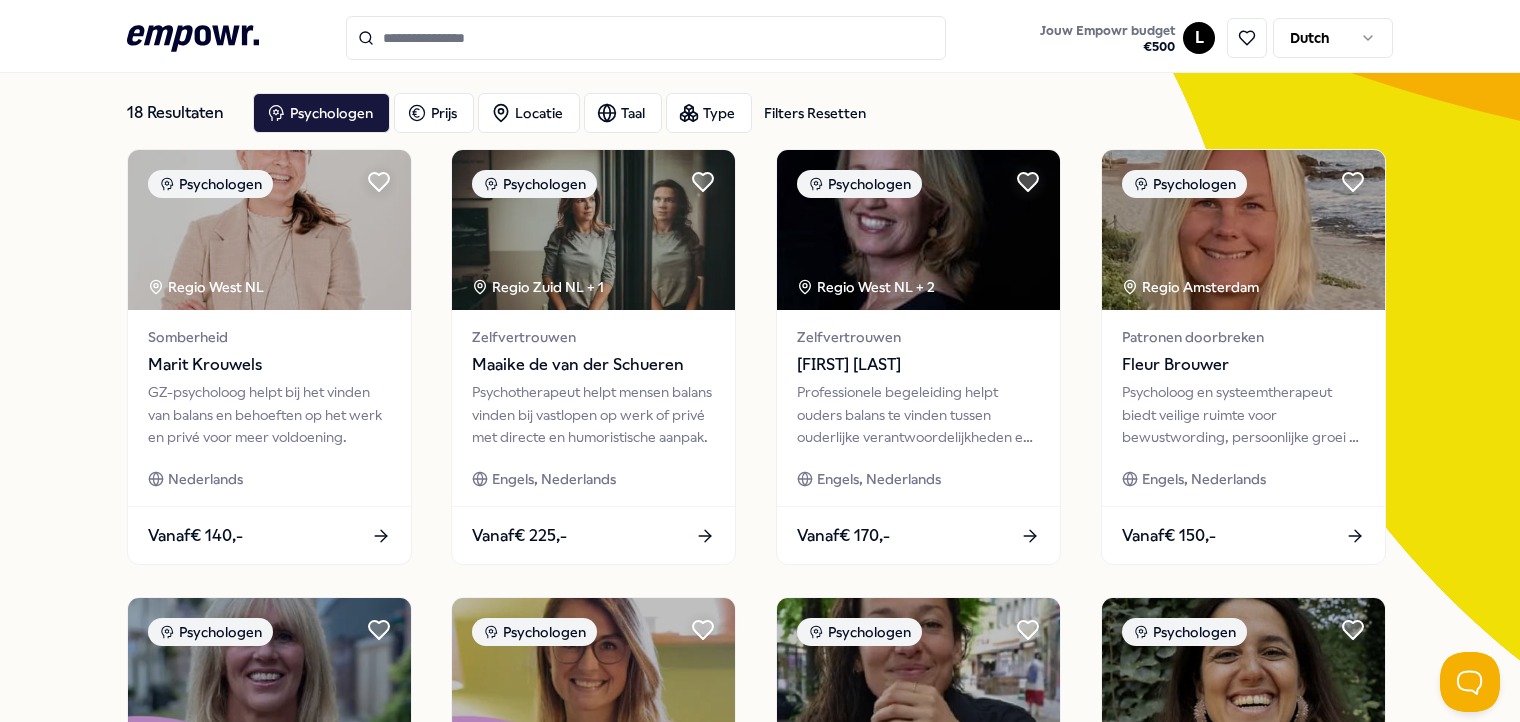 click 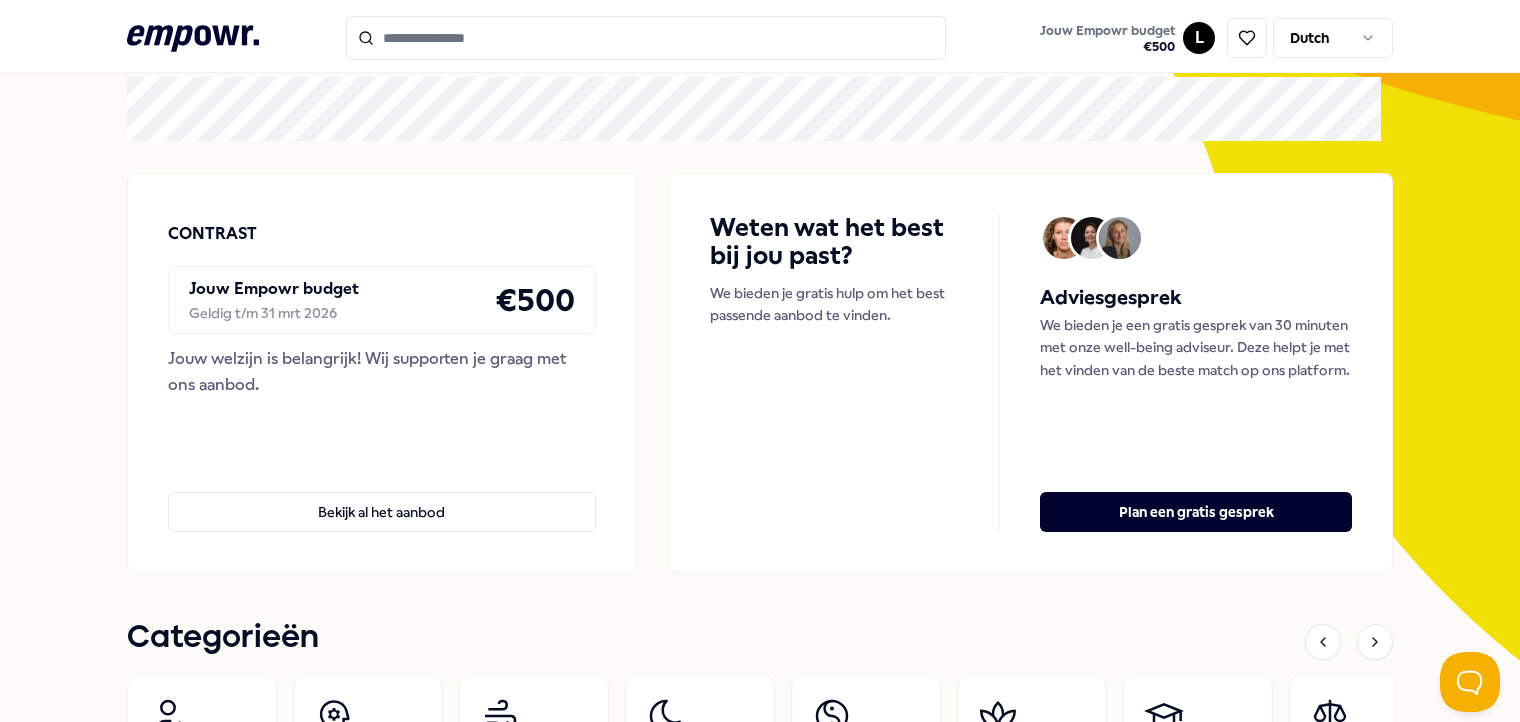 click 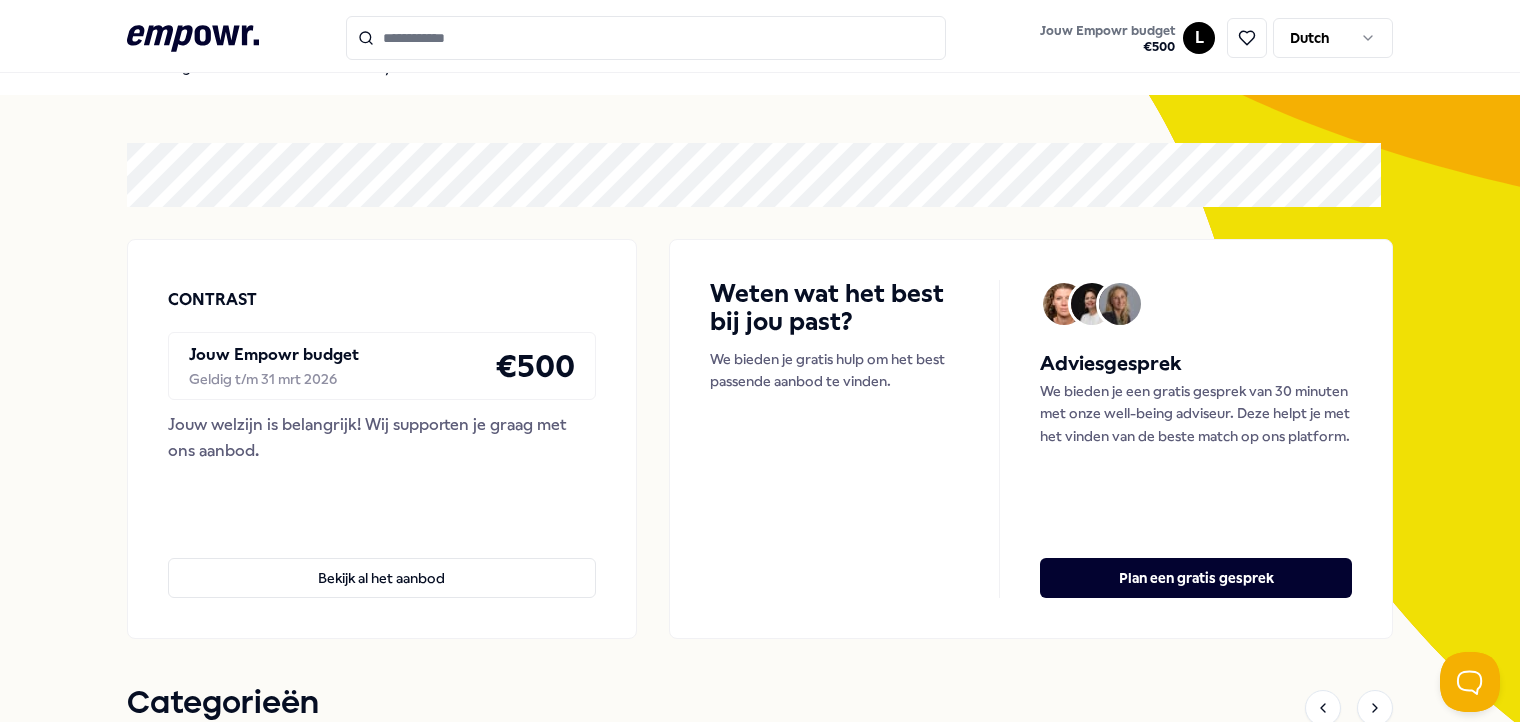 scroll, scrollTop: 0, scrollLeft: 0, axis: both 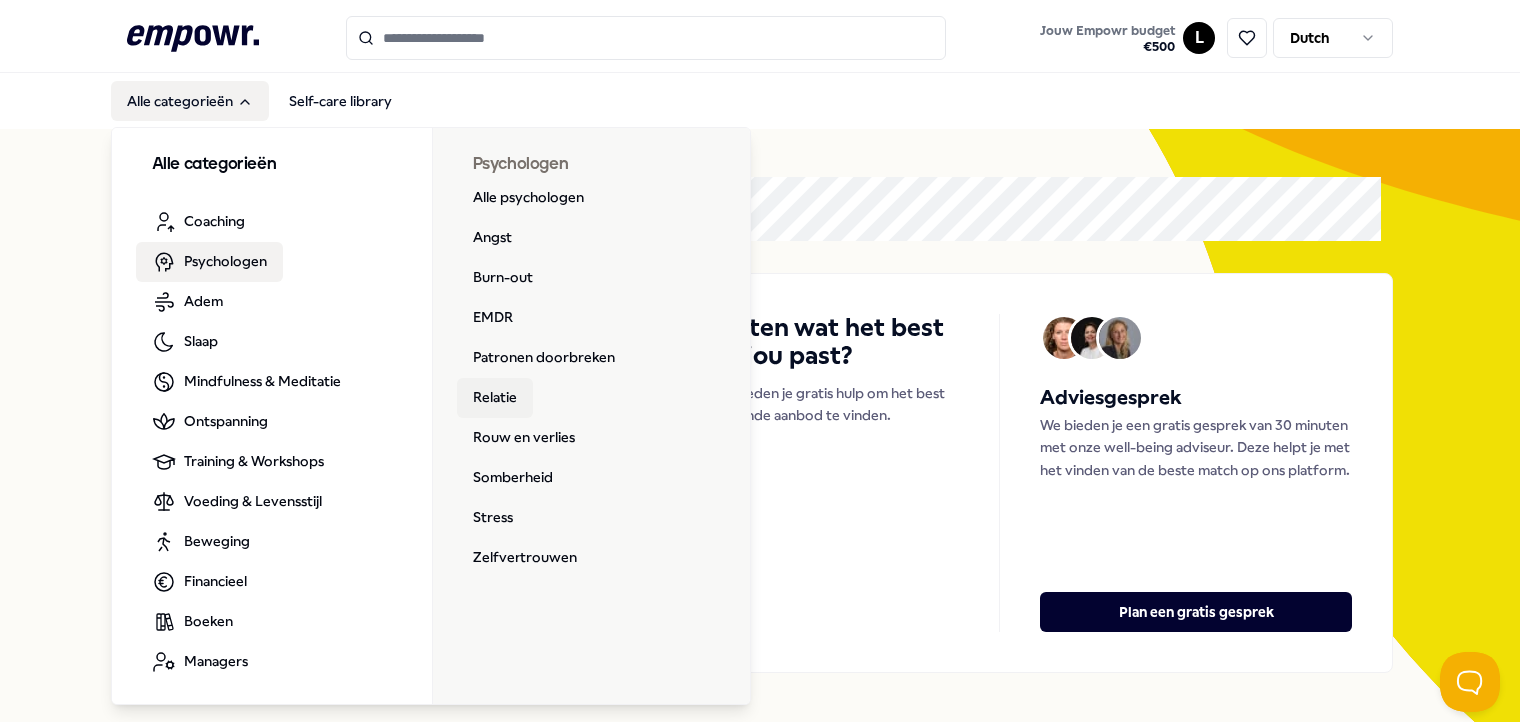 click on "Relatie" at bounding box center (495, 398) 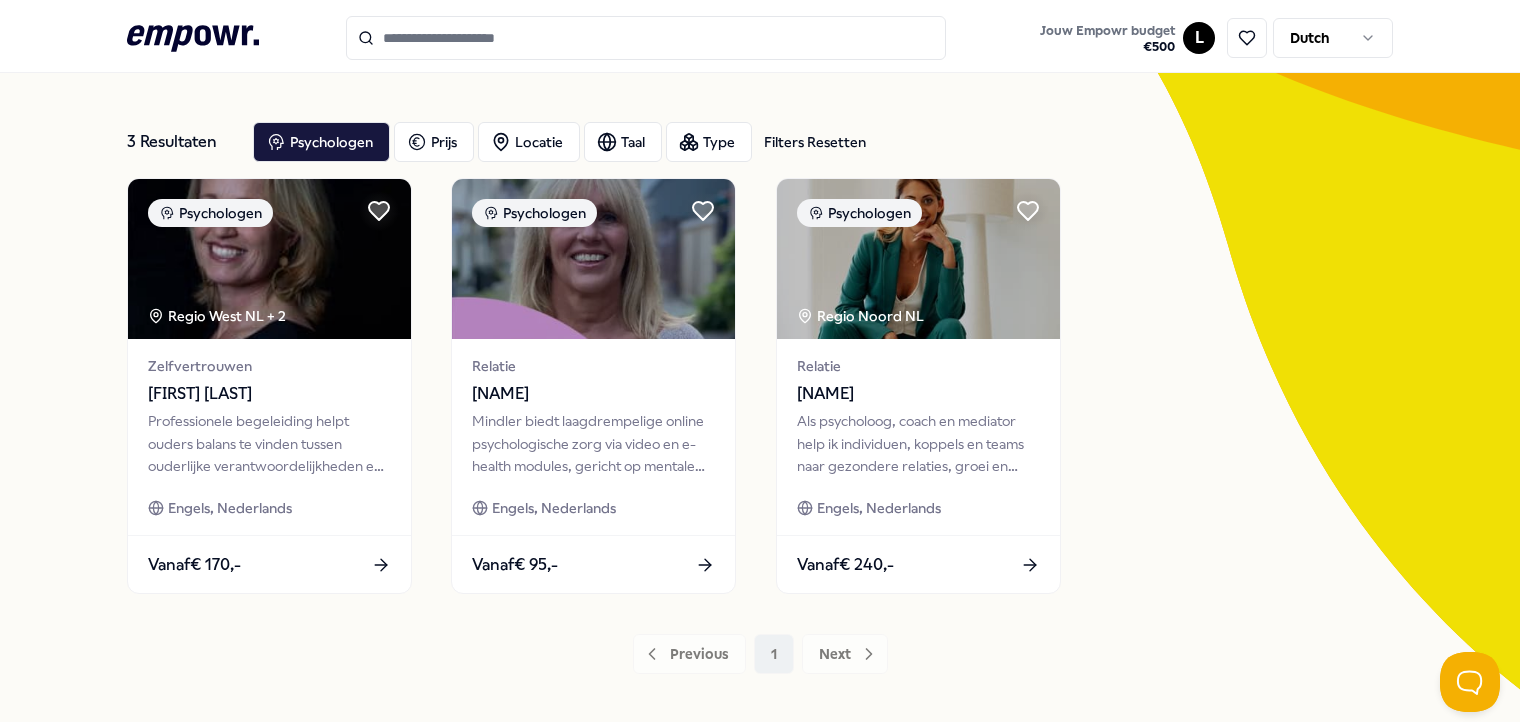 scroll, scrollTop: 170, scrollLeft: 0, axis: vertical 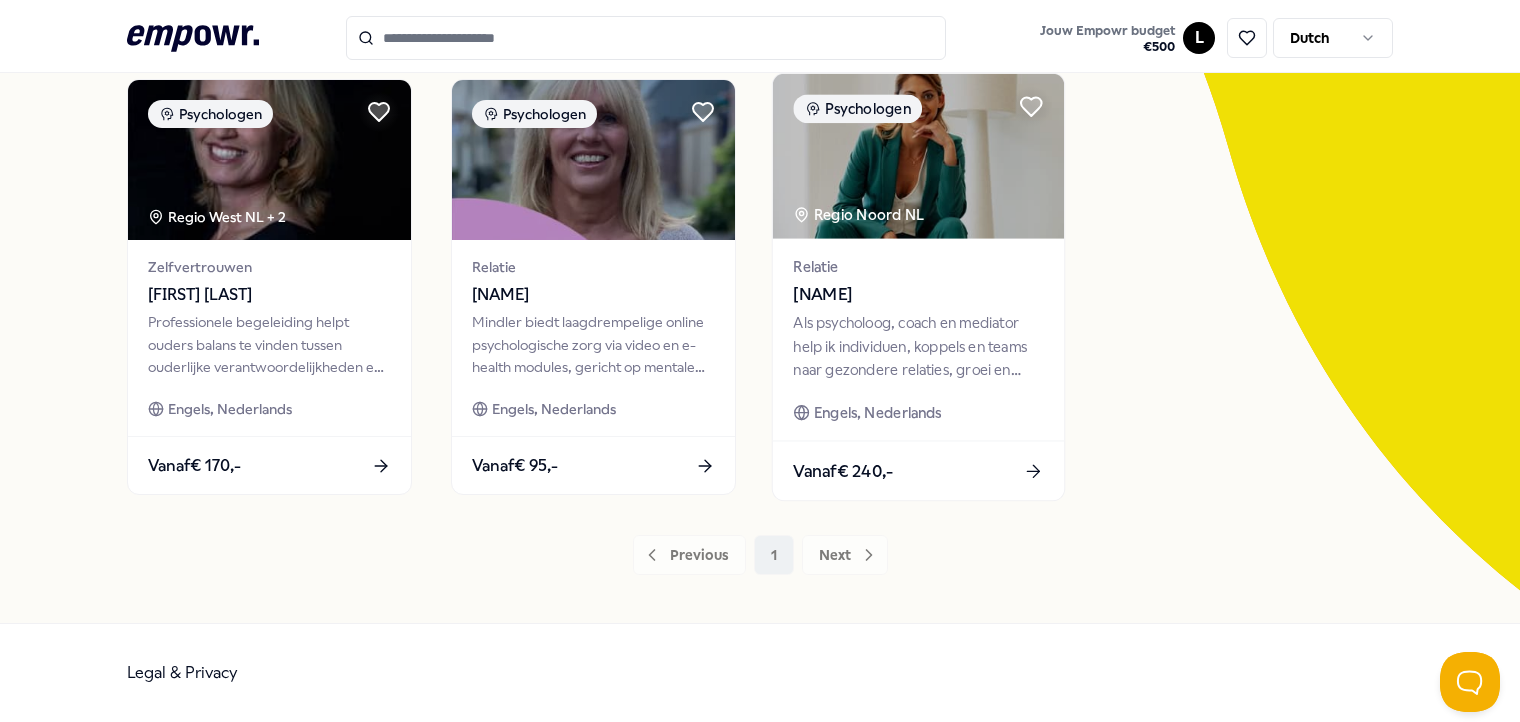 click on "[NAME]" at bounding box center [918, 295] 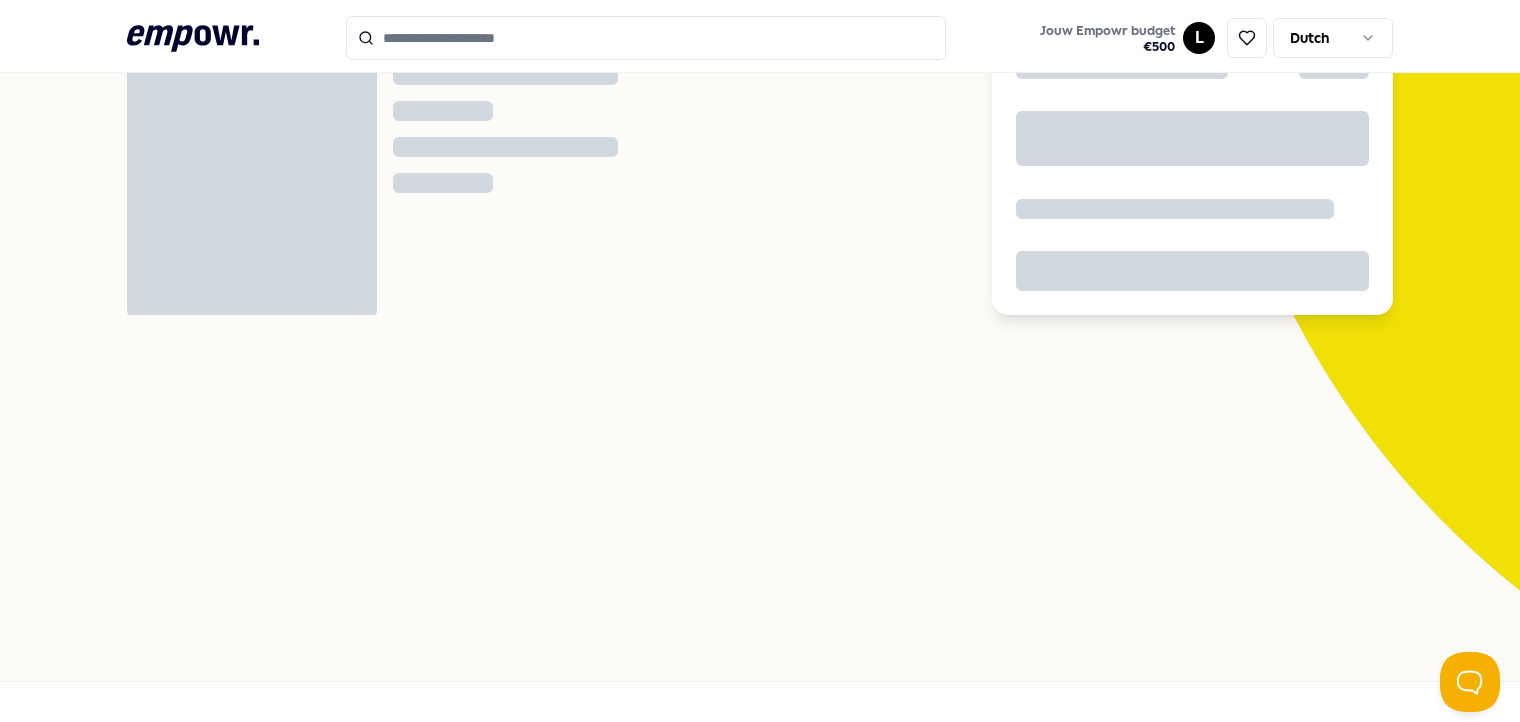 scroll, scrollTop: 128, scrollLeft: 0, axis: vertical 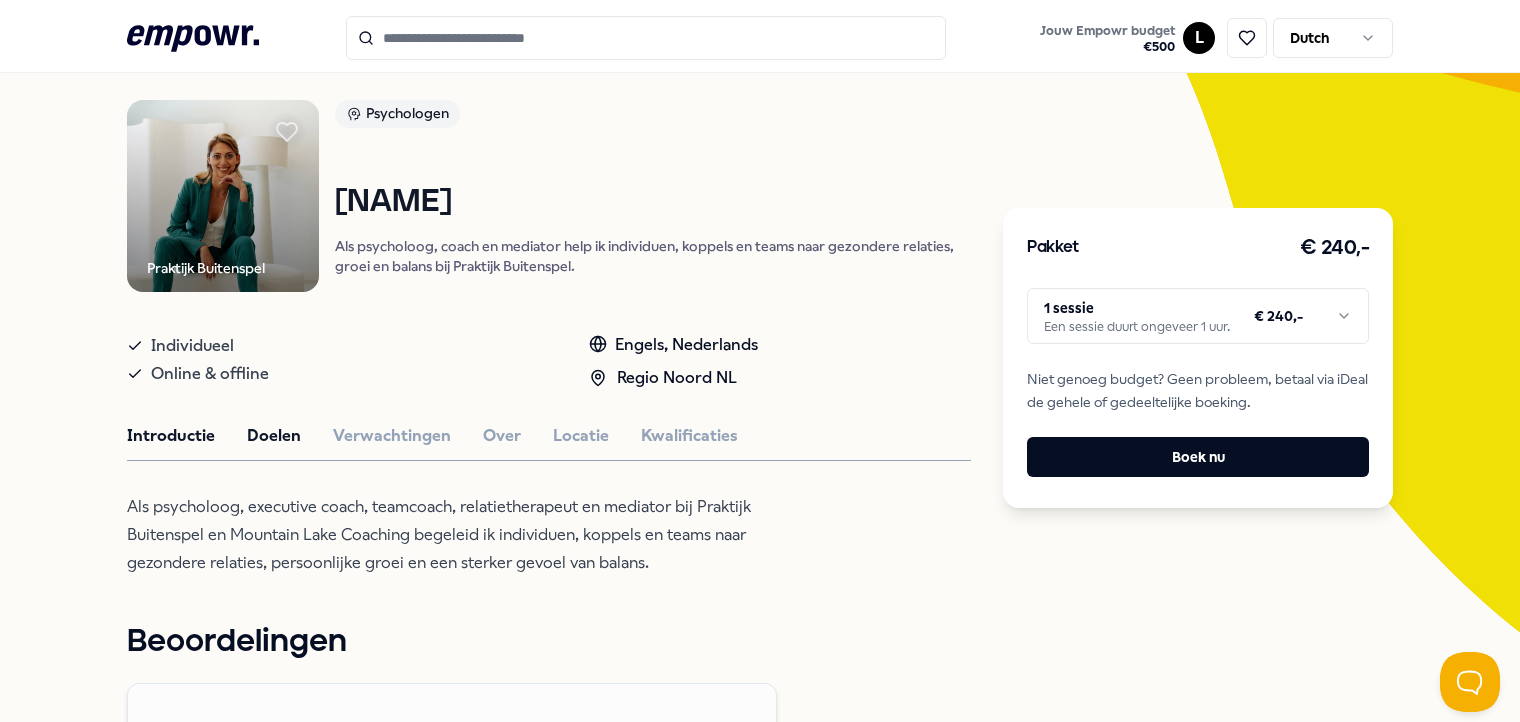 click on "Doelen" at bounding box center [274, 436] 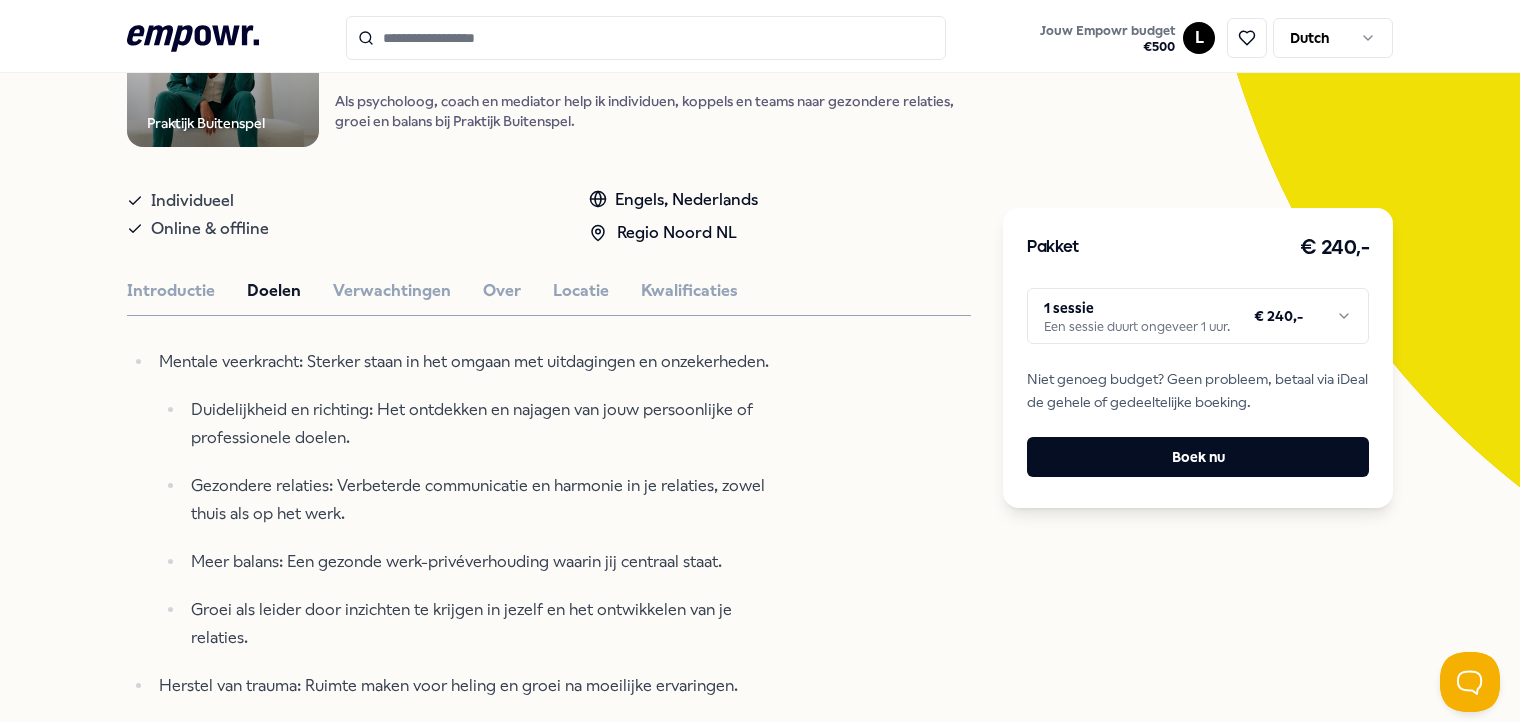 scroll, scrollTop: 228, scrollLeft: 0, axis: vertical 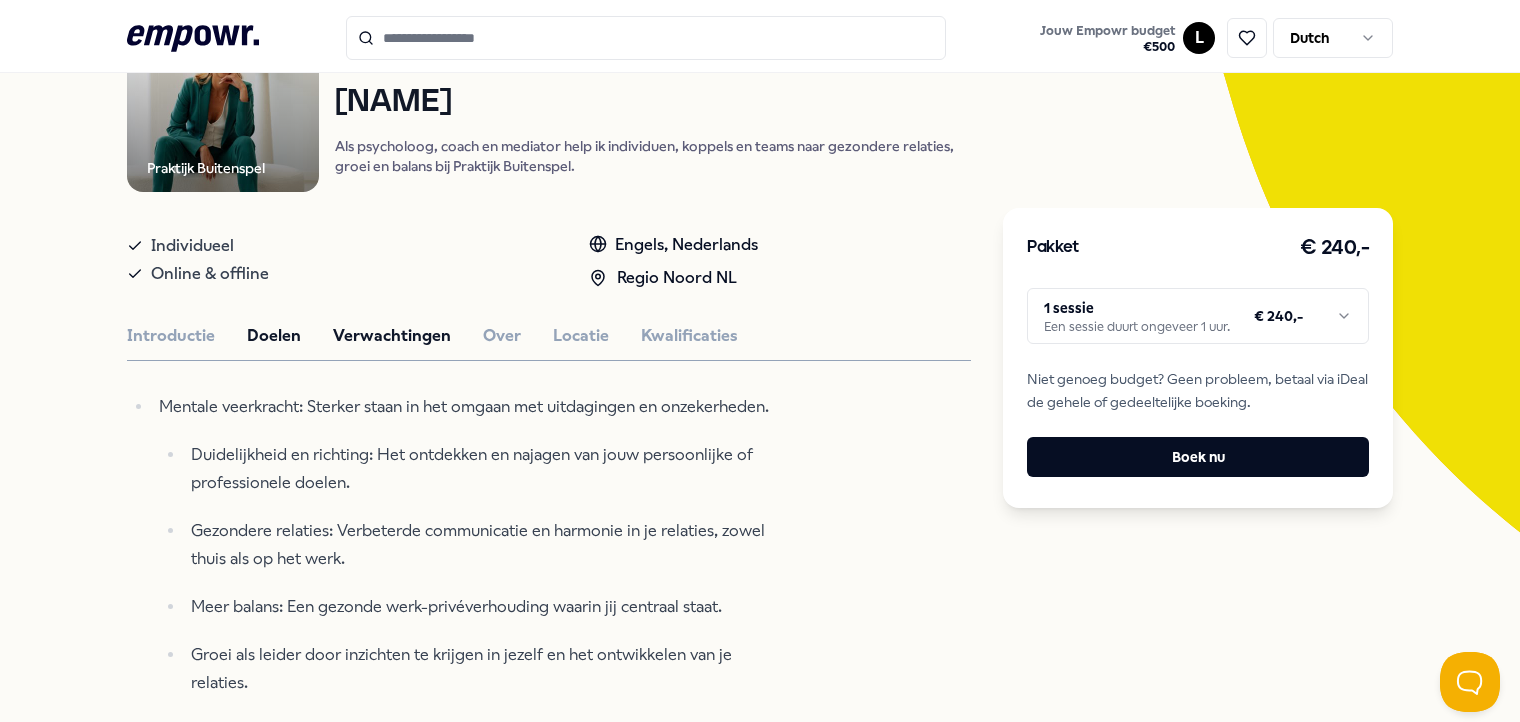 click on "Verwachtingen" at bounding box center (392, 336) 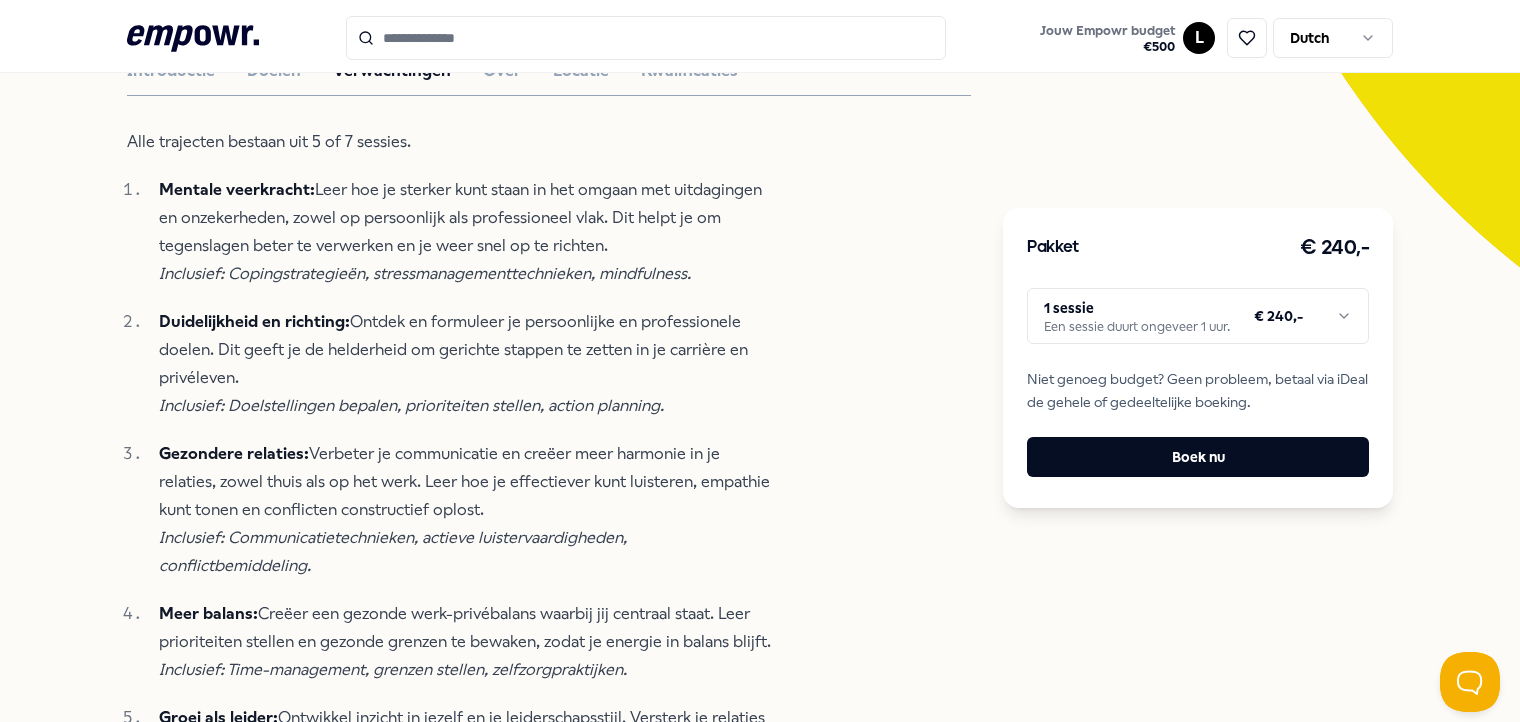 scroll, scrollTop: 528, scrollLeft: 0, axis: vertical 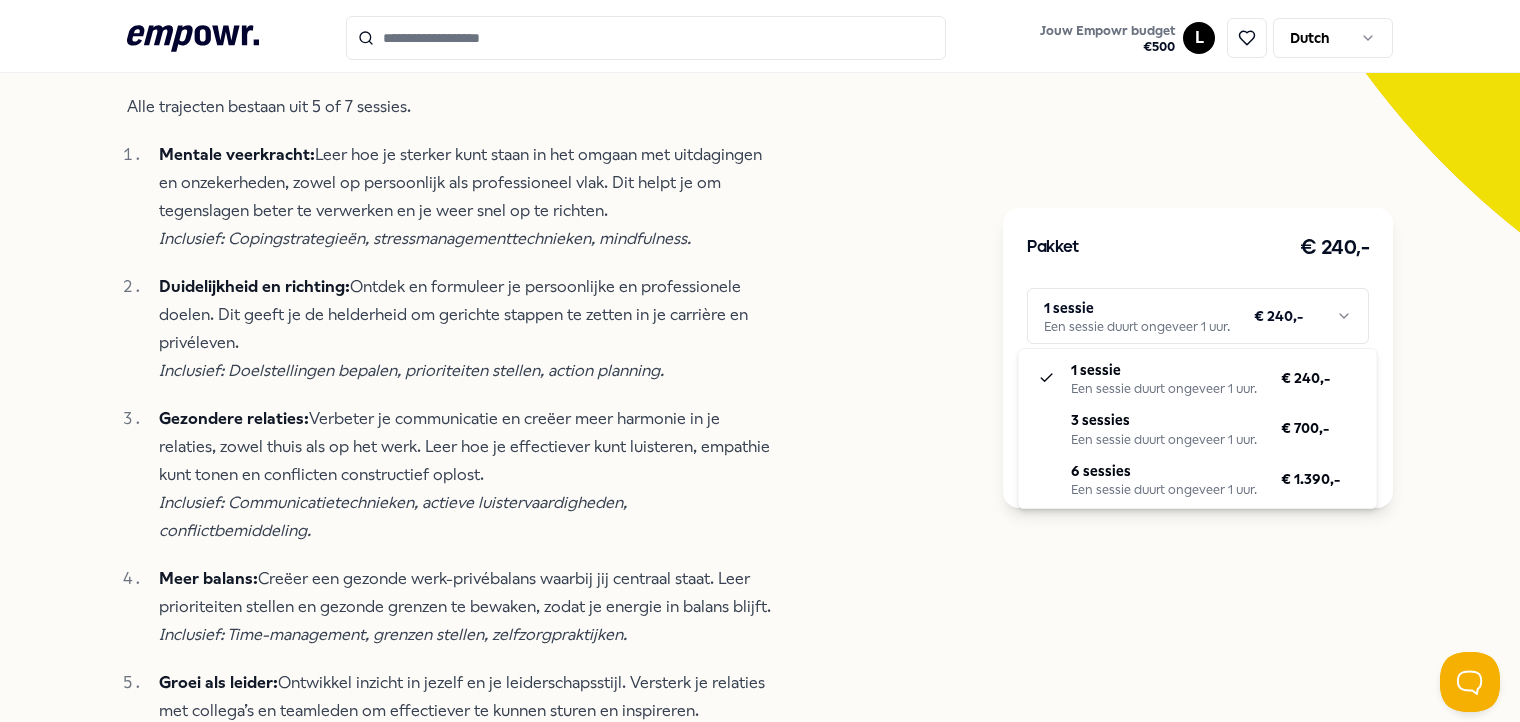 click on ".empowr-logo_svg__cls-1{fill:#03032f} Jouw Empowr budget € 500 L Dutch Alle categorieën   Self-care library Terug Praktijk Buitenspel Psychologen Rosana Kleinlugtebeld Als psycholoog, coach en mediator help ik individuen, koppels en teams naar gezondere relaties, groei en balans bij Praktijk Buitenspel. Individueel Online & offline Engels, Nederlands Regio [REGION]  NL  Introductie Doelen Verwachtingen Over Locatie Kwalificaties Alle trajecten bestaan uit 5 of 7 sessies.  Mentale veerkracht:  Leer hoe je sterker kunt staan in het omgaan met uitdagingen en onzekerheden, zowel op persoonlijk als professioneel vlak. Dit helpt je om tegenslagen beter te verwerken en je weer snel op te richten. Inclusief: Copingstrategieën, stressmanagementtechnieken, mindfulness. Duidelijkheid en richting:  Ontdek en formuleer je persoonlijke en professionele doelen. Dit geeft je de helderheid om gerichte stappen te zetten in je carrière en privéleven. Inclusief: Doelstellingen bepalen, prioriteiten stellen, action planning." at bounding box center (760, 361) 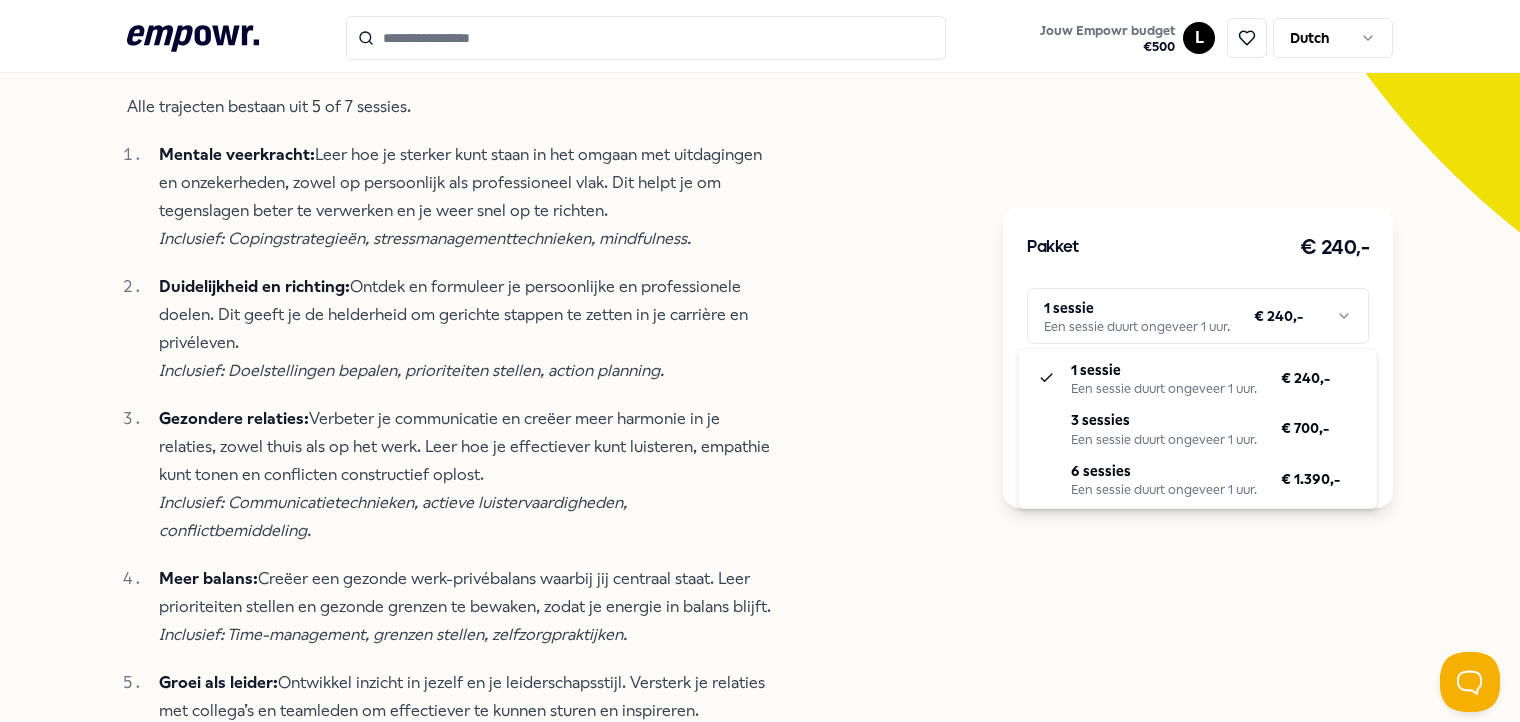 click on ".empowr-logo_svg__cls-1{fill:#03032f} Jouw Empowr budget € 500 L Dutch Alle categorieën   Self-care library Terug Praktijk Buitenspel Psychologen Rosana Kleinlugtebeld Als psycholoog, coach en mediator help ik individuen, koppels en teams naar gezondere relaties, groei en balans bij Praktijk Buitenspel. Individueel Online & offline Engels, Nederlands Regio [REGION]  NL  Introductie Doelen Verwachtingen Over Locatie Kwalificaties Alle trajecten bestaan uit 5 of 7 sessies.  Mentale veerkracht:  Leer hoe je sterker kunt staan in het omgaan met uitdagingen en onzekerheden, zowel op persoonlijk als professioneel vlak. Dit helpt je om tegenslagen beter te verwerken en je weer snel op te richten. Inclusief: Copingstrategieën, stressmanagementtechnieken, mindfulness. Duidelijkheid en richting:  Ontdek en formuleer je persoonlijke en professionele doelen. Dit geeft je de helderheid om gerichte stappen te zetten in je carrière en privéleven. Inclusief: Doelstellingen bepalen, prioriteiten stellen, action planning." at bounding box center (760, 361) 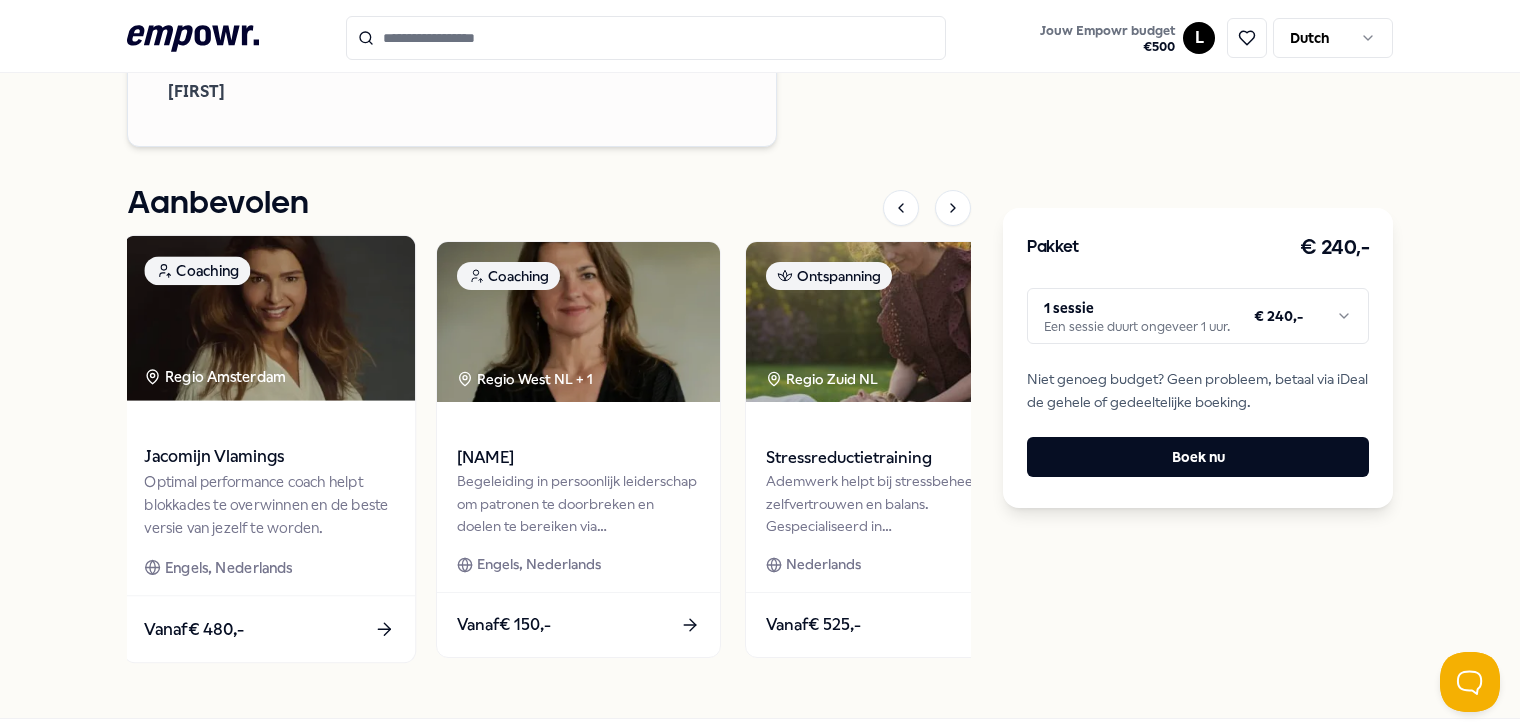scroll, scrollTop: 1828, scrollLeft: 0, axis: vertical 